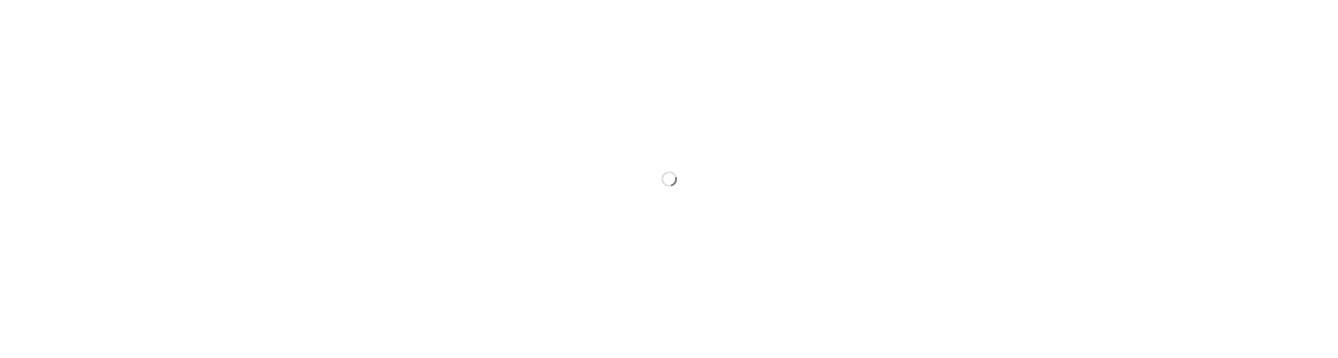 scroll, scrollTop: 0, scrollLeft: 0, axis: both 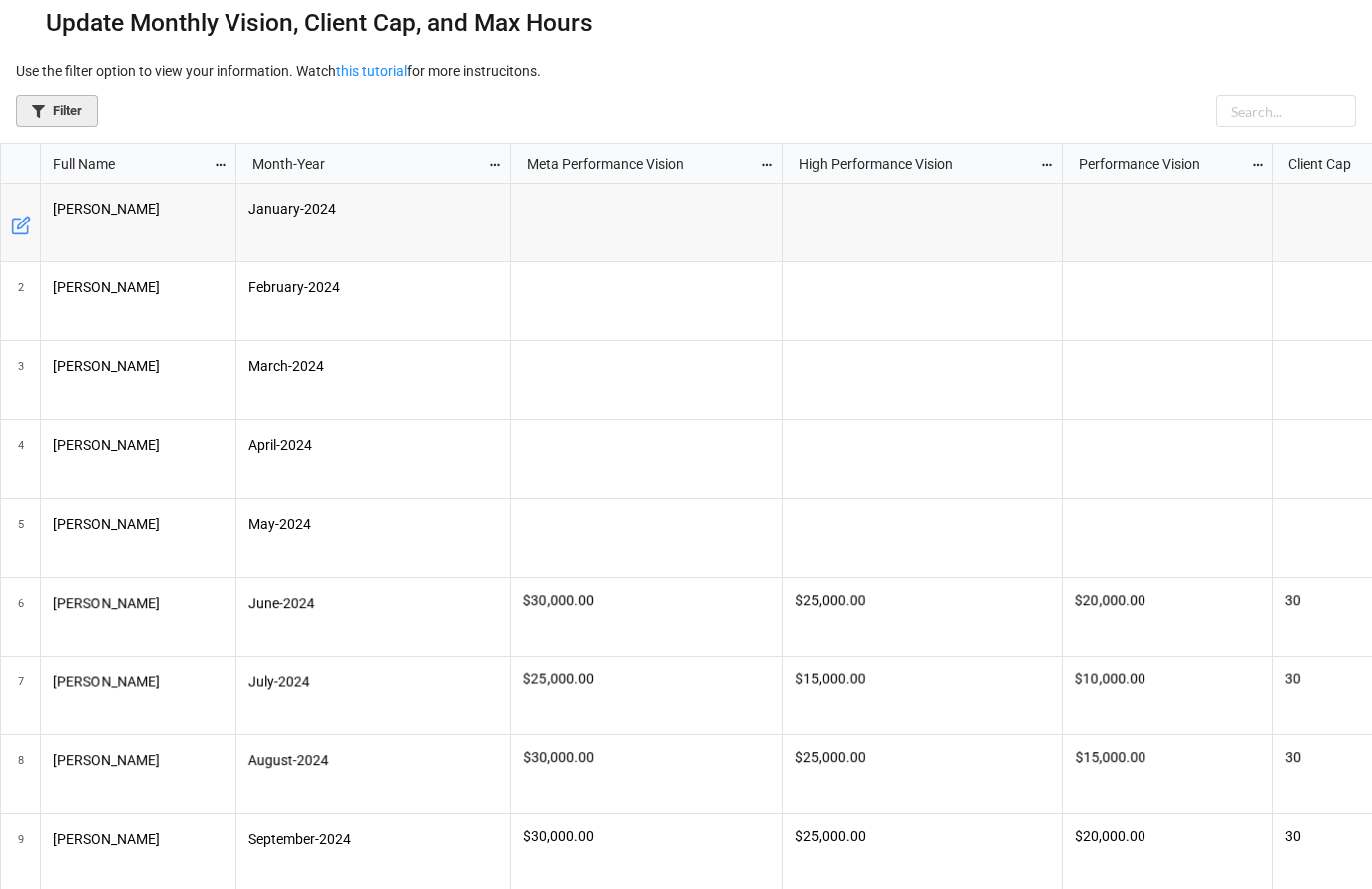 click on "Filter" at bounding box center [57, 111] 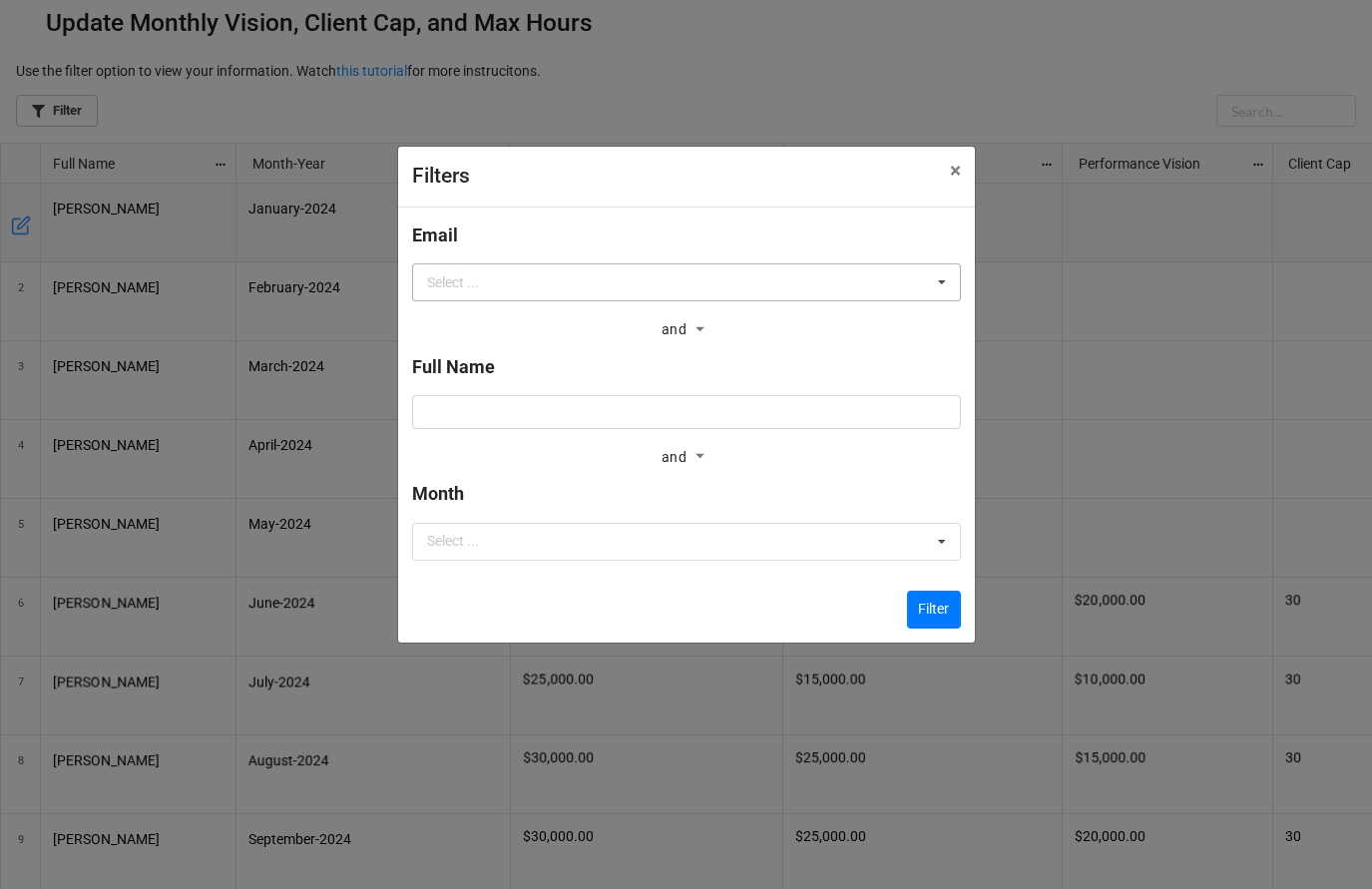 click on "Select ... No results found." at bounding box center (686, 282) 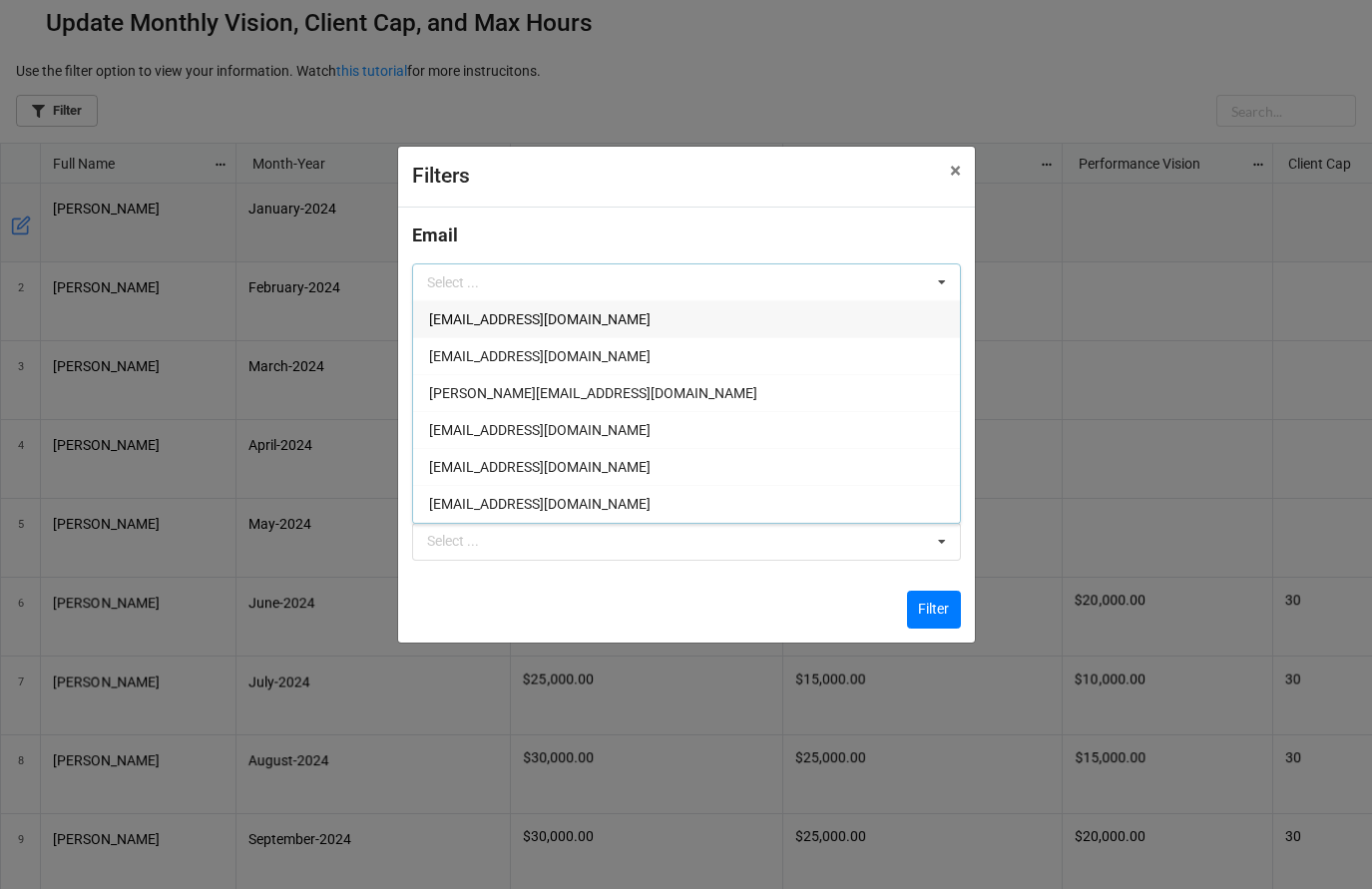 click on "[PERSON_NAME][EMAIL_ADDRESS][DOMAIN_NAME]" at bounding box center [686, 392] 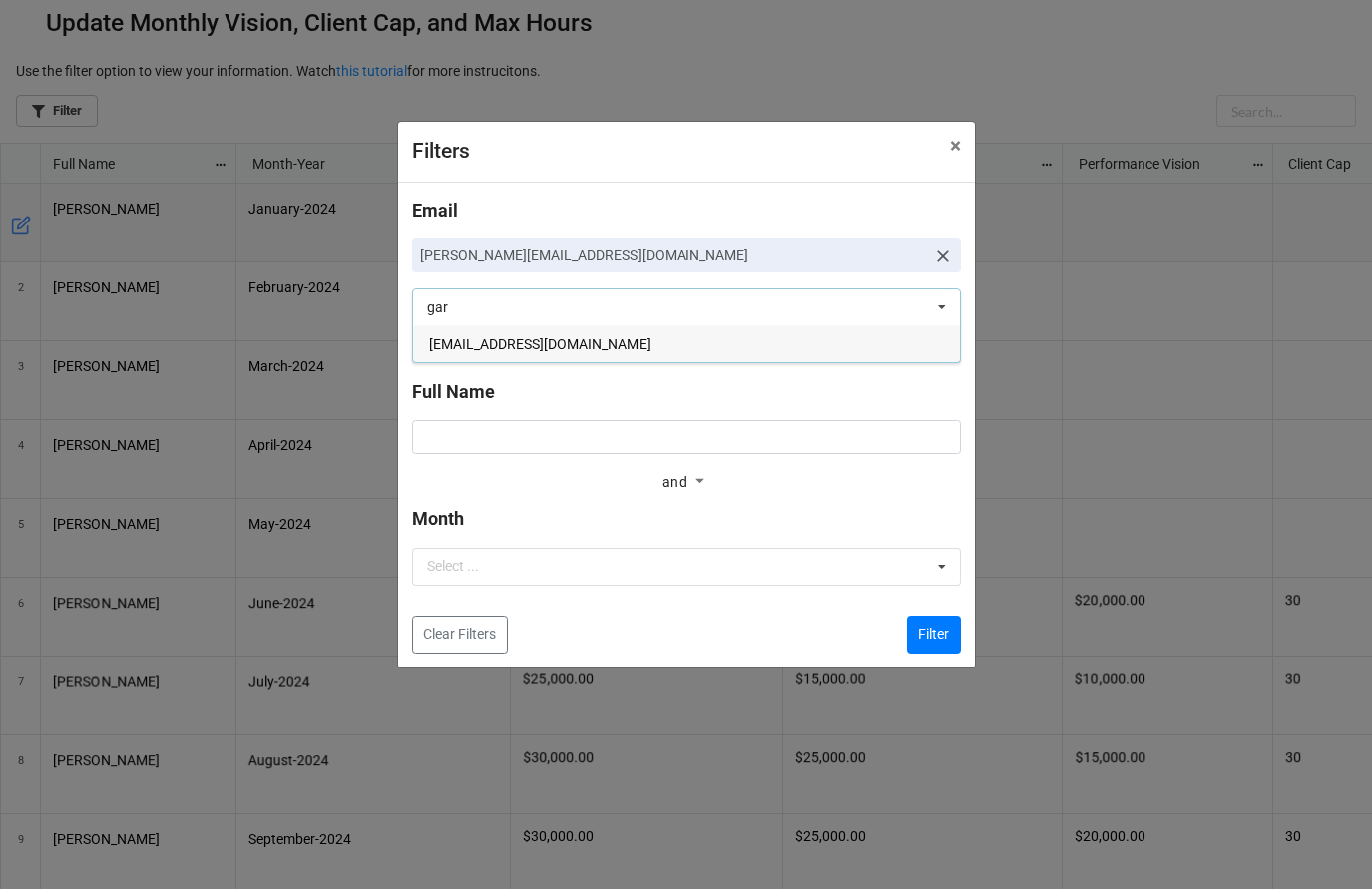 type on "gar" 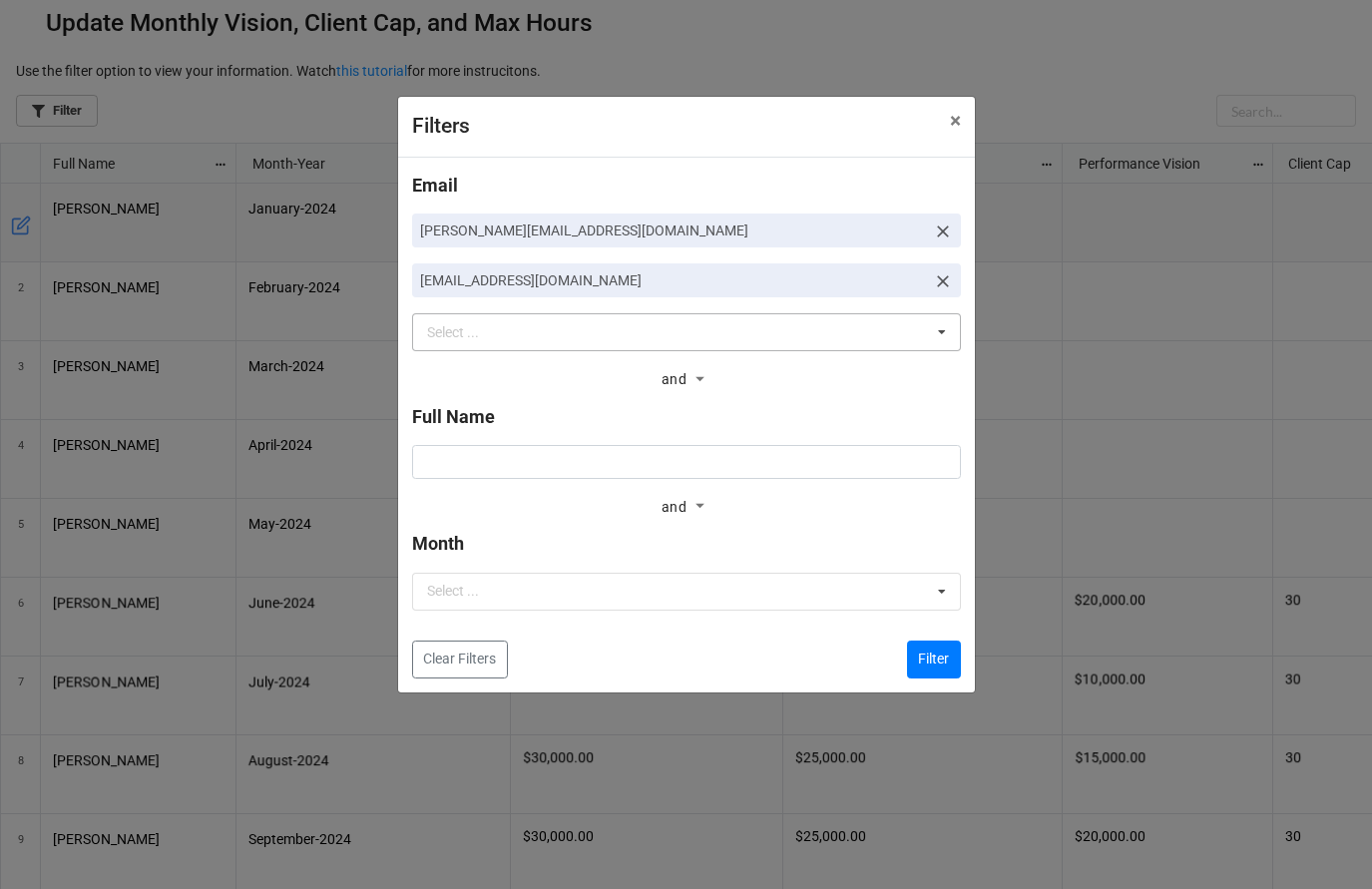 click on "Clear Filters Filter" at bounding box center [686, 652] 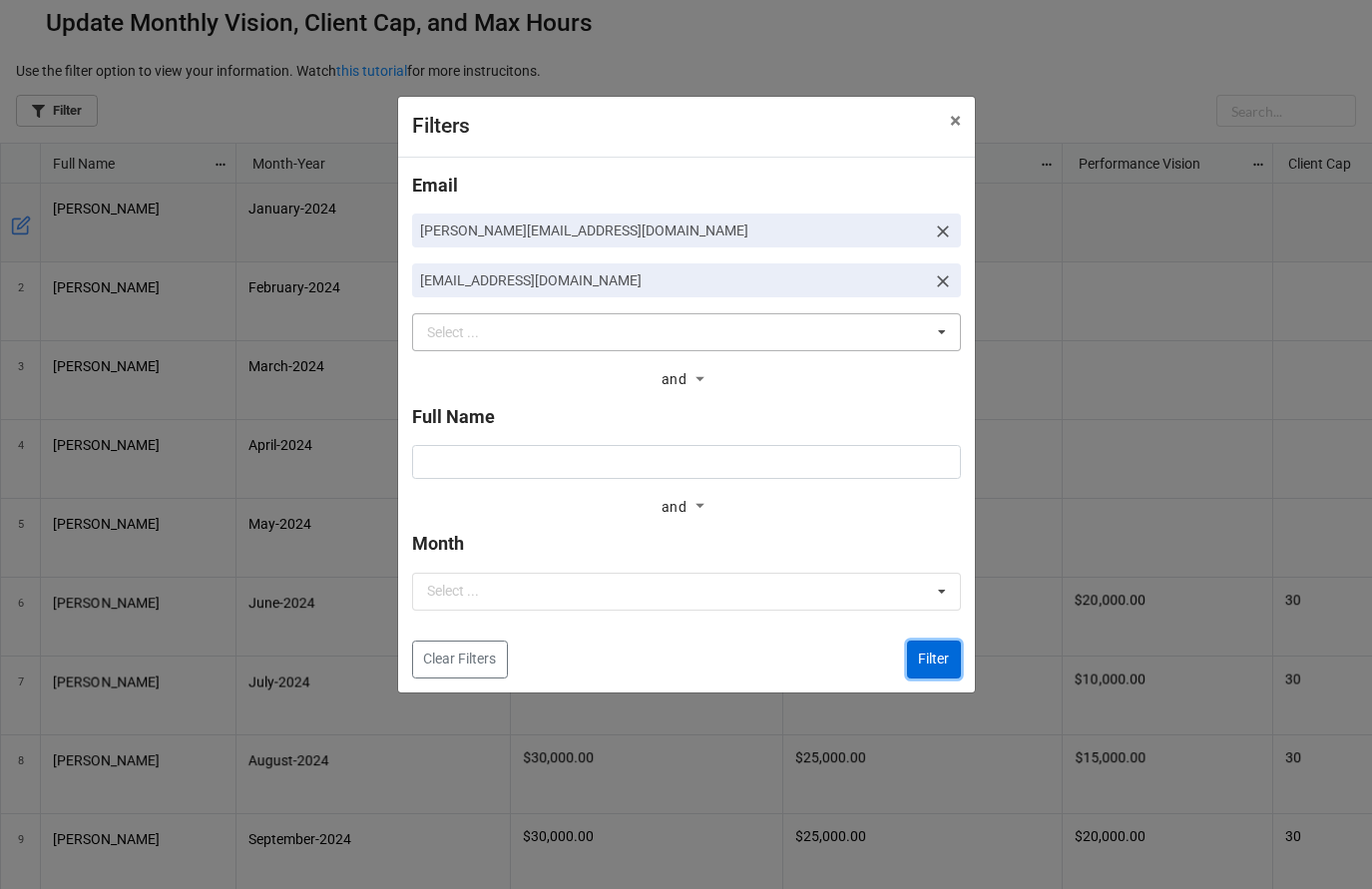 click on "Filter" at bounding box center [934, 660] 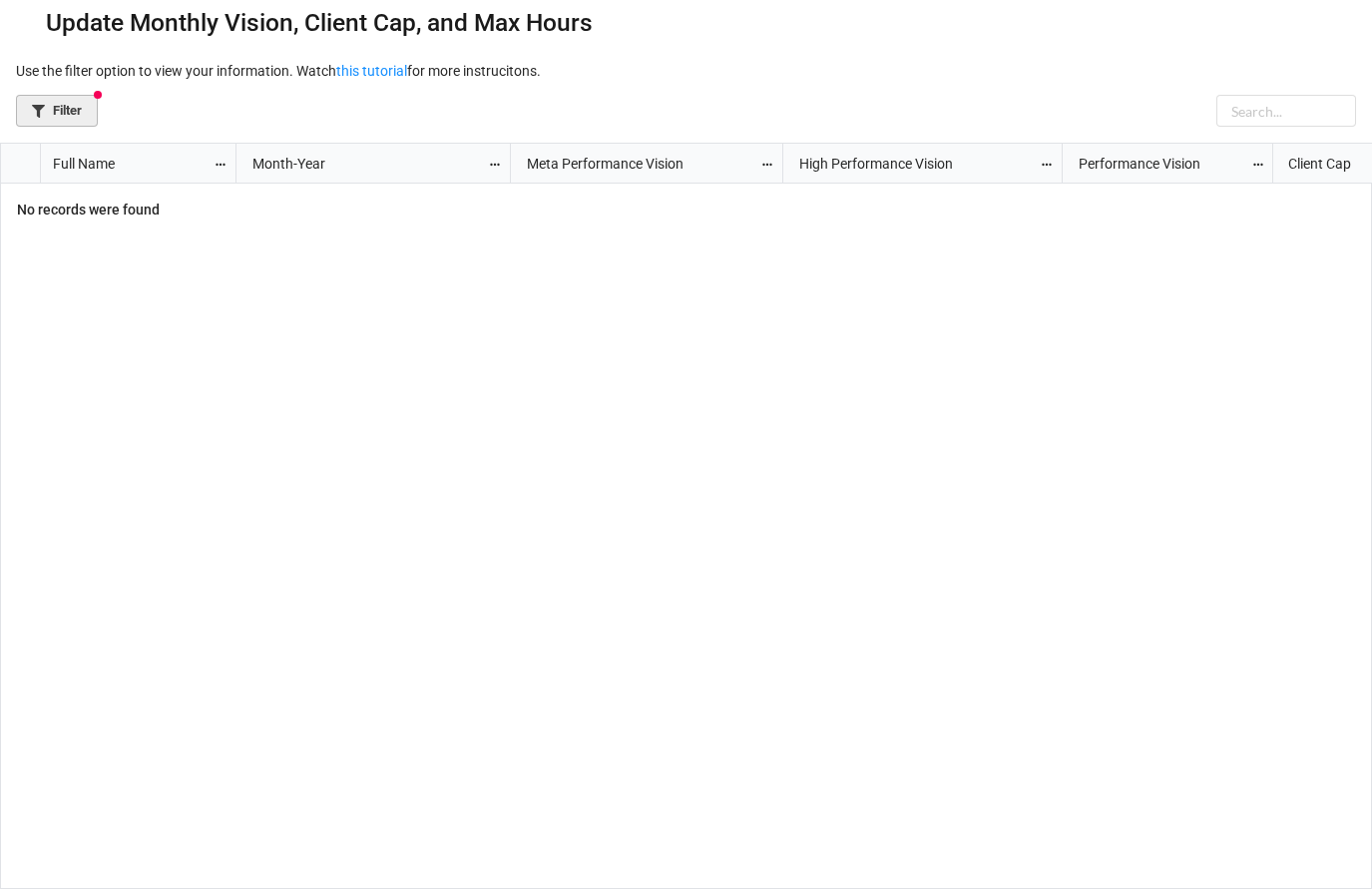 click on "Filter" at bounding box center [57, 111] 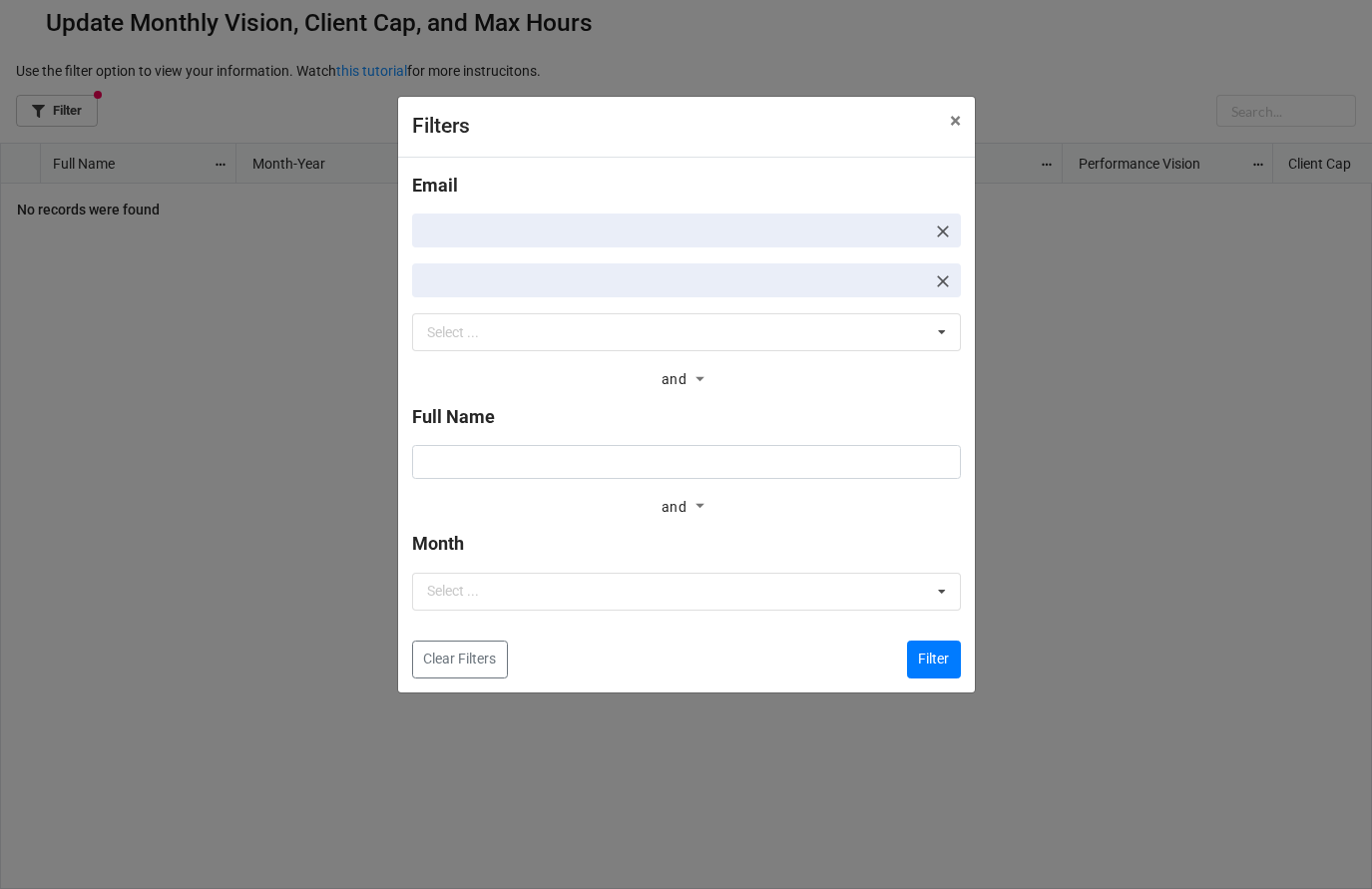 click 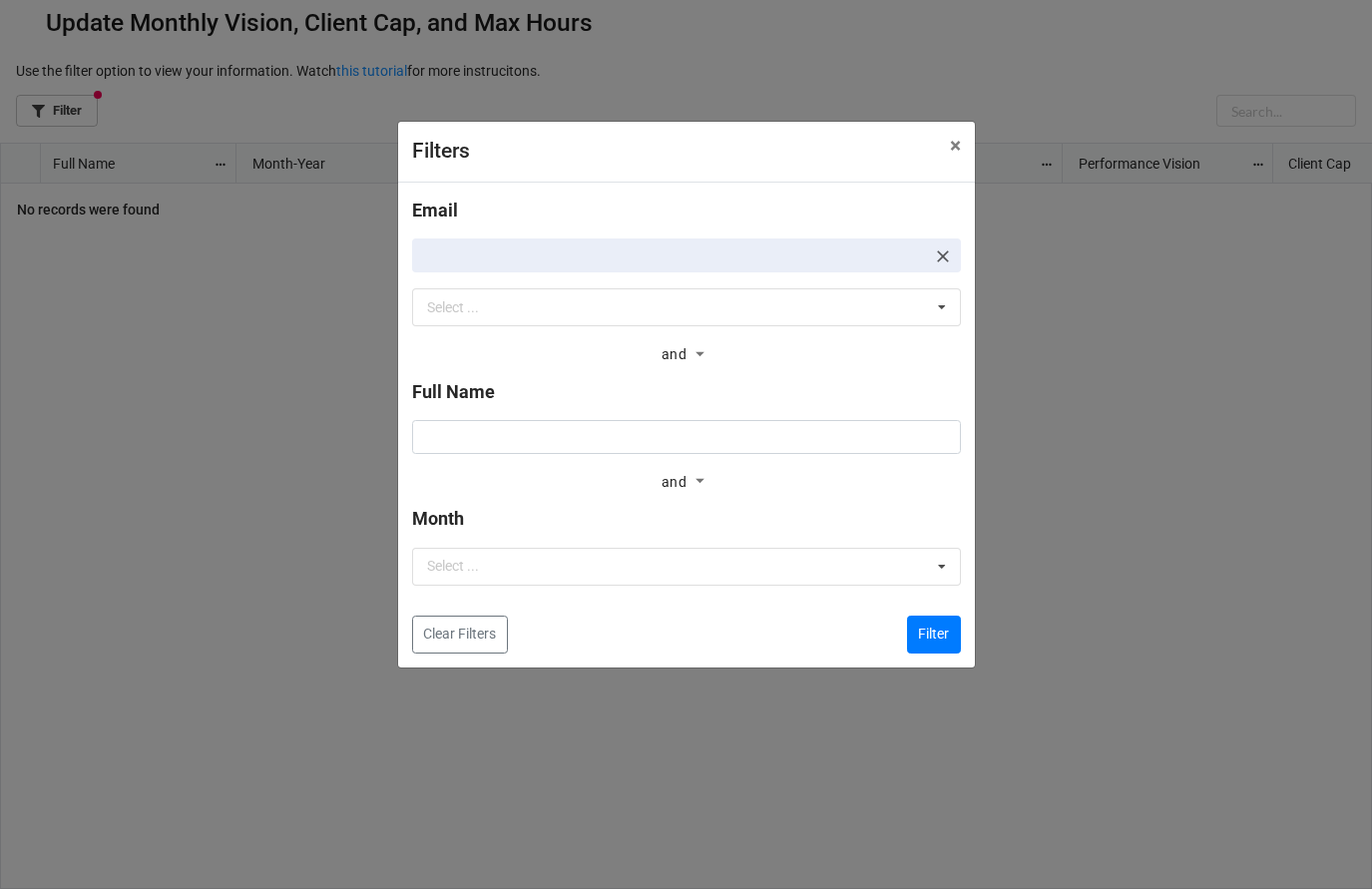 click 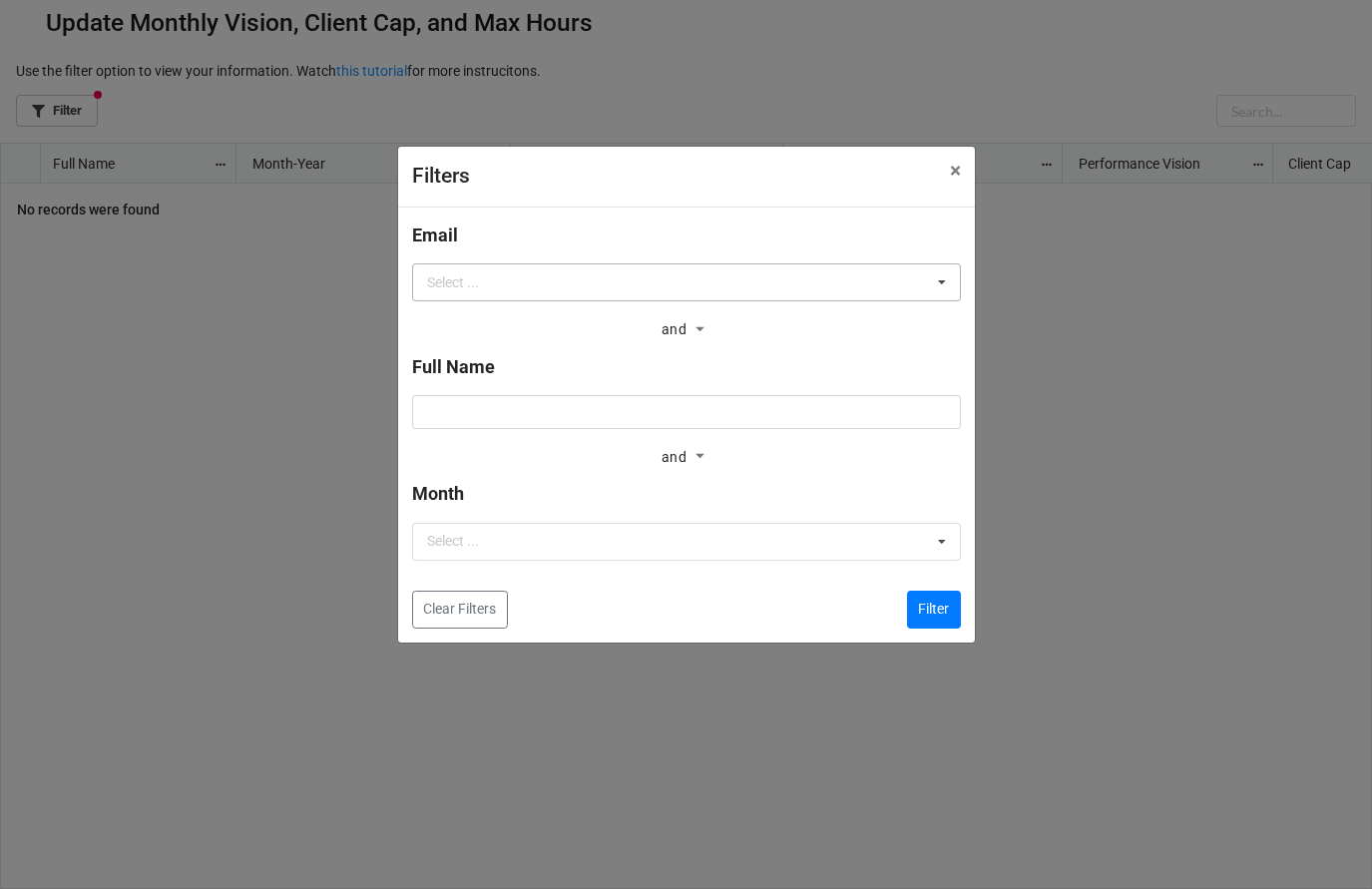 click on "Select ... No results found." at bounding box center (686, 282) 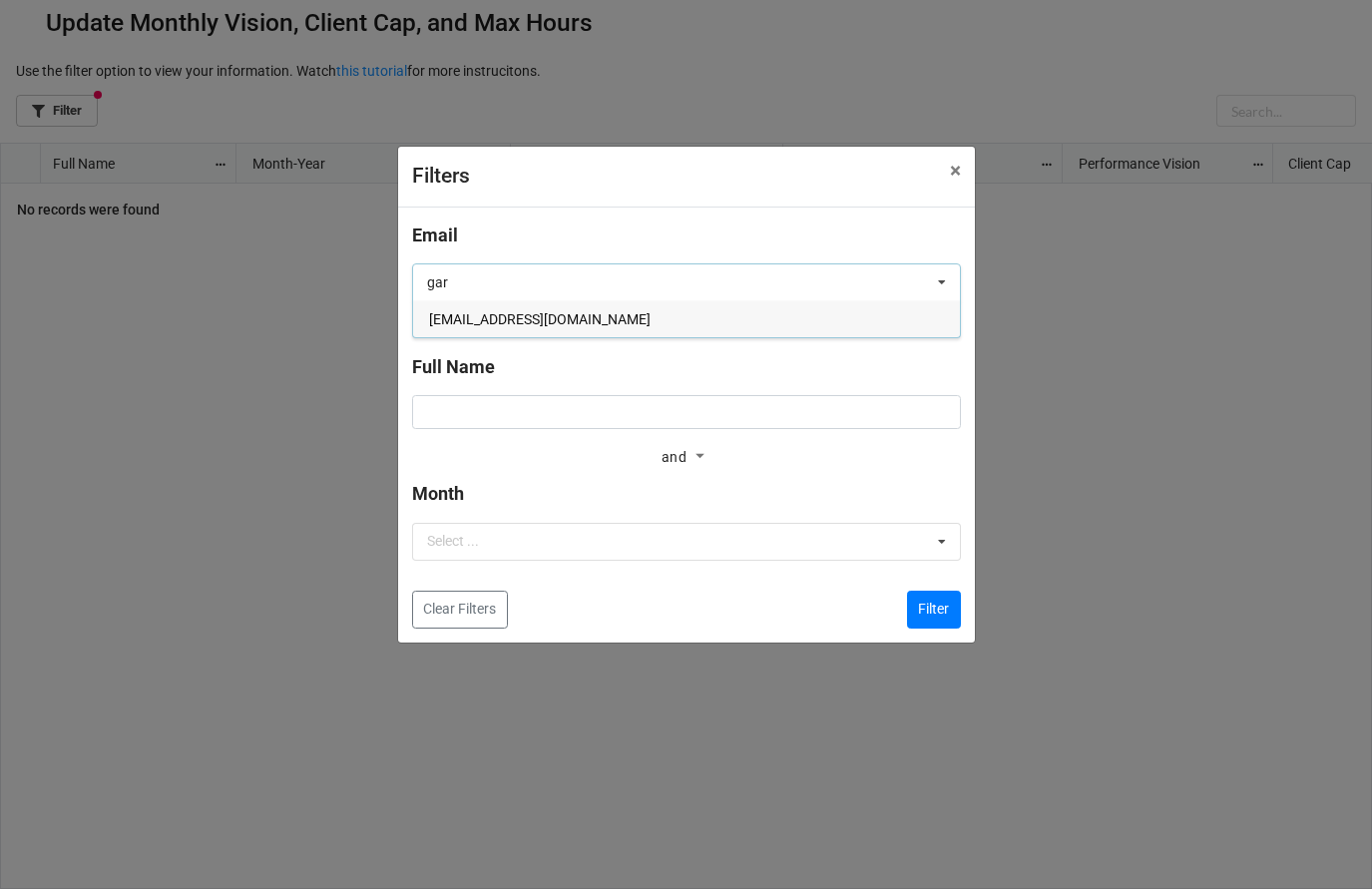 type on "gar" 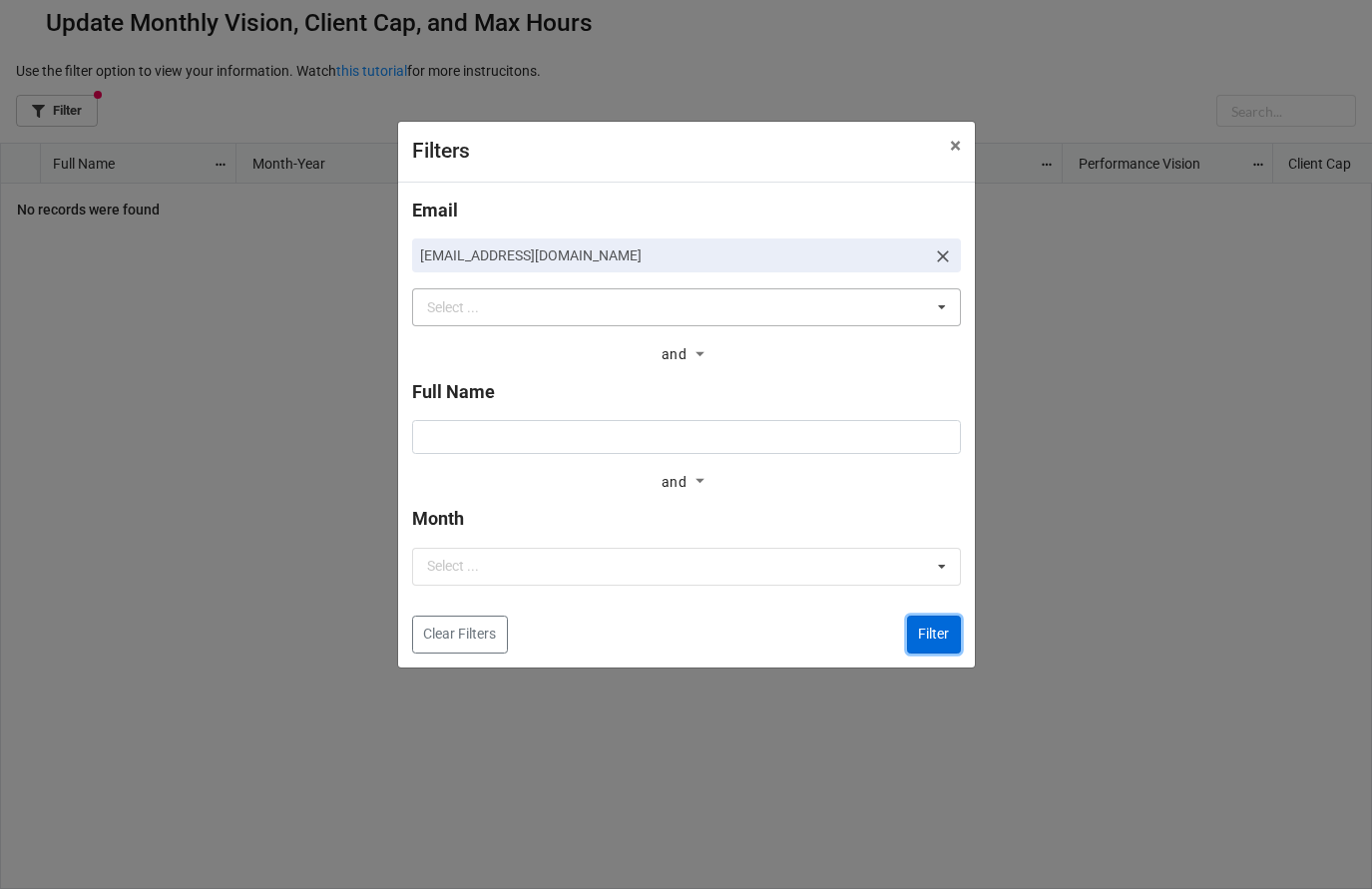 click on "Filter" at bounding box center [934, 635] 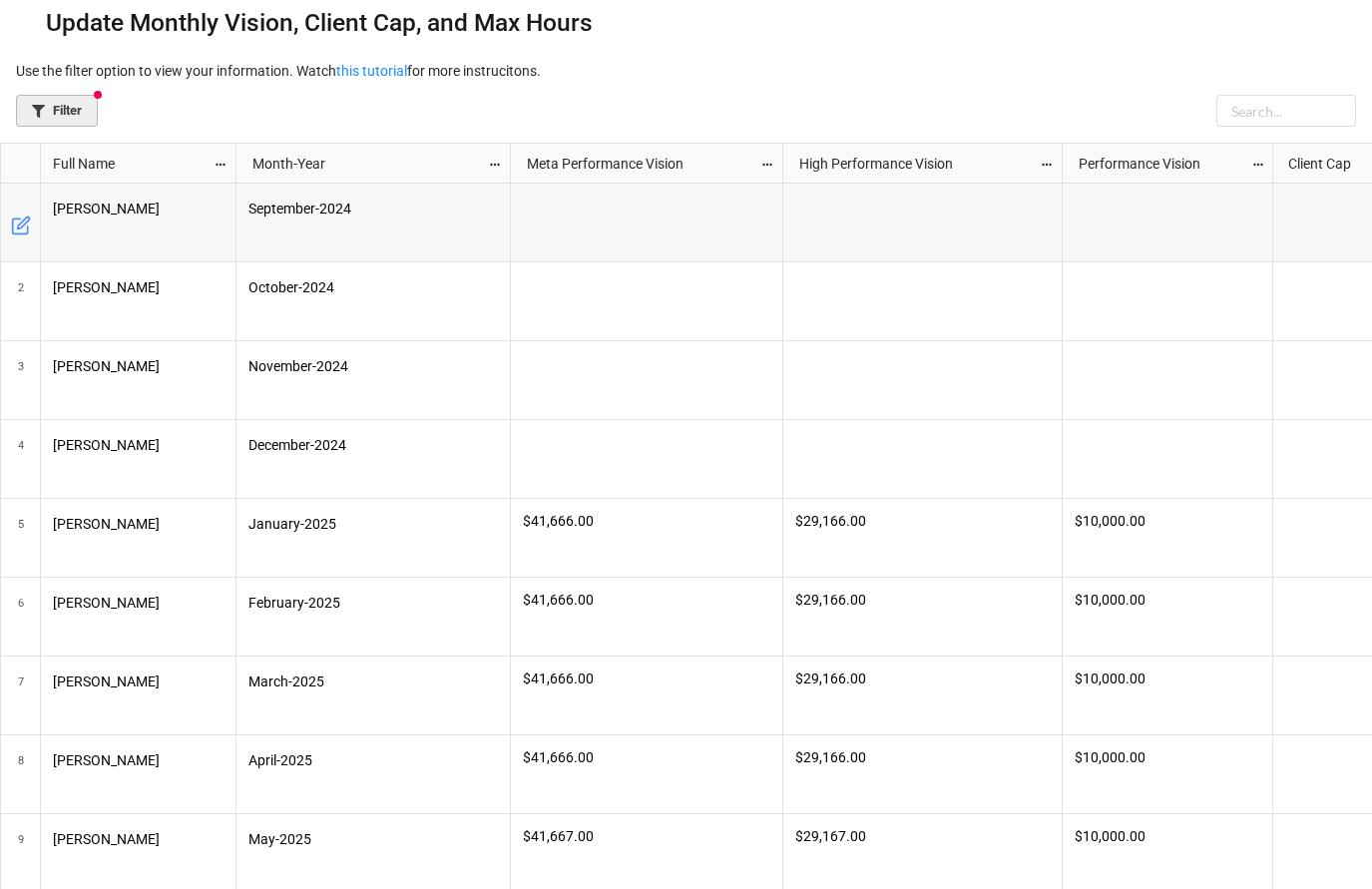 click on "Filter" at bounding box center [57, 111] 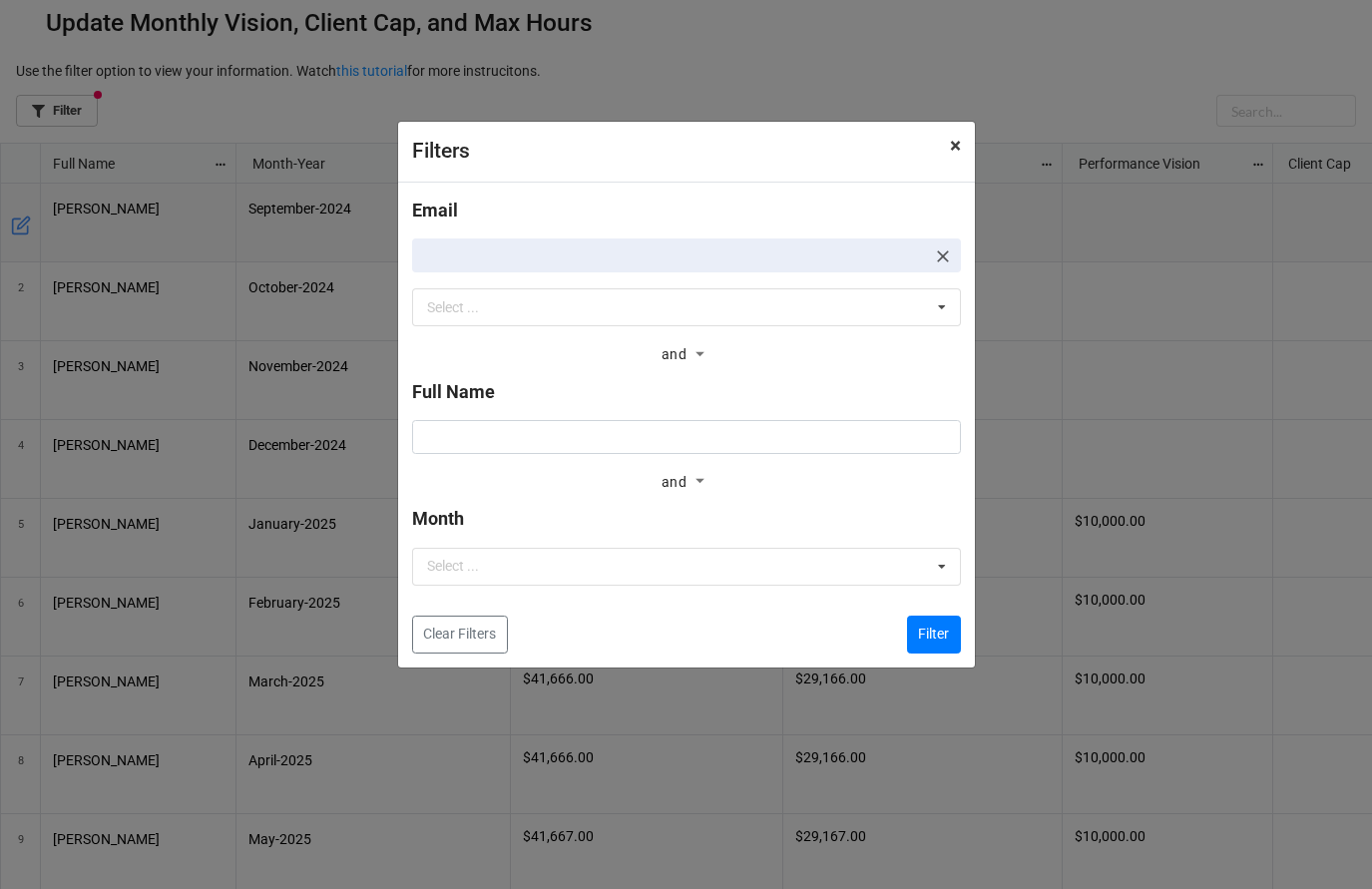 click on "×" at bounding box center (955, 146) 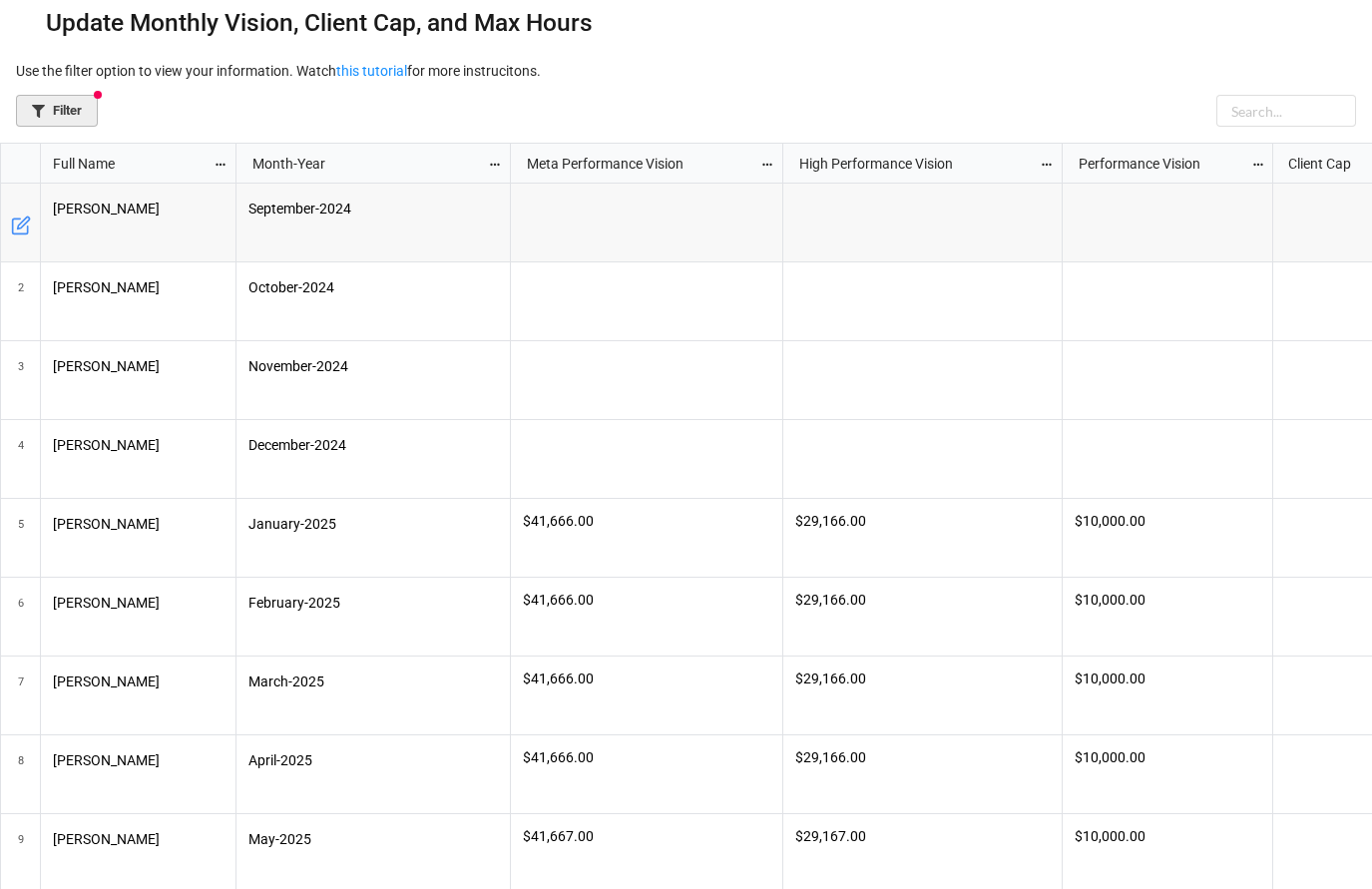 click on "Filter" at bounding box center (57, 111) 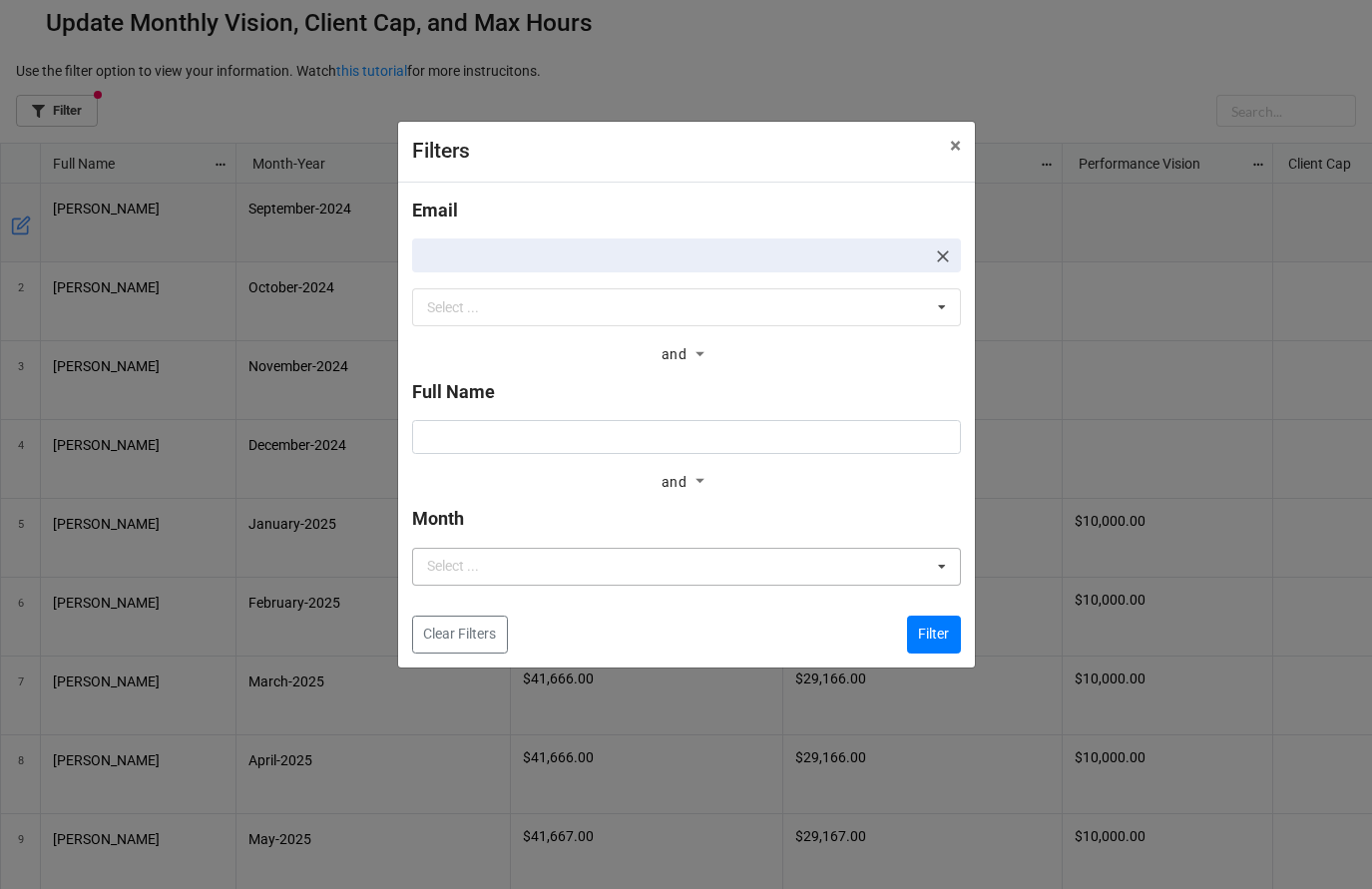 click on "Select ... No results found." at bounding box center (686, 567) 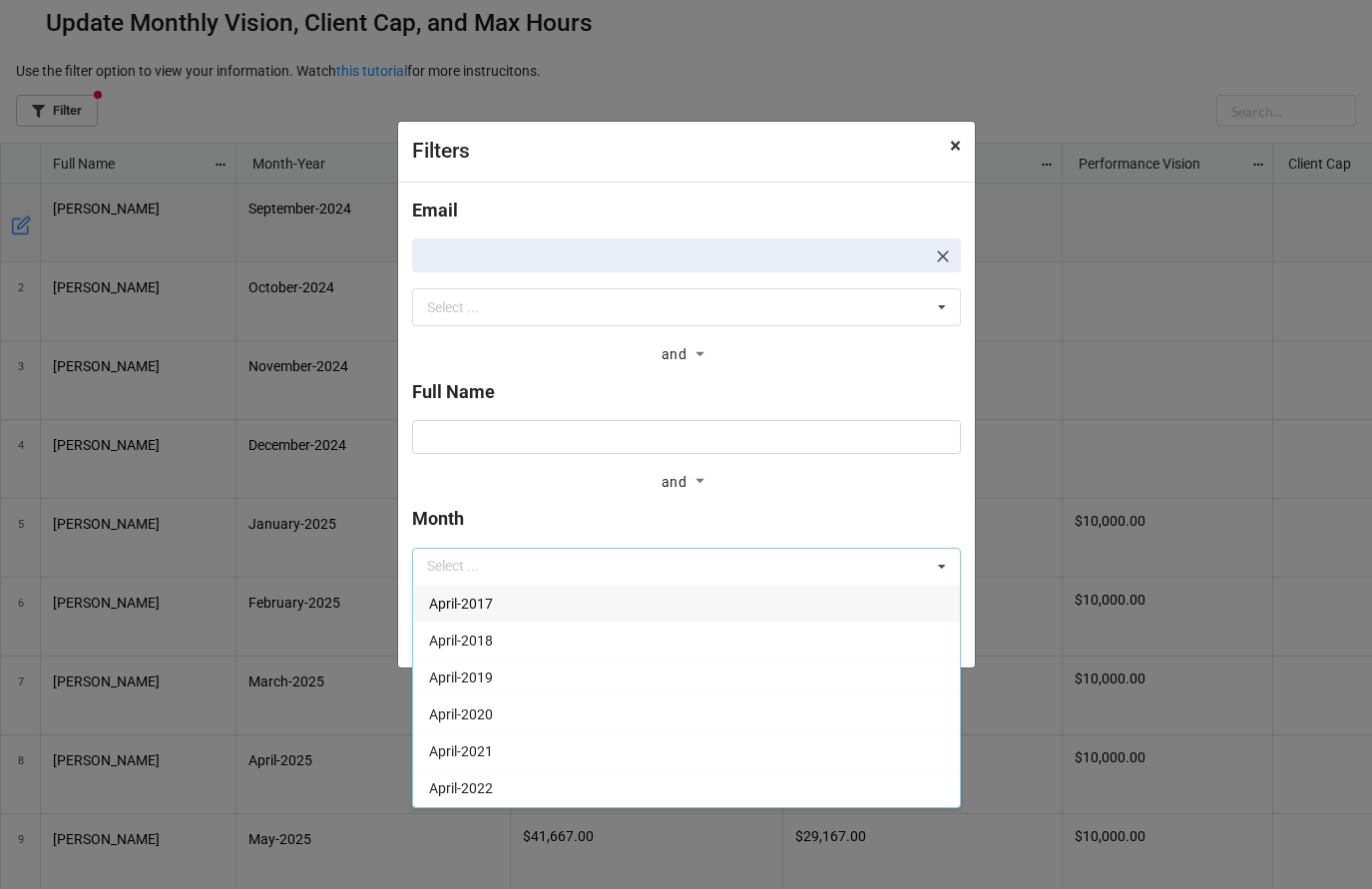 click on "×" at bounding box center (955, 146) 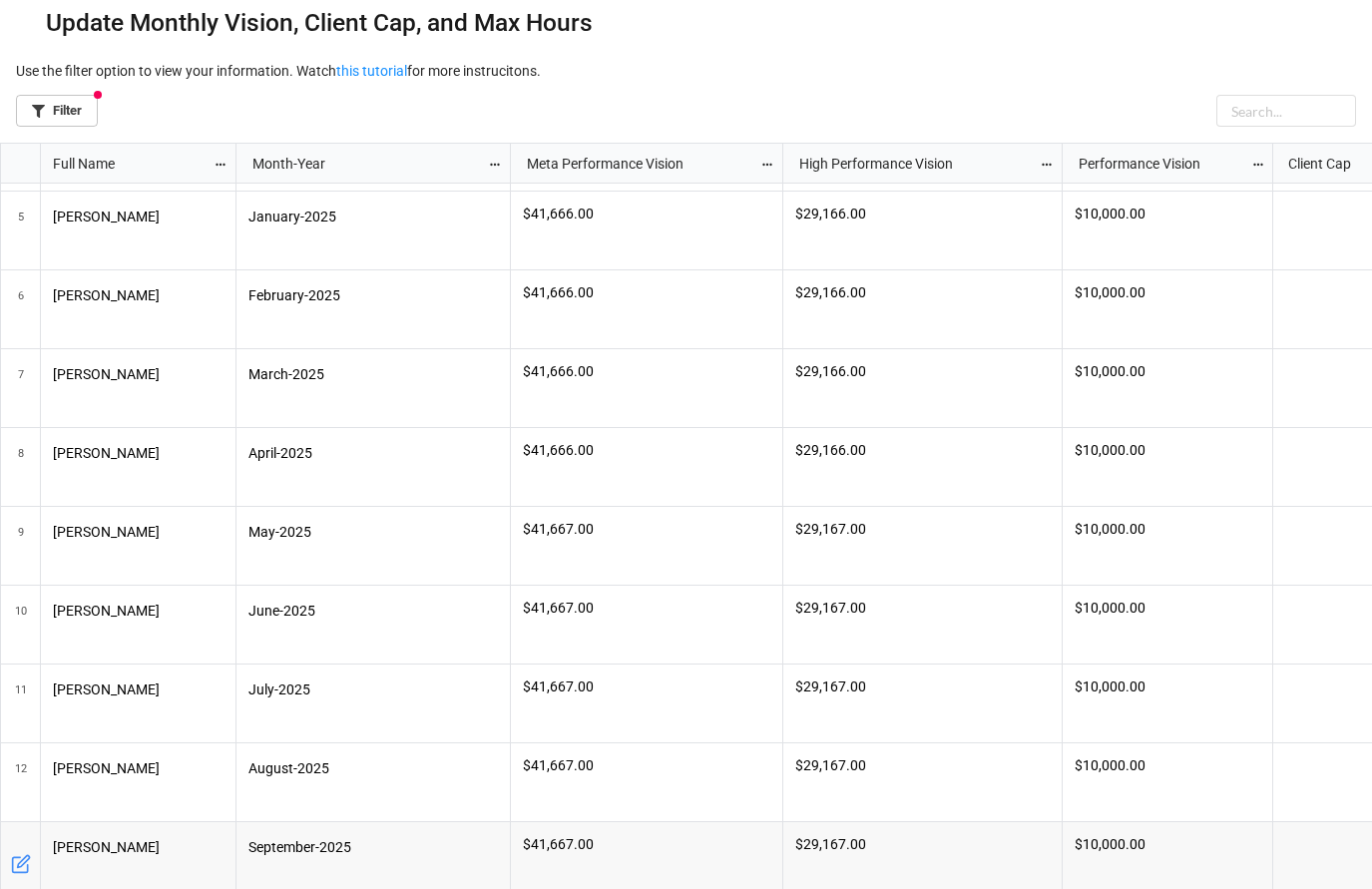 scroll, scrollTop: 299, scrollLeft: 0, axis: vertical 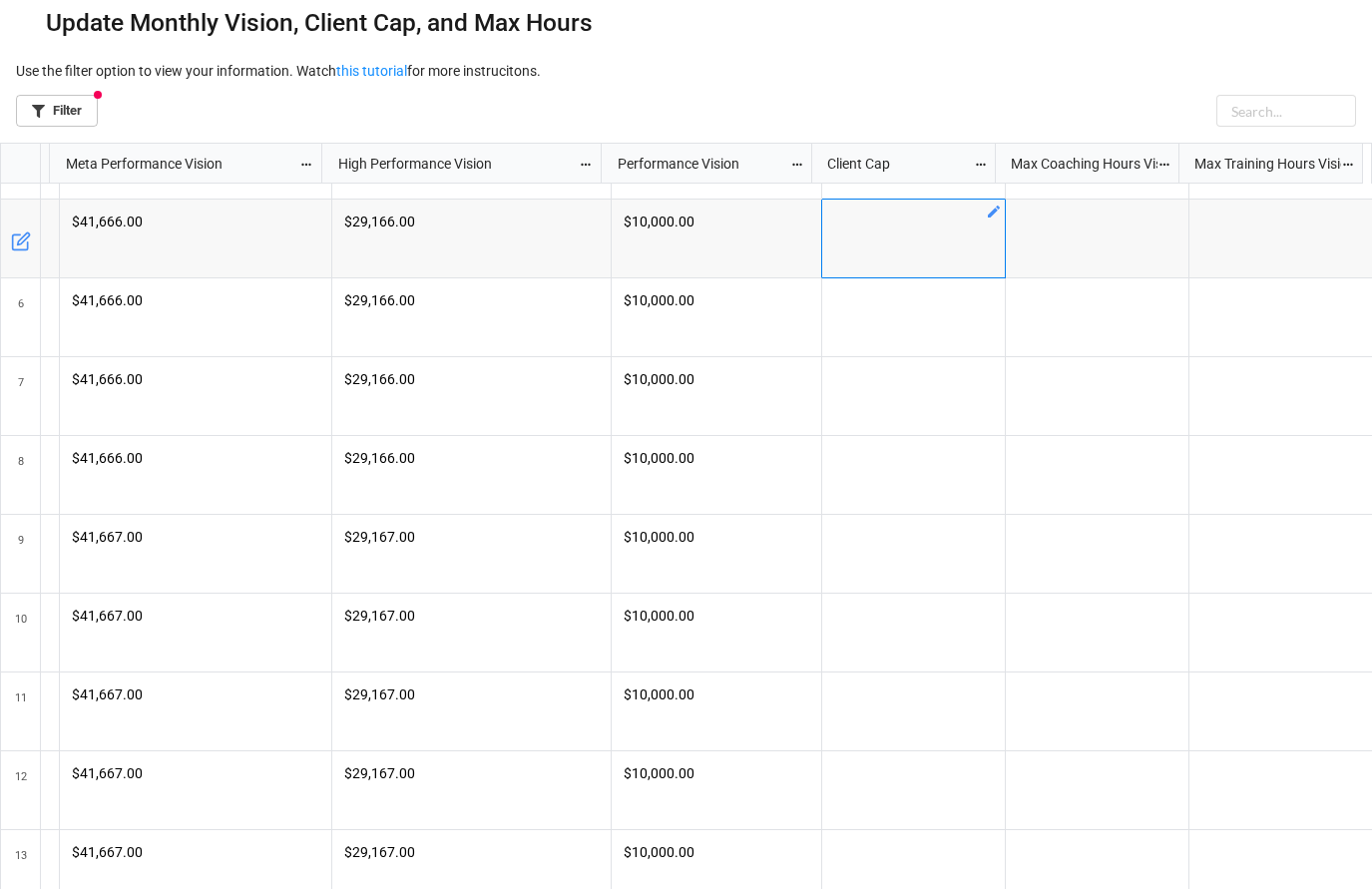 click 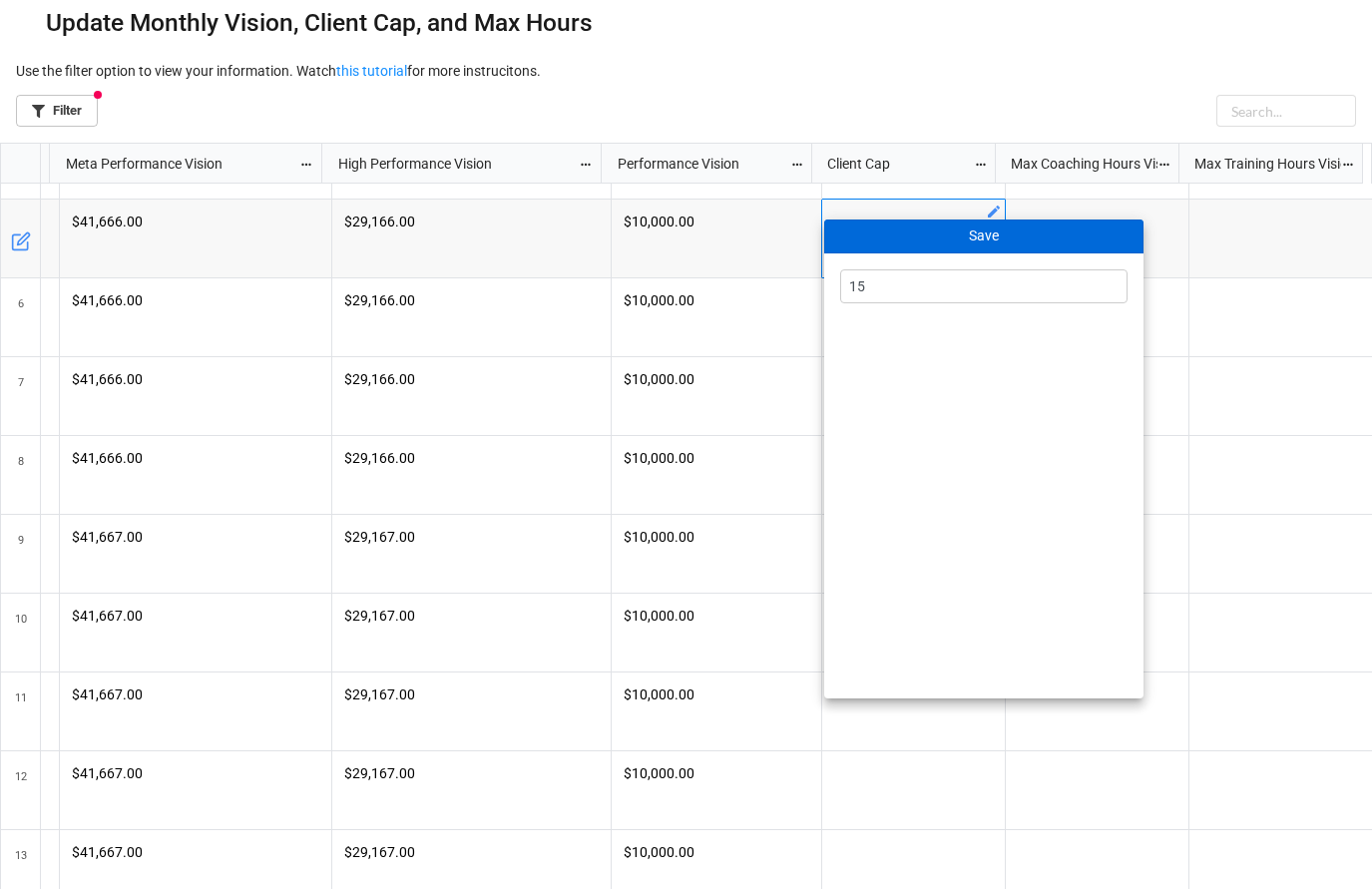 type on "15" 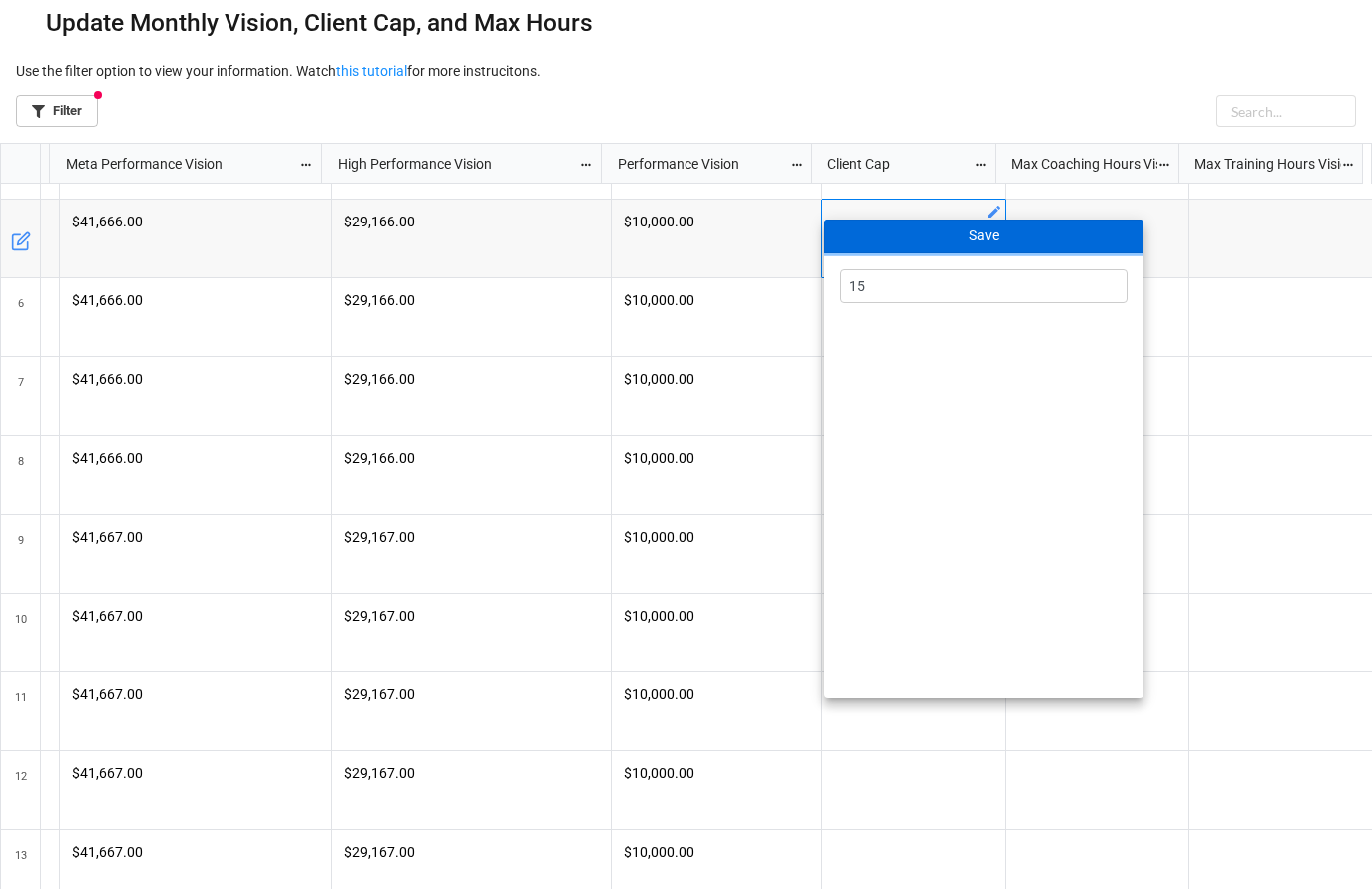 click on "Save" at bounding box center [984, 236] 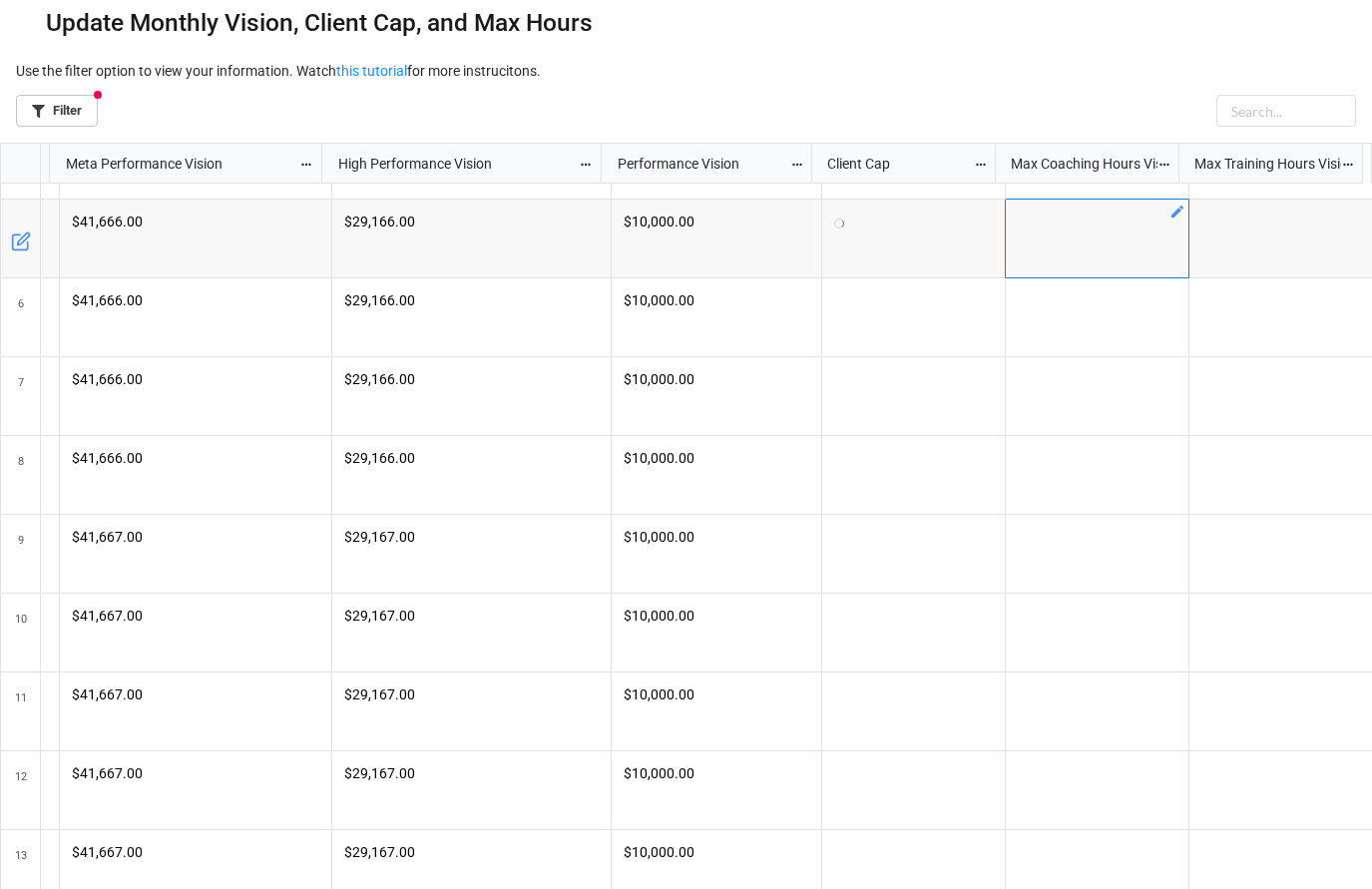 click 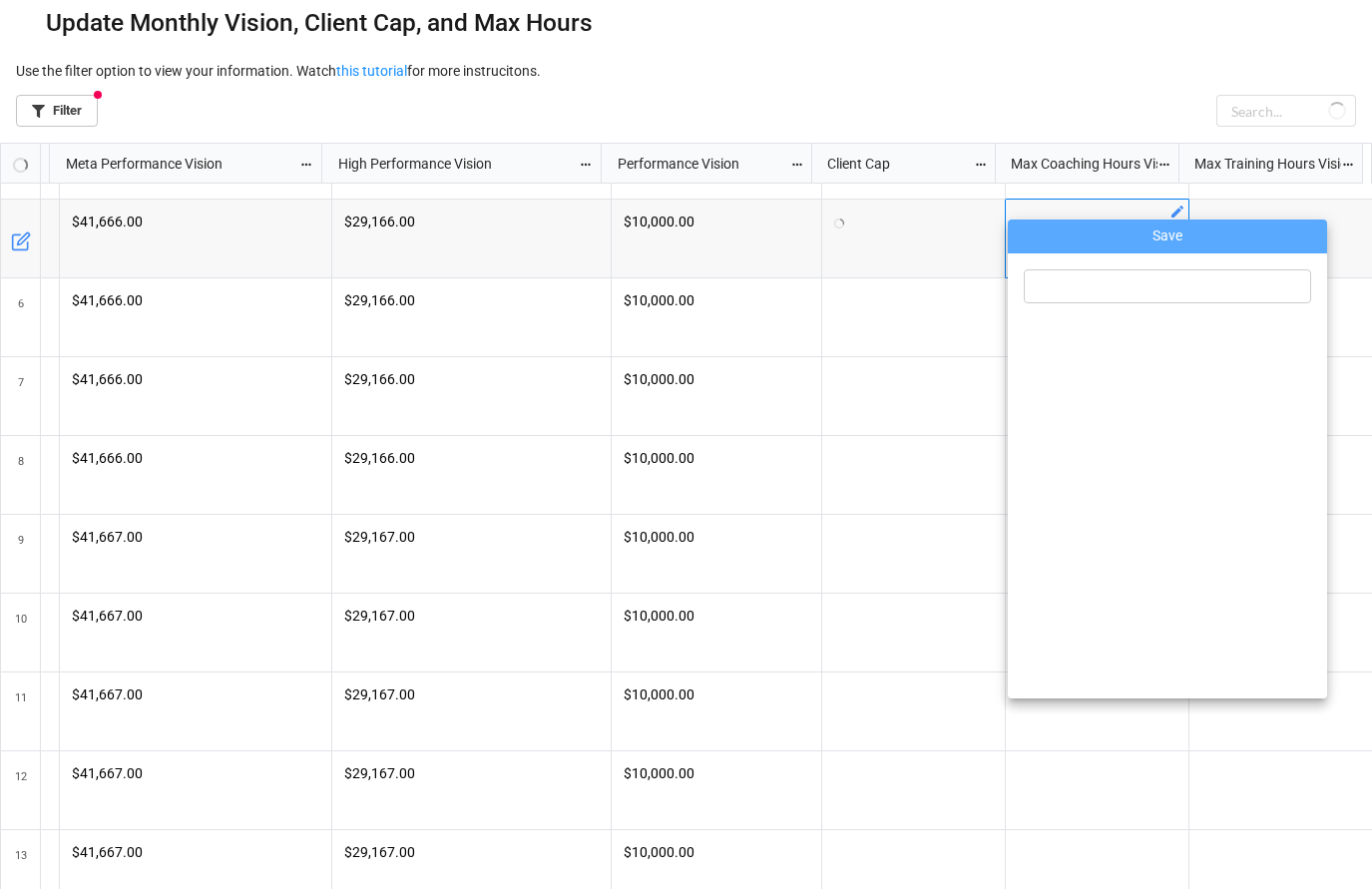 type on "1" 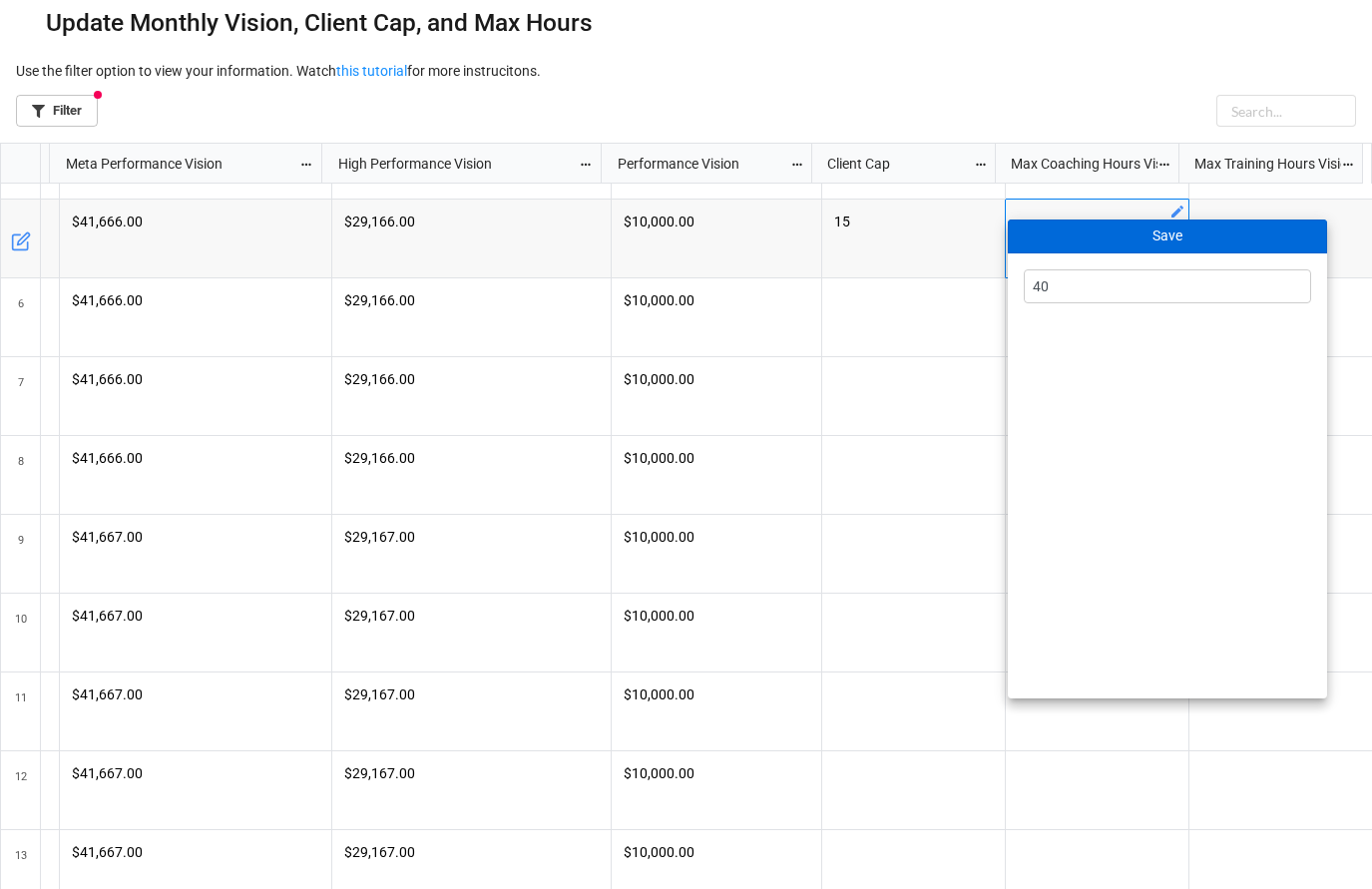 type on "40" 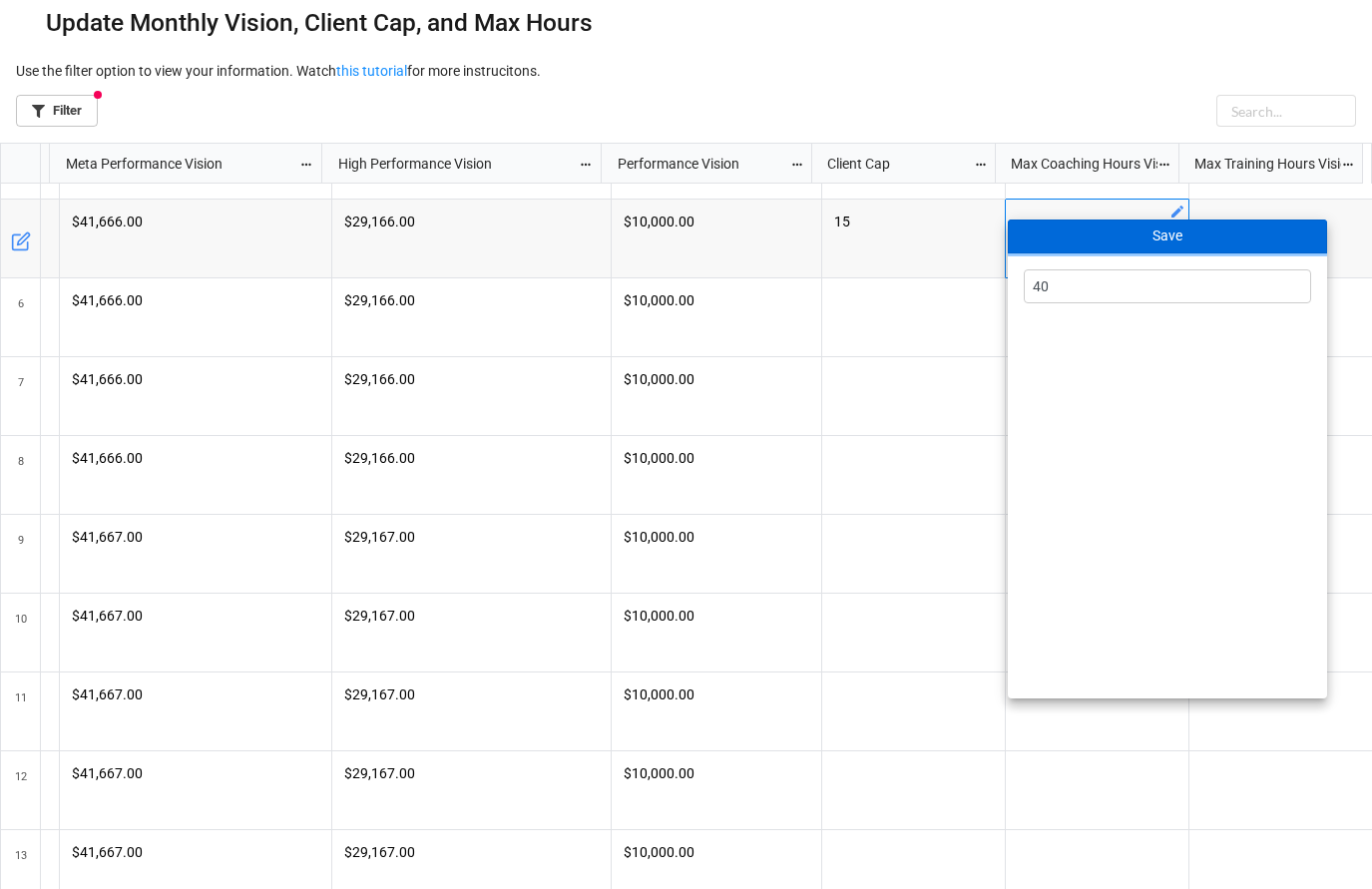 click on "Save" at bounding box center [1167, 236] 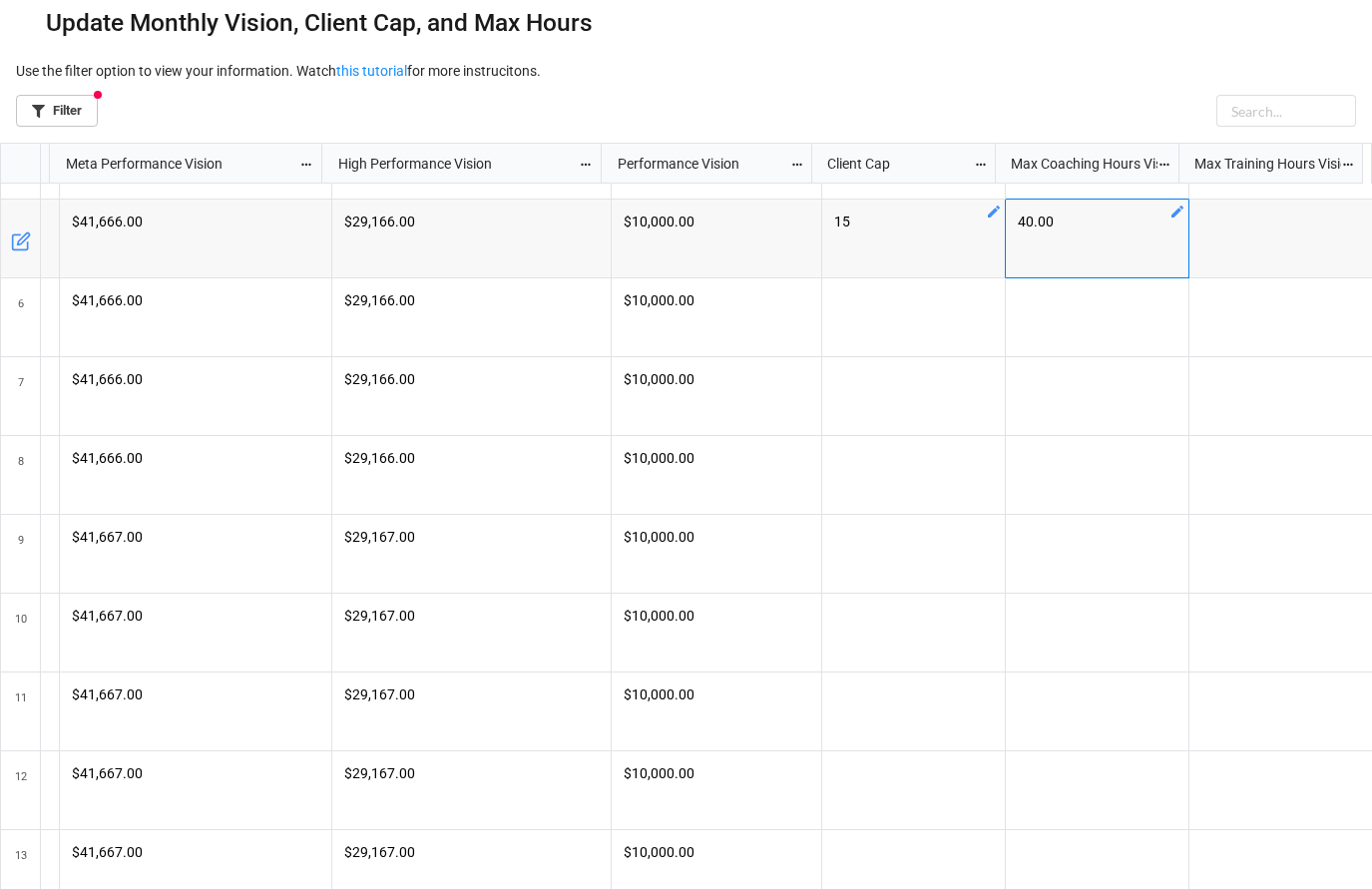 click on "15" at bounding box center [913, 222] 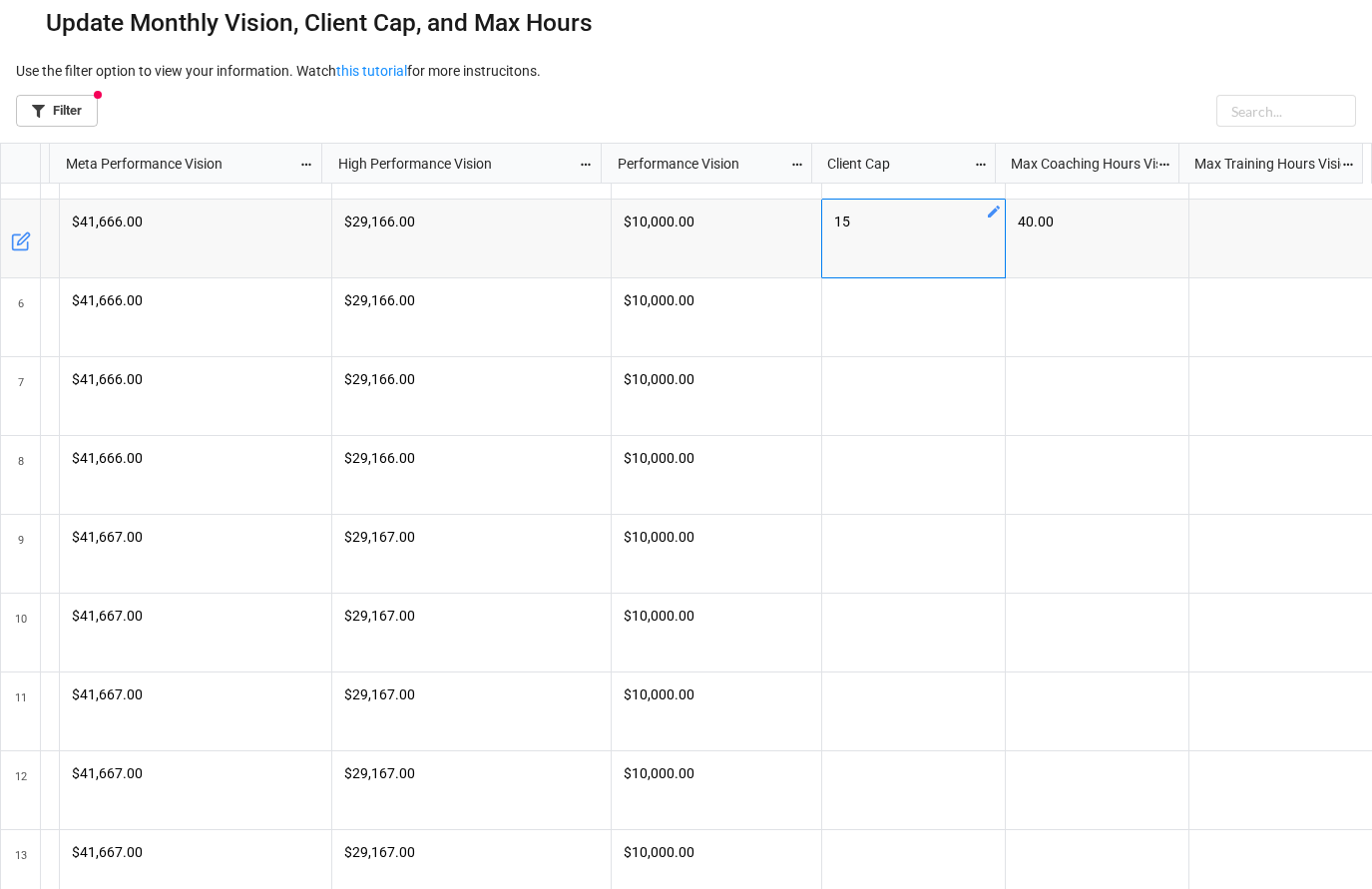 click on "15" at bounding box center (913, 222) 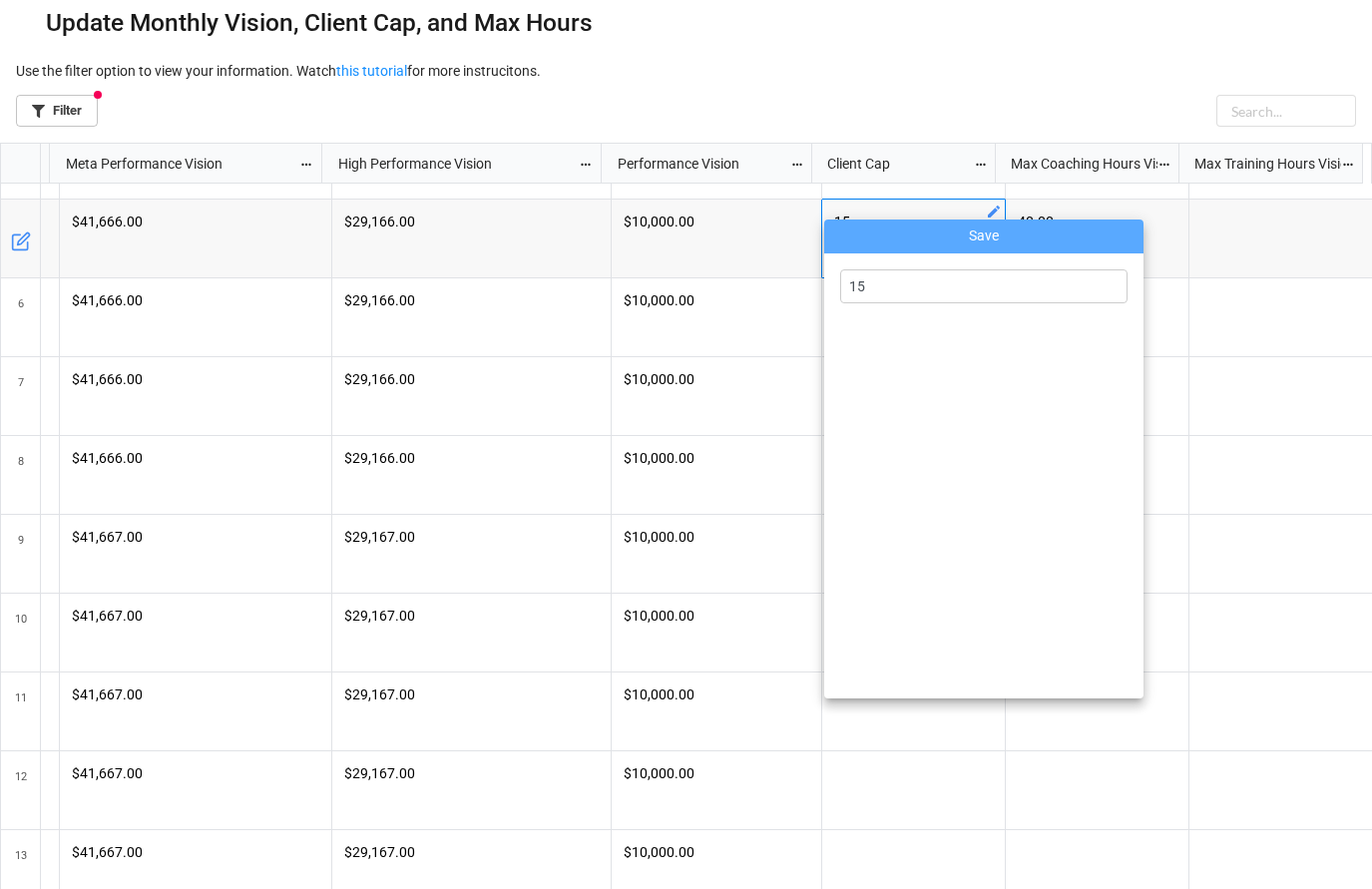 drag, startPoint x: 887, startPoint y: 284, endPoint x: 858, endPoint y: 288, distance: 29.274562 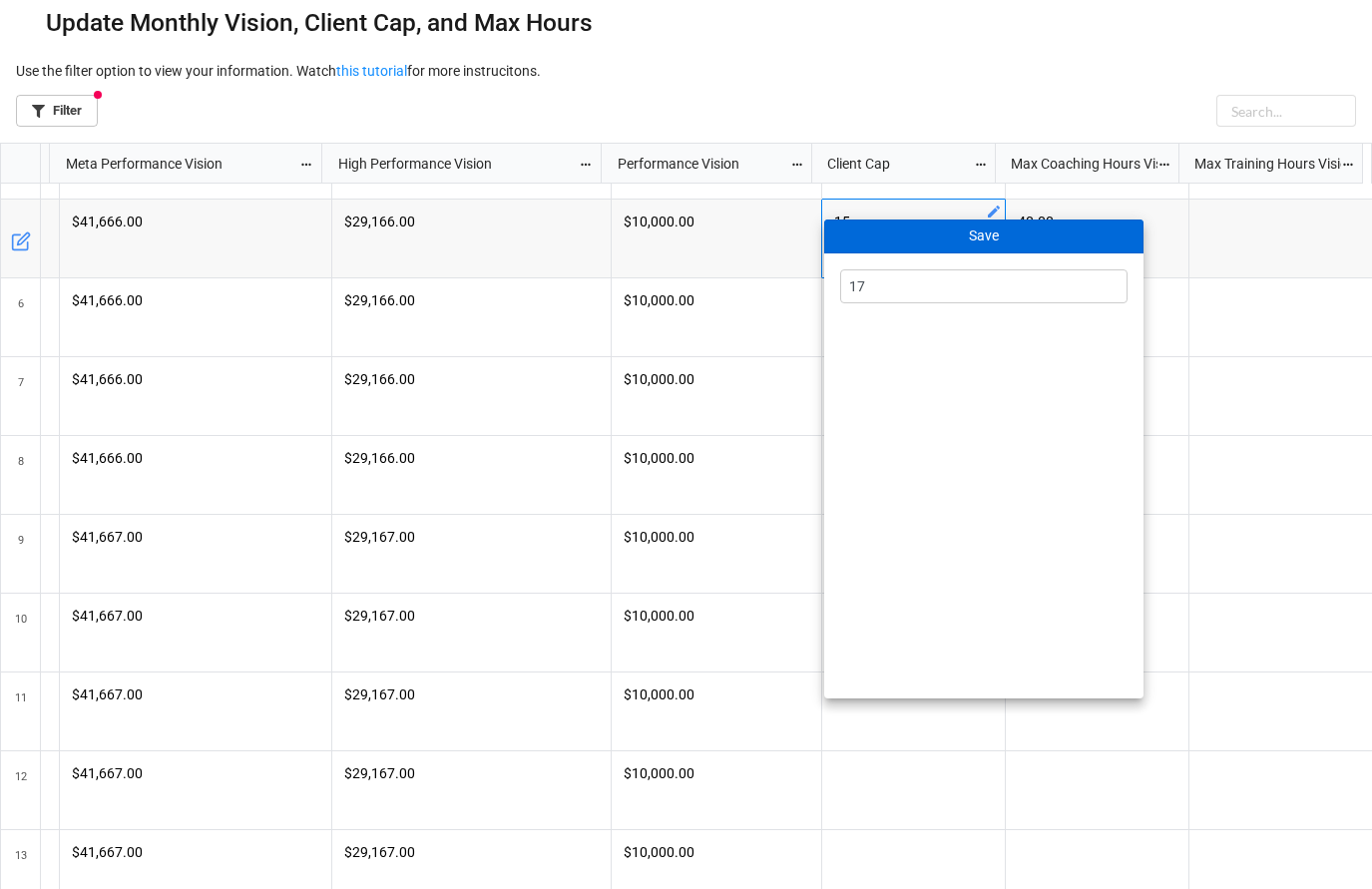 type on "17" 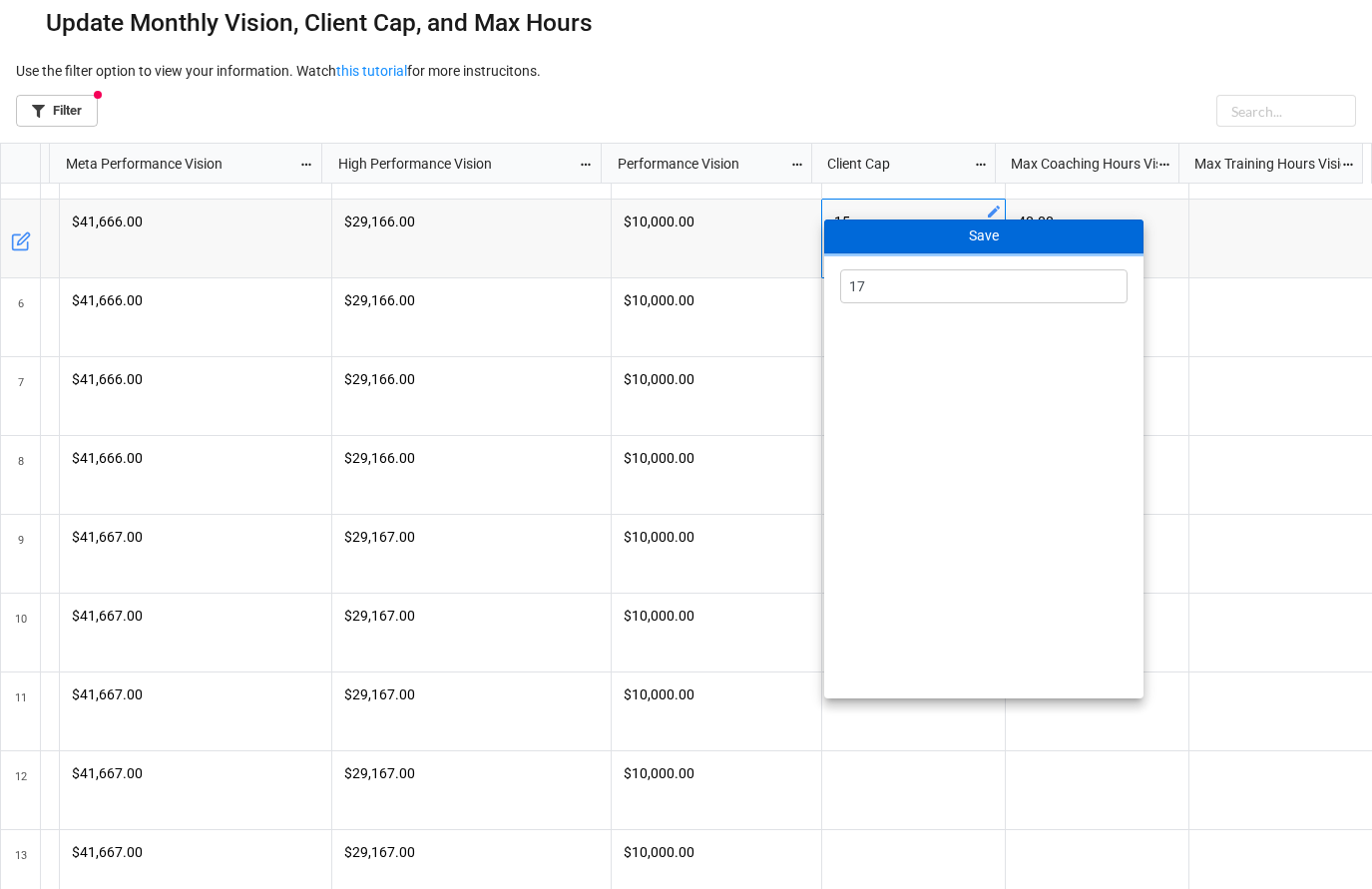 click on "Save" at bounding box center (984, 236) 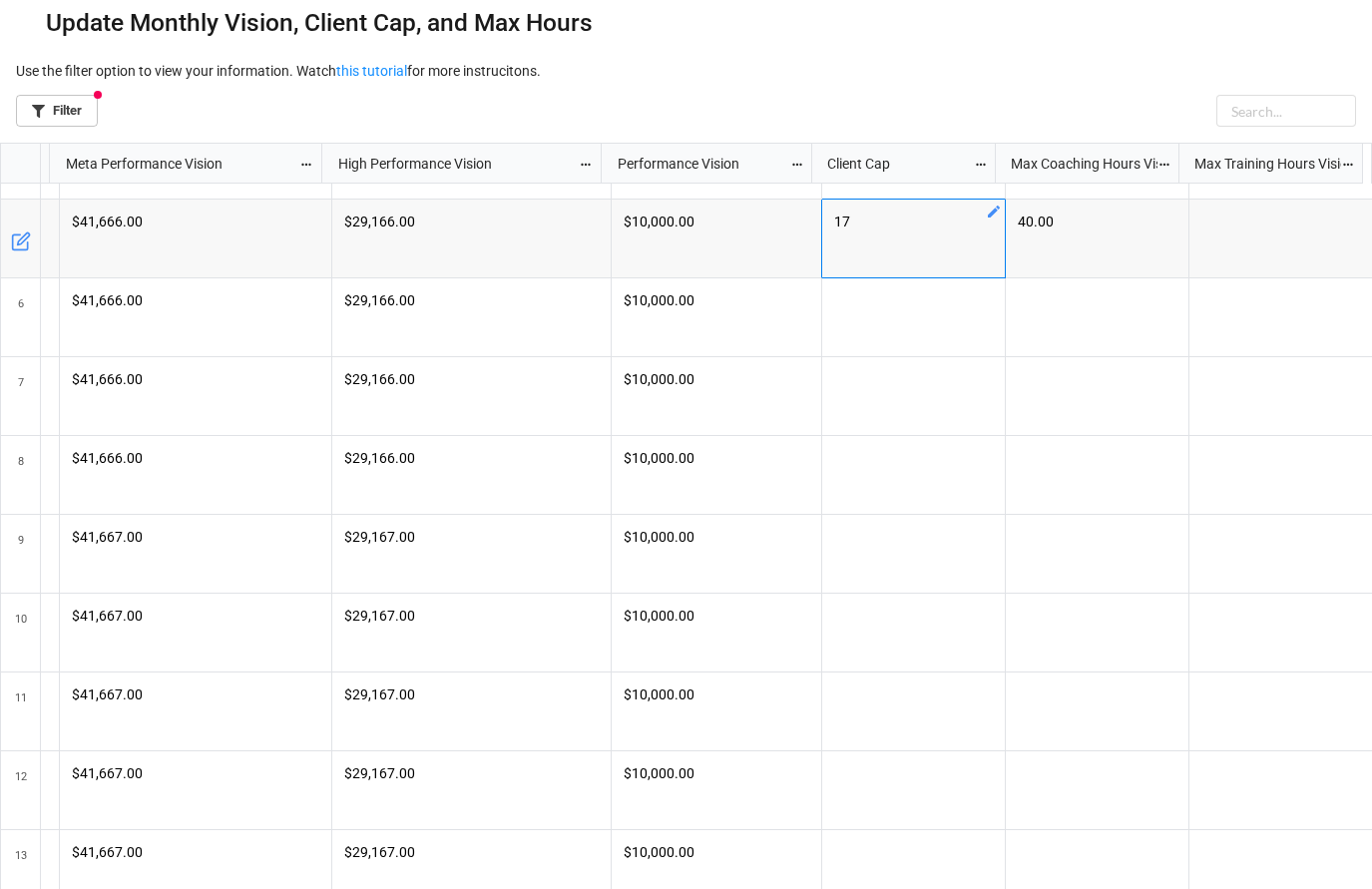 click 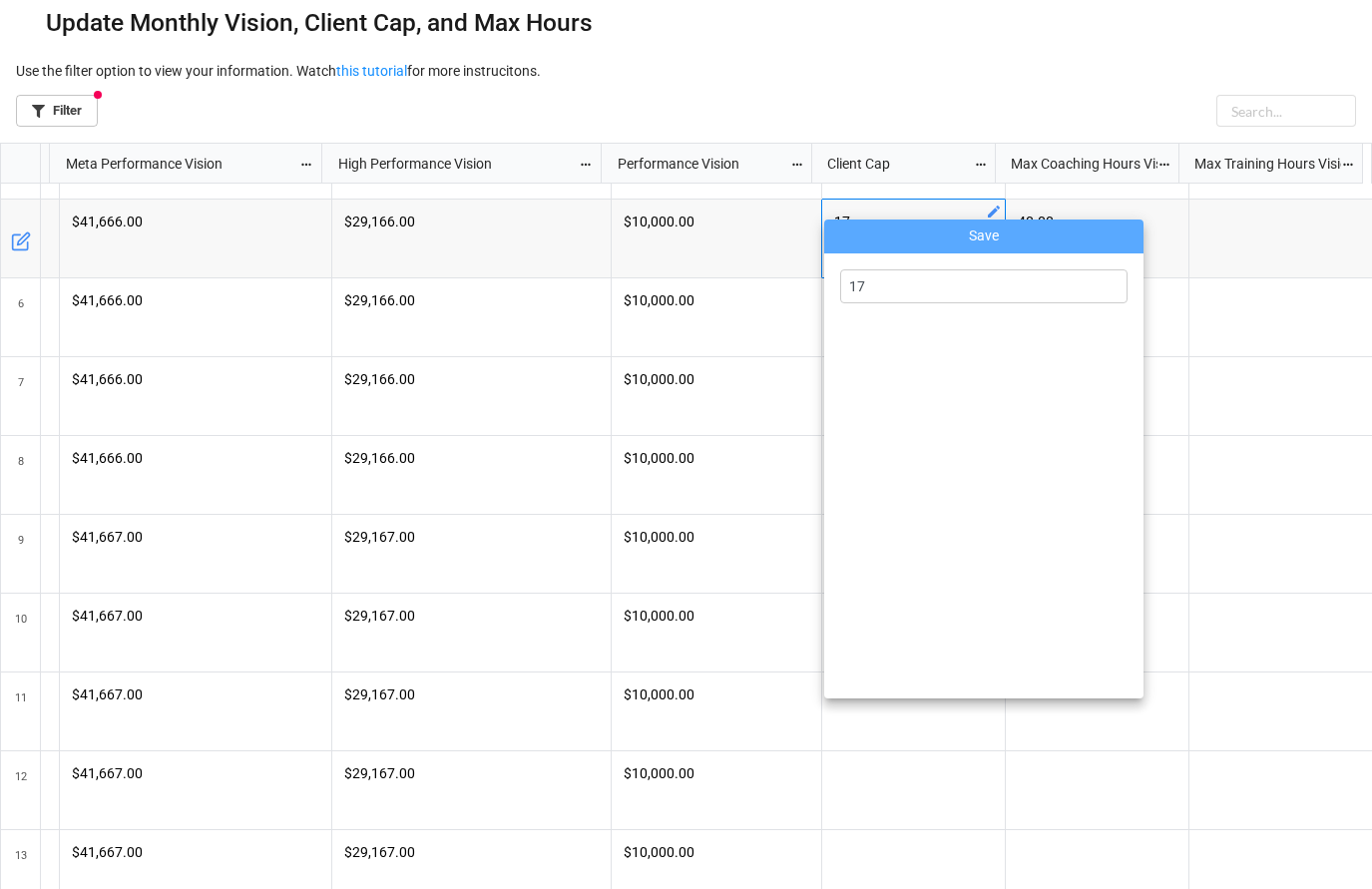 click on "17" at bounding box center (984, 286) 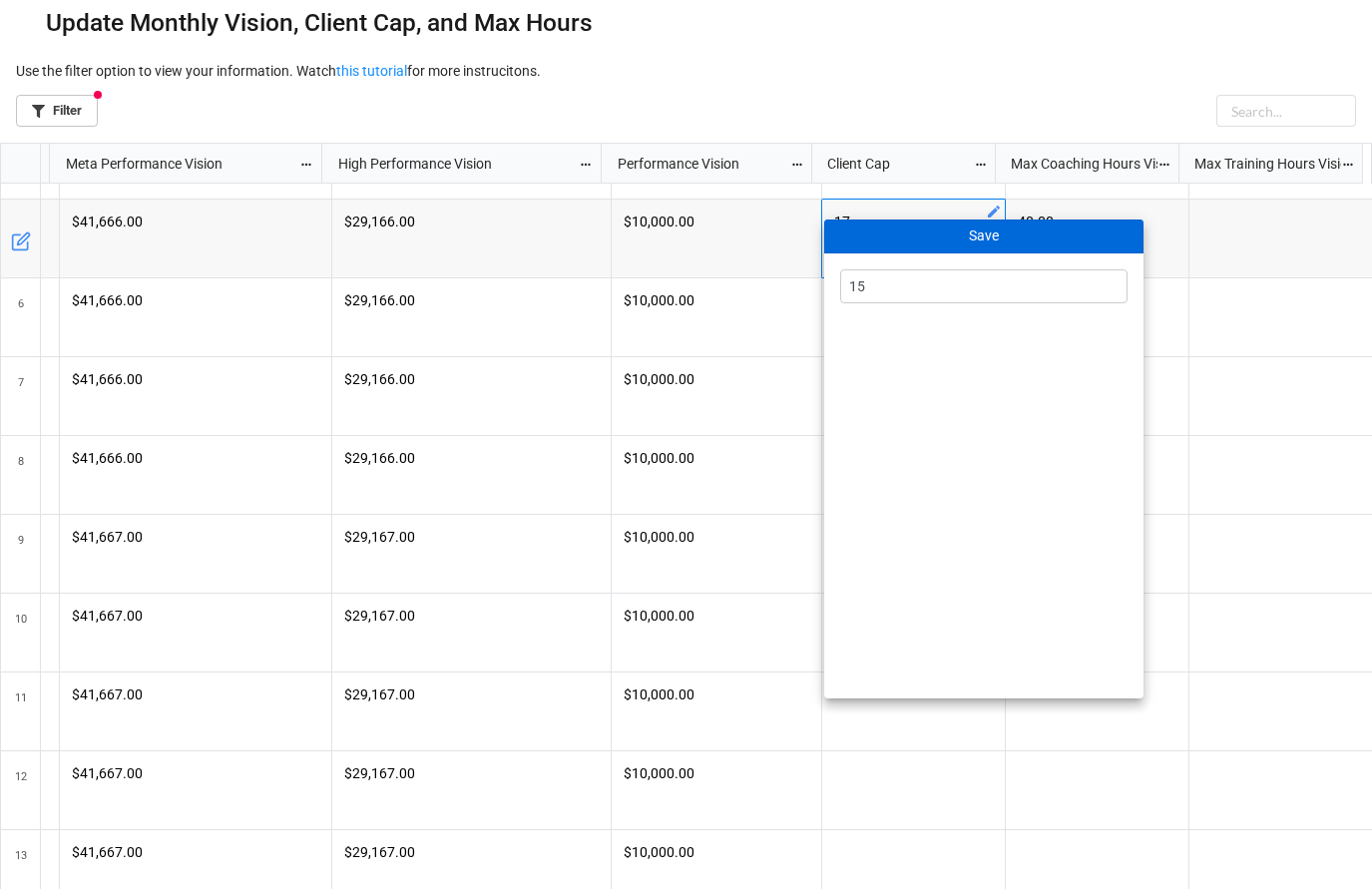 type on "15" 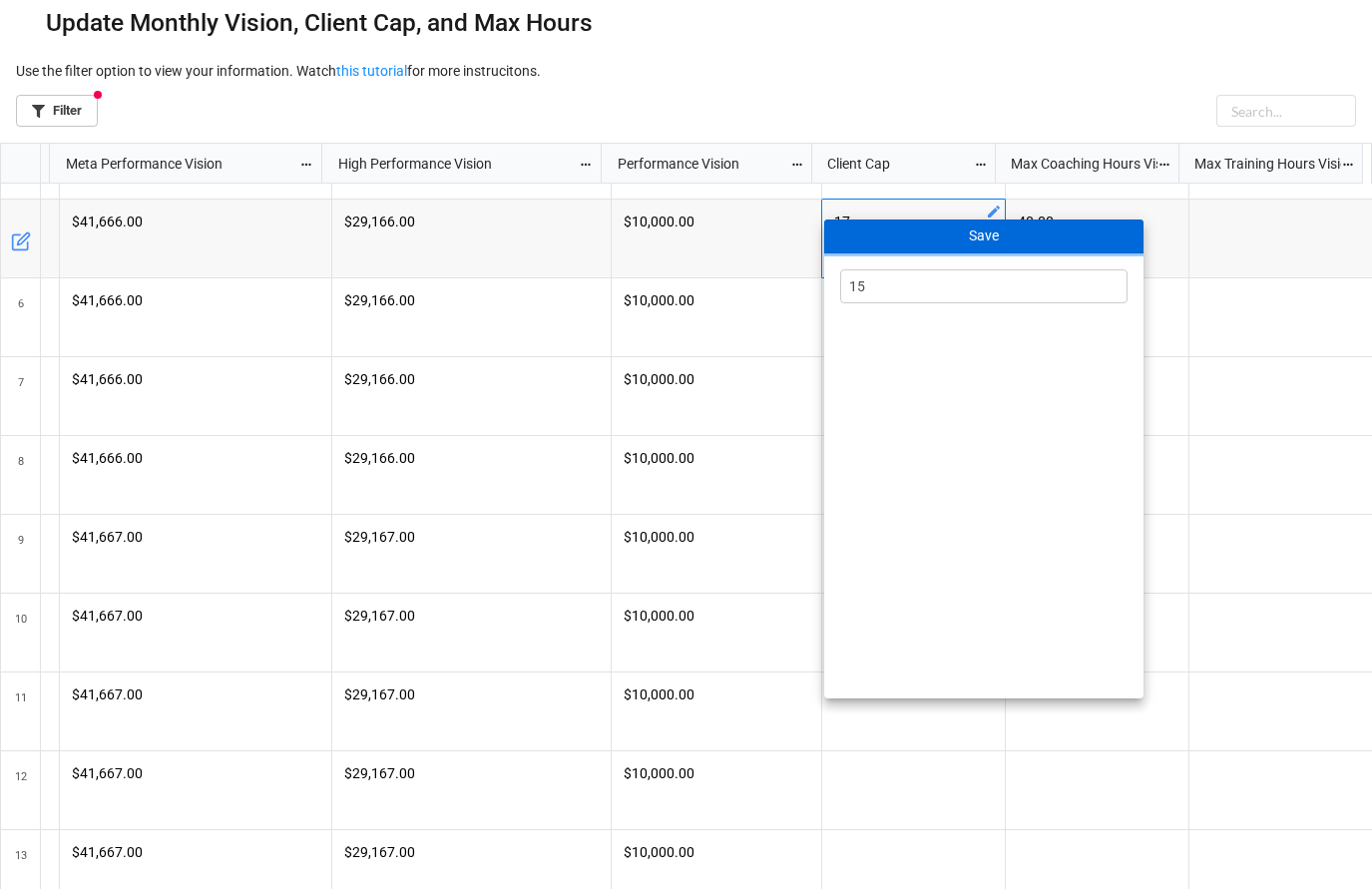 click on "Save" at bounding box center (984, 236) 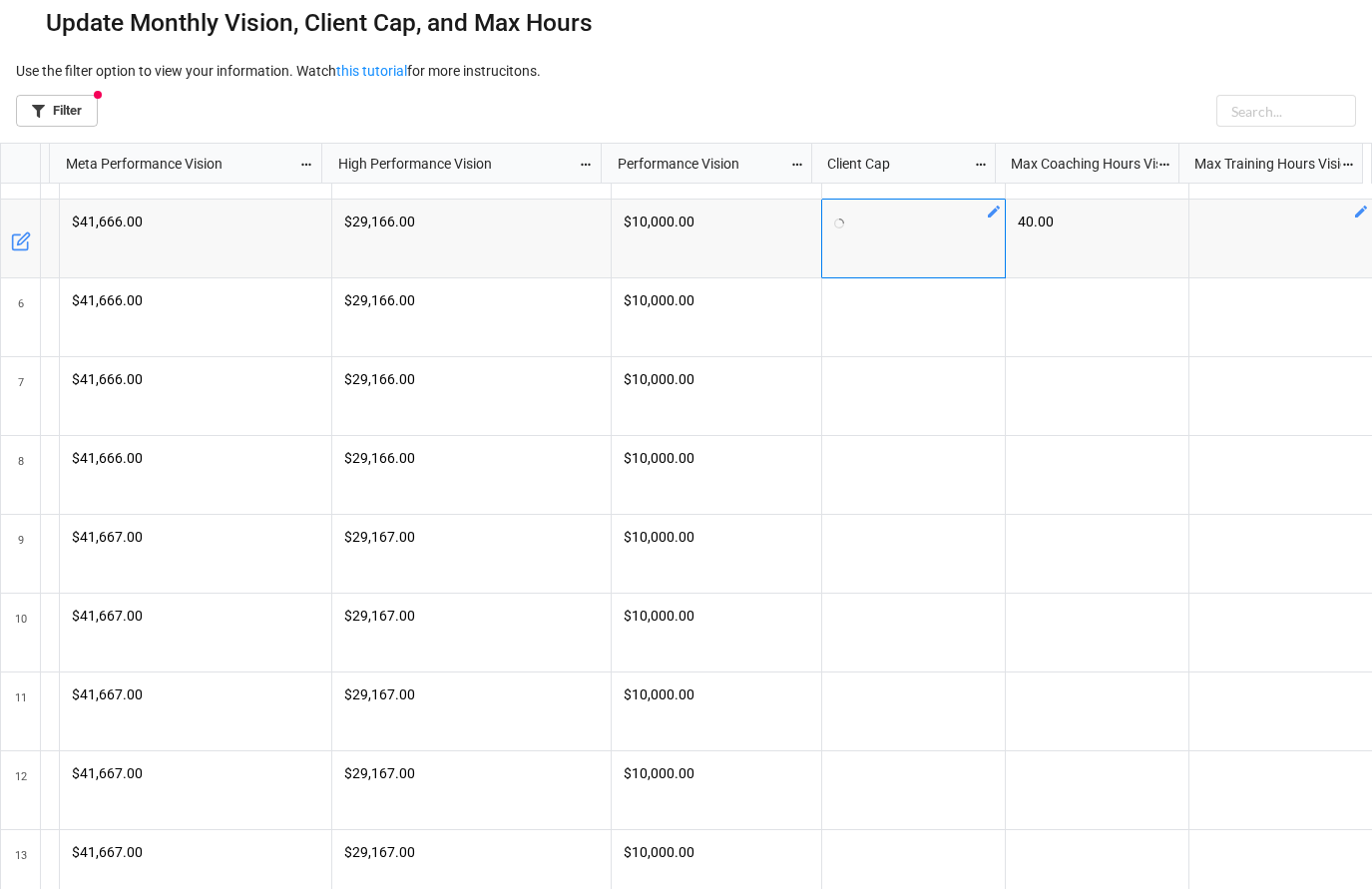 click at bounding box center [1281, 238] 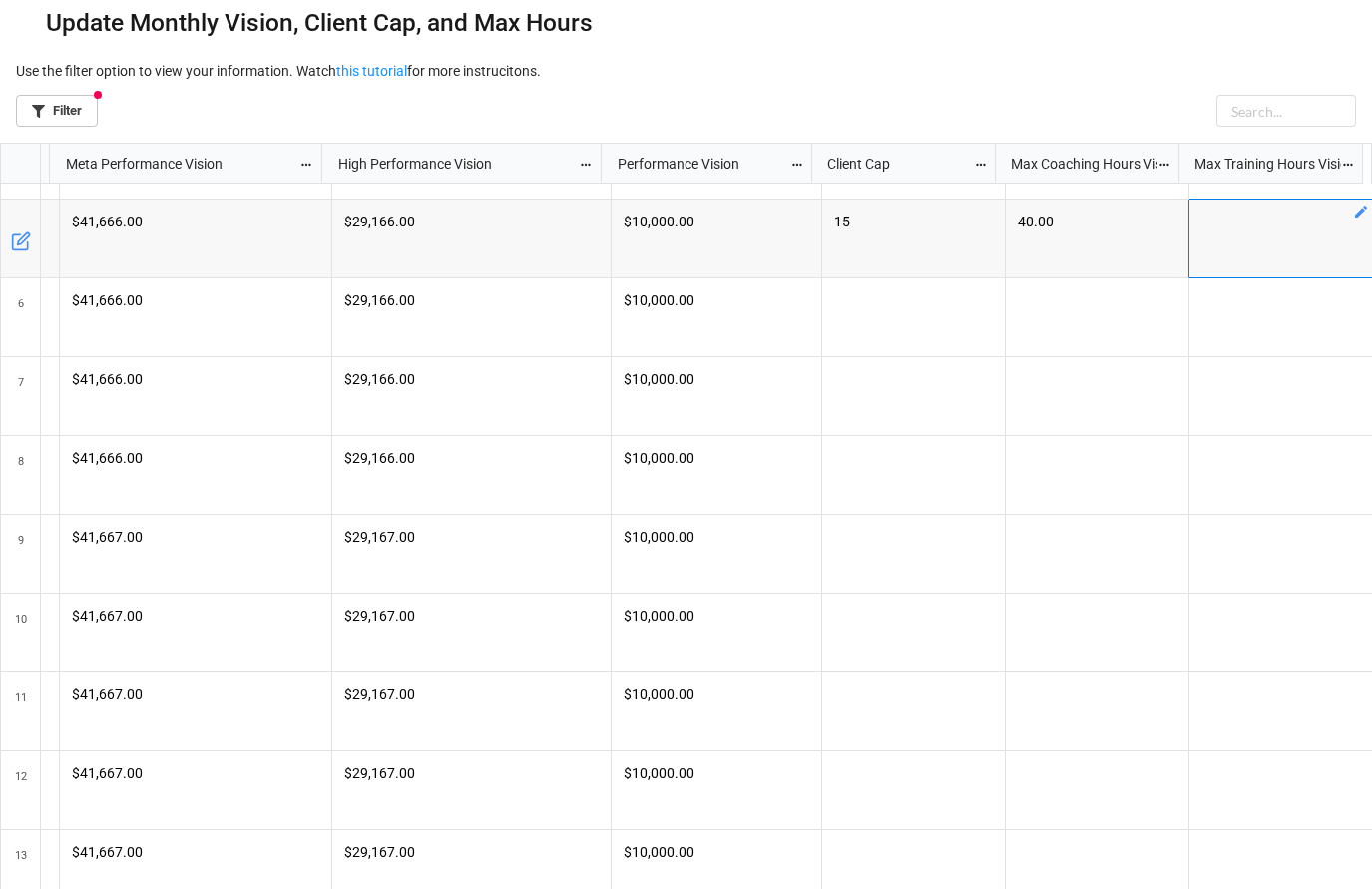 click 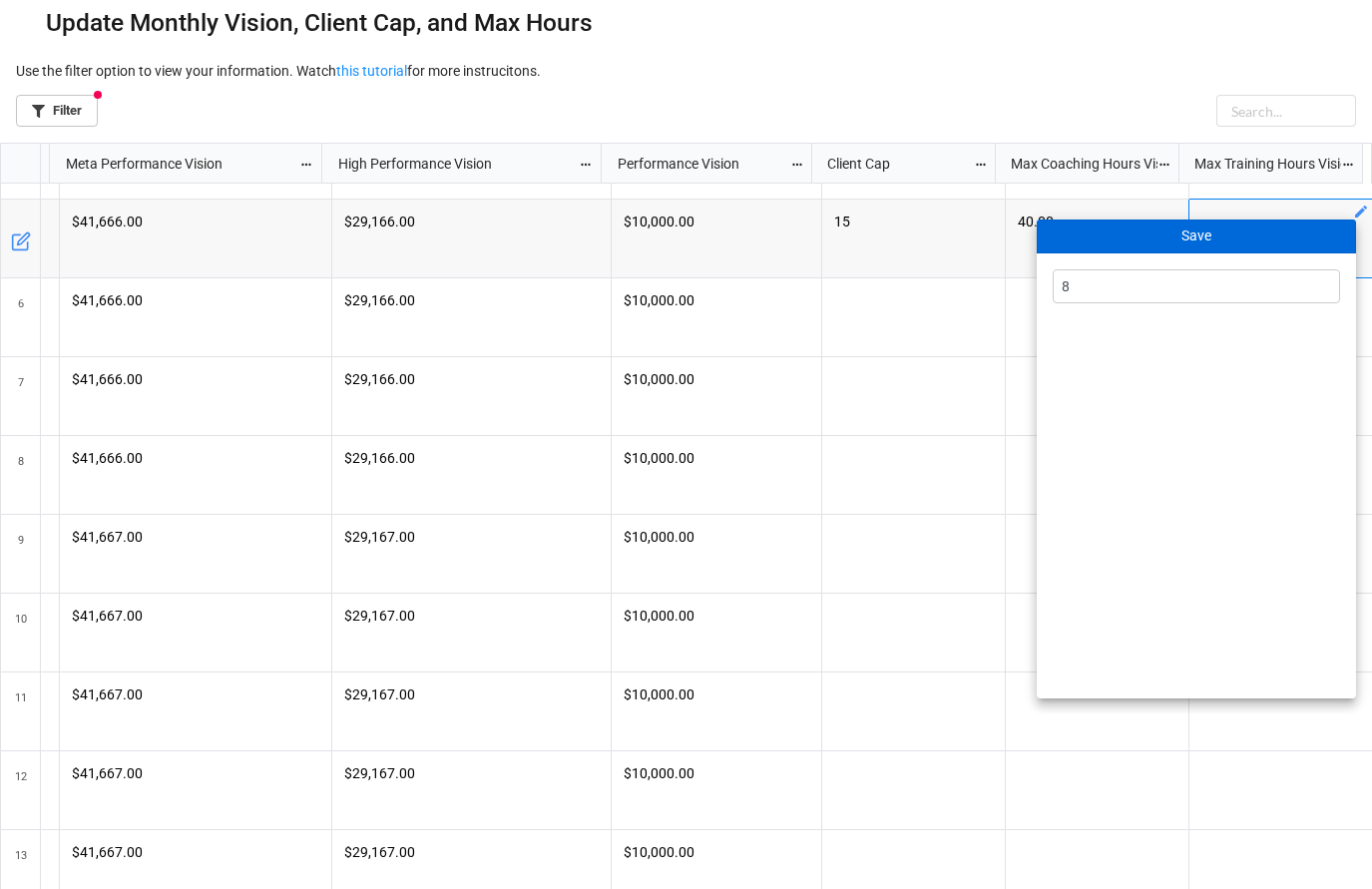 type on "8" 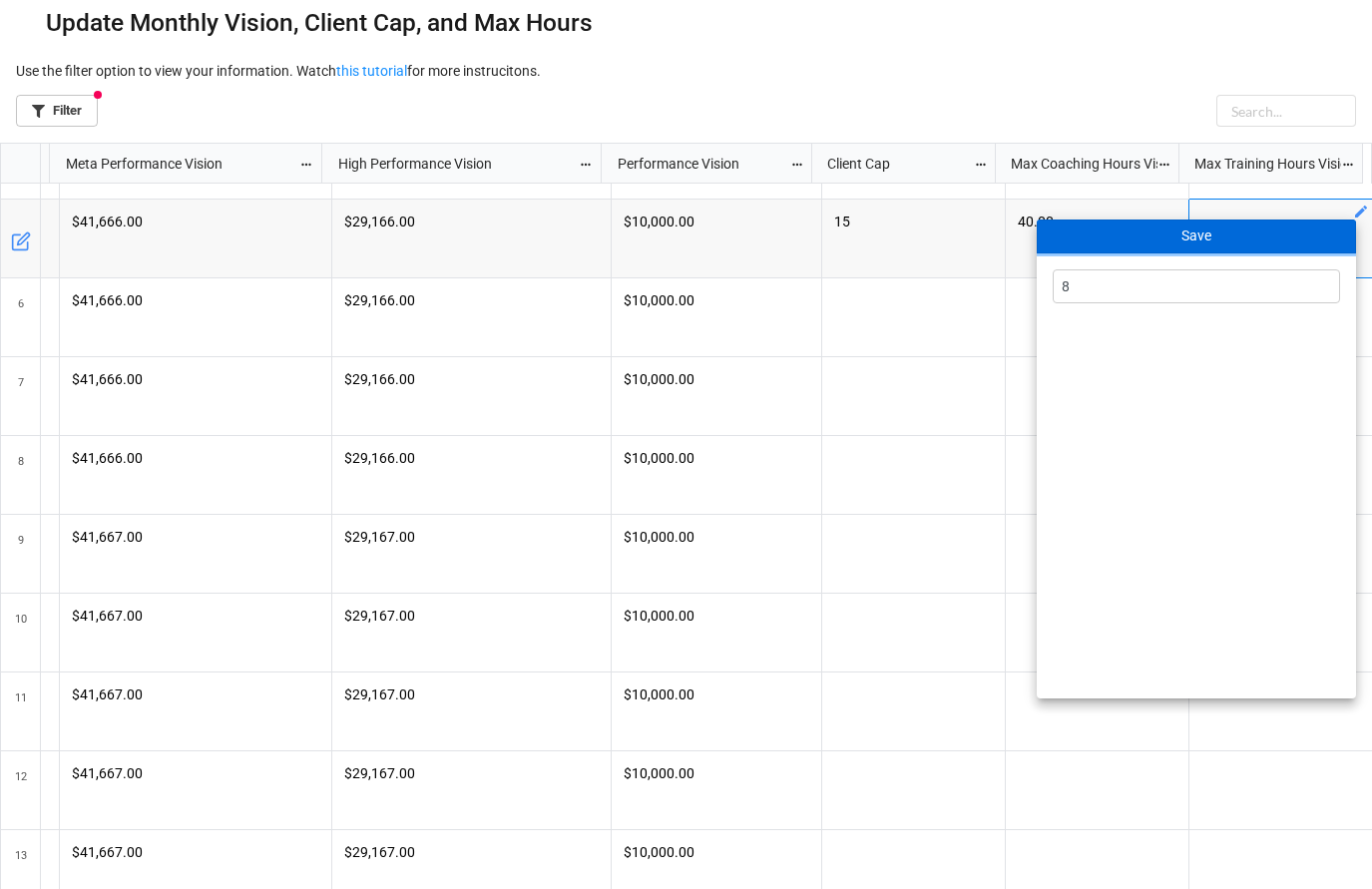 click on "Save" at bounding box center (1196, 236) 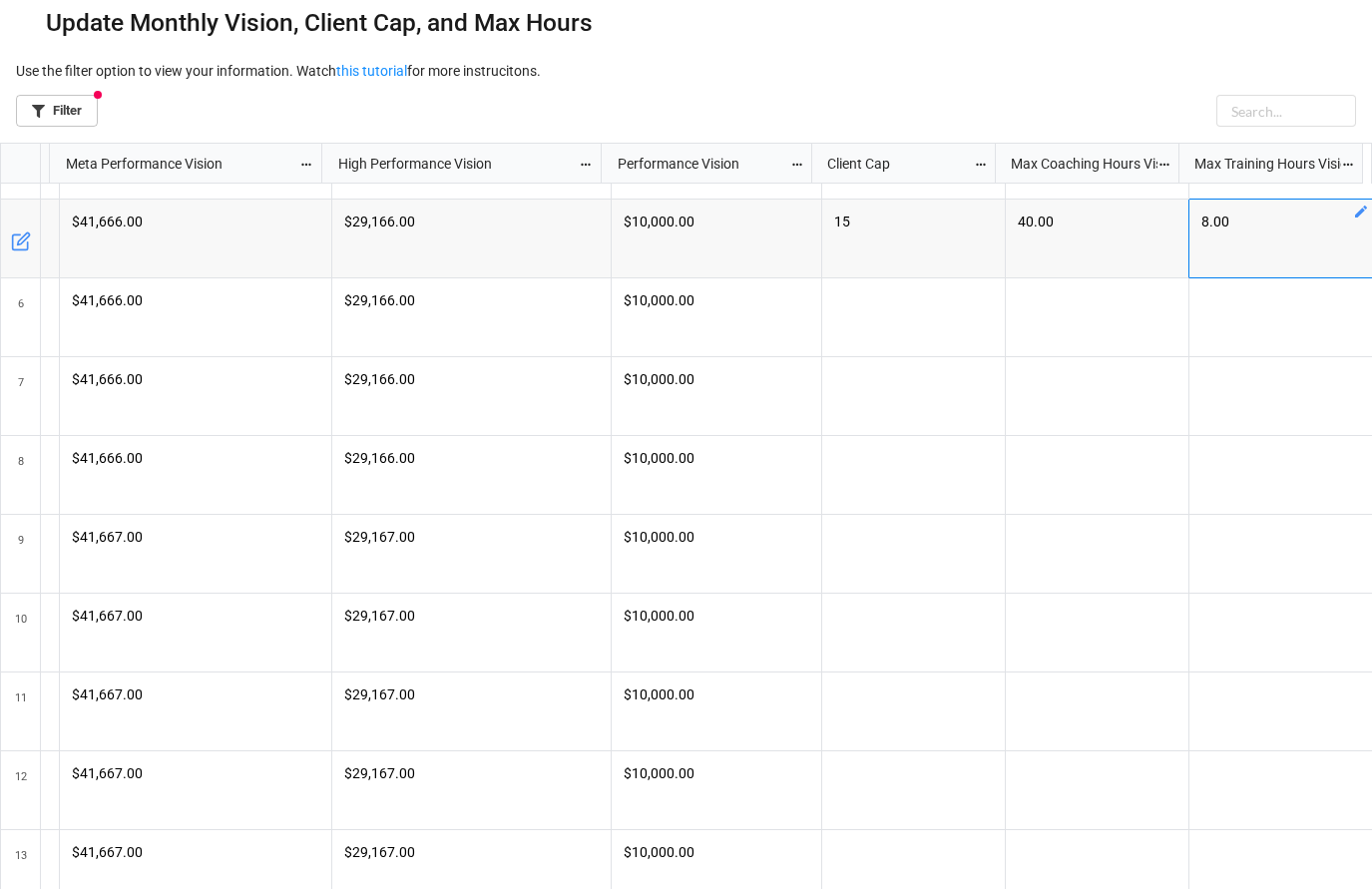 click 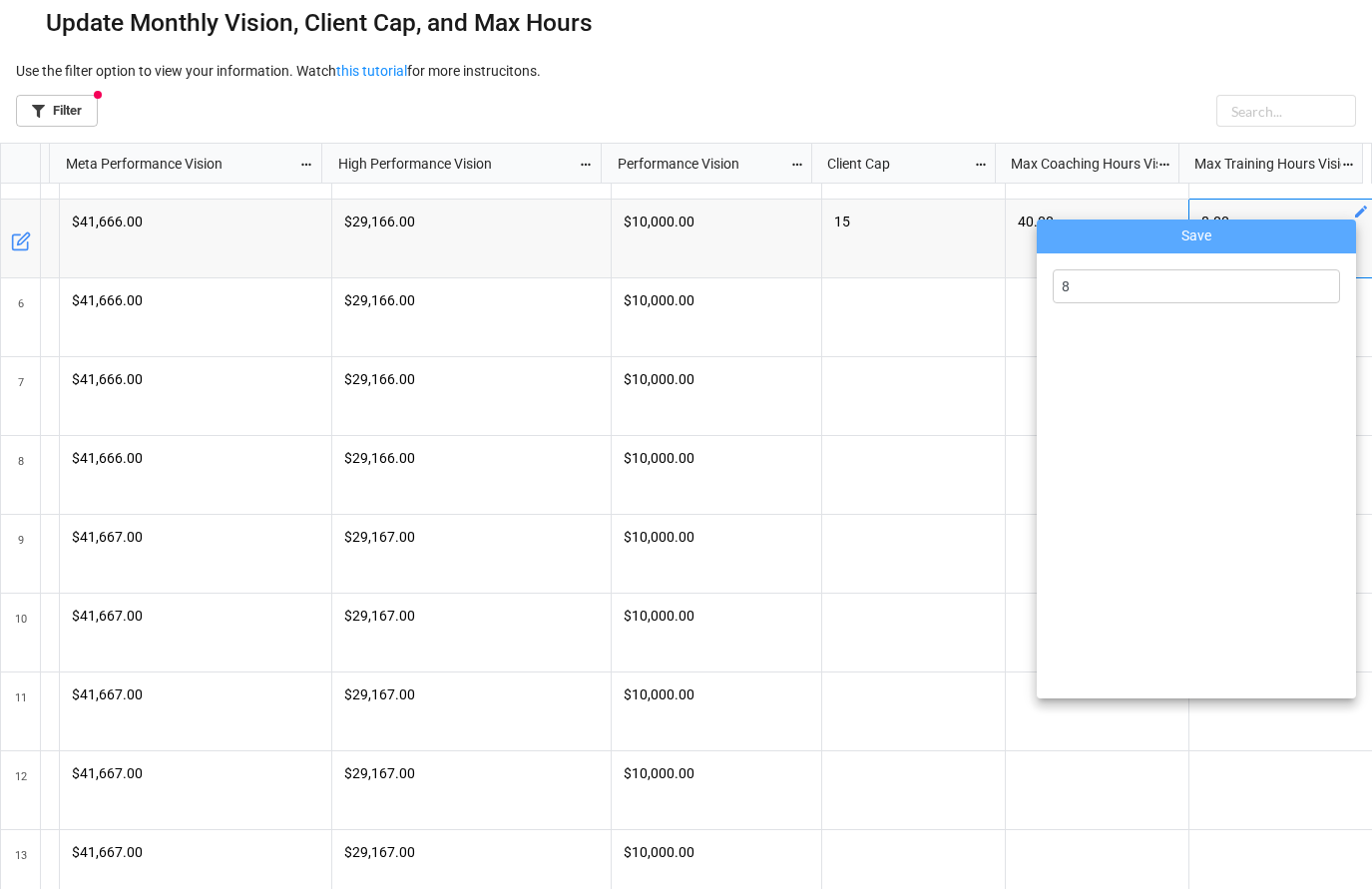 drag, startPoint x: 1085, startPoint y: 292, endPoint x: 1062, endPoint y: 291, distance: 23.021729 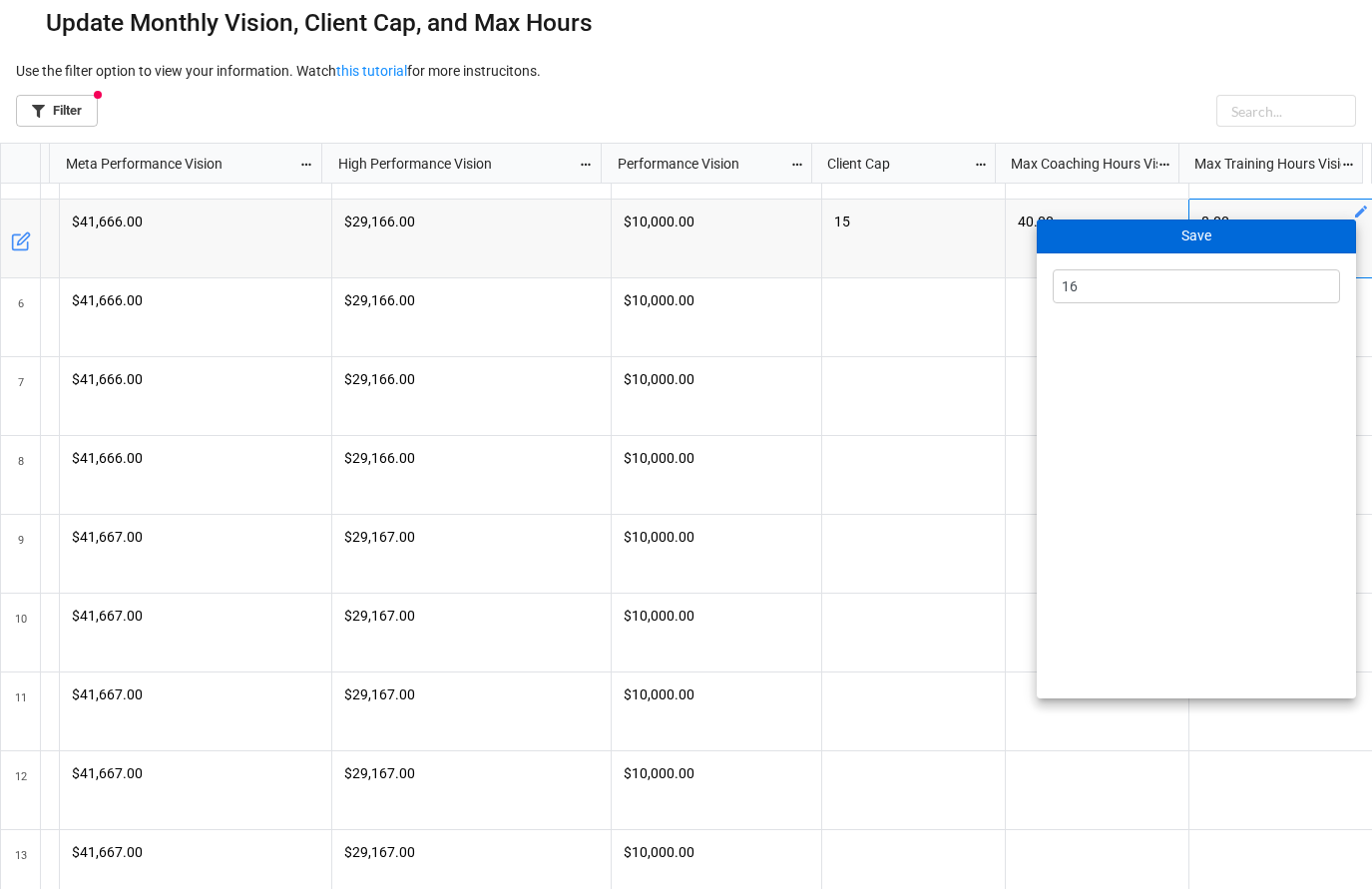 type on "16" 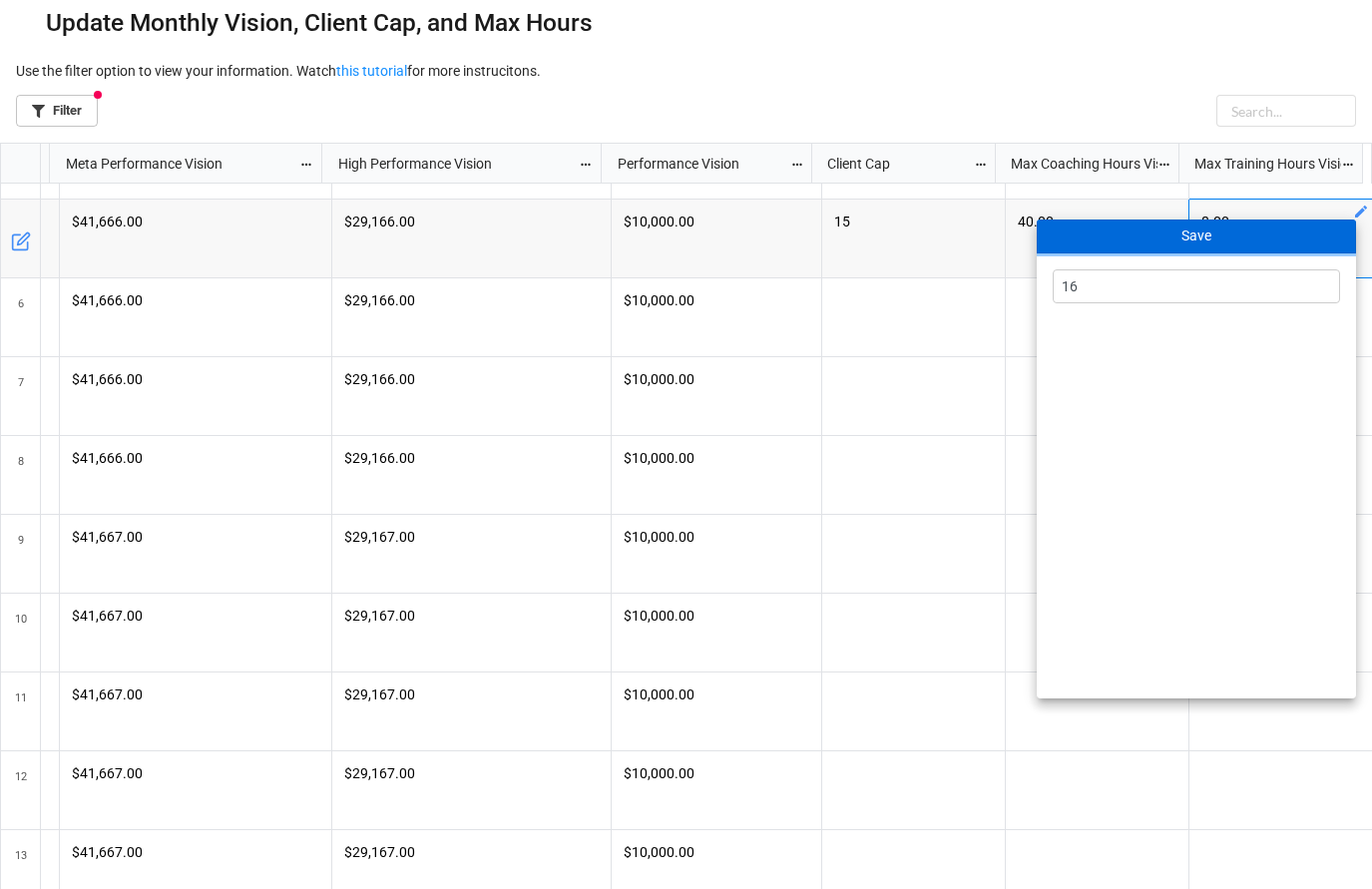 click on "Save" at bounding box center (1196, 236) 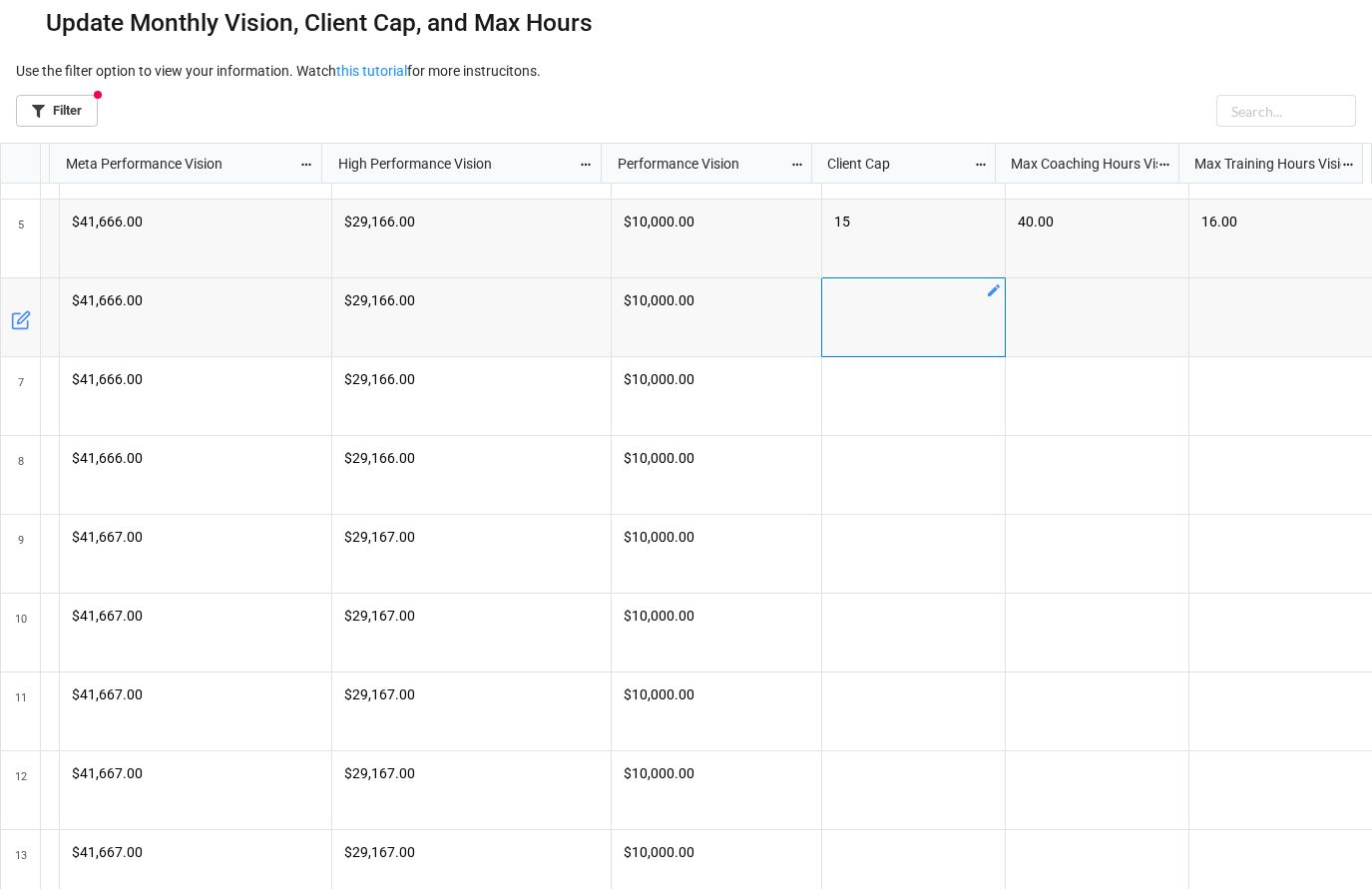 click at bounding box center (914, 317) 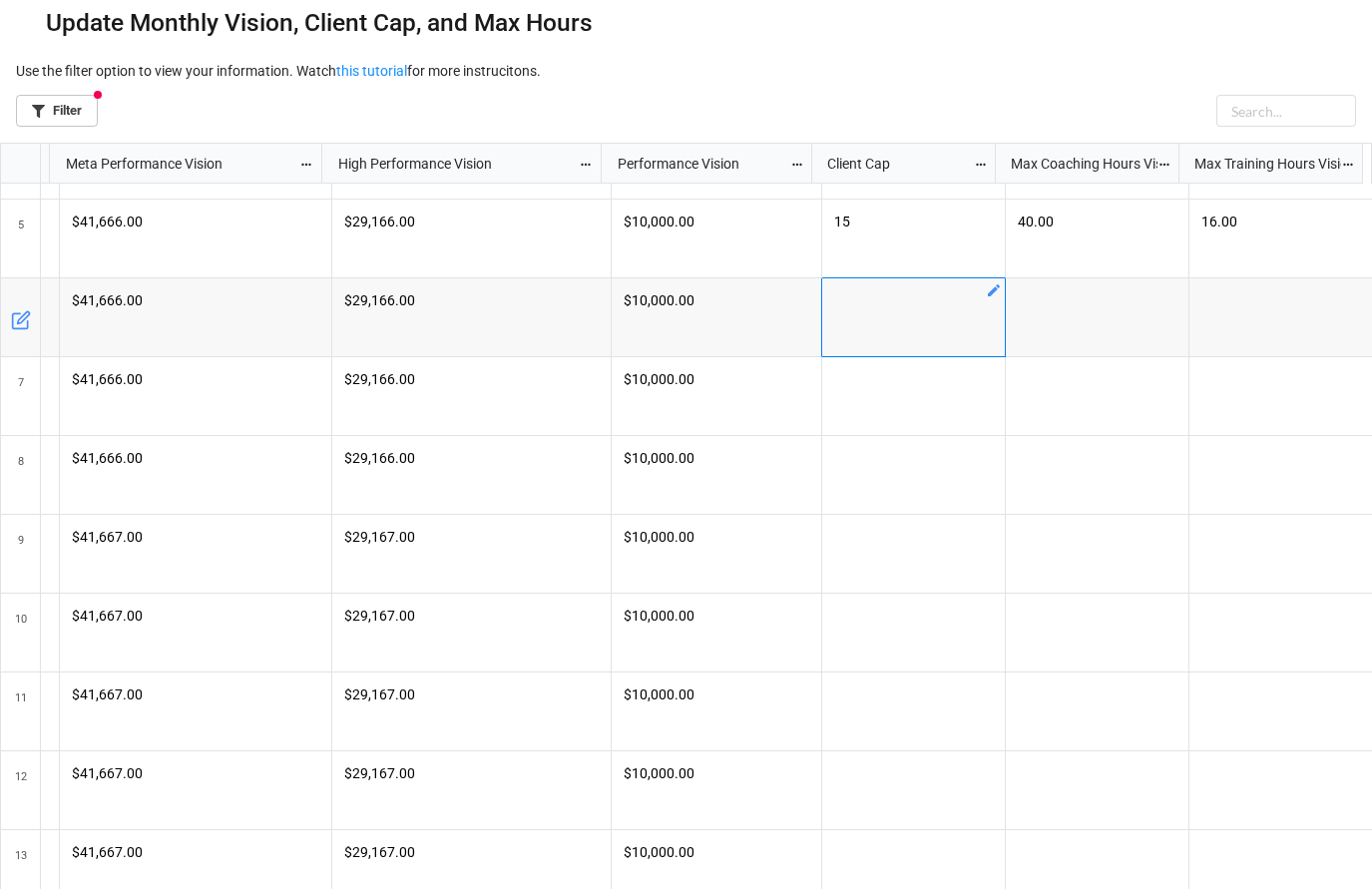 click 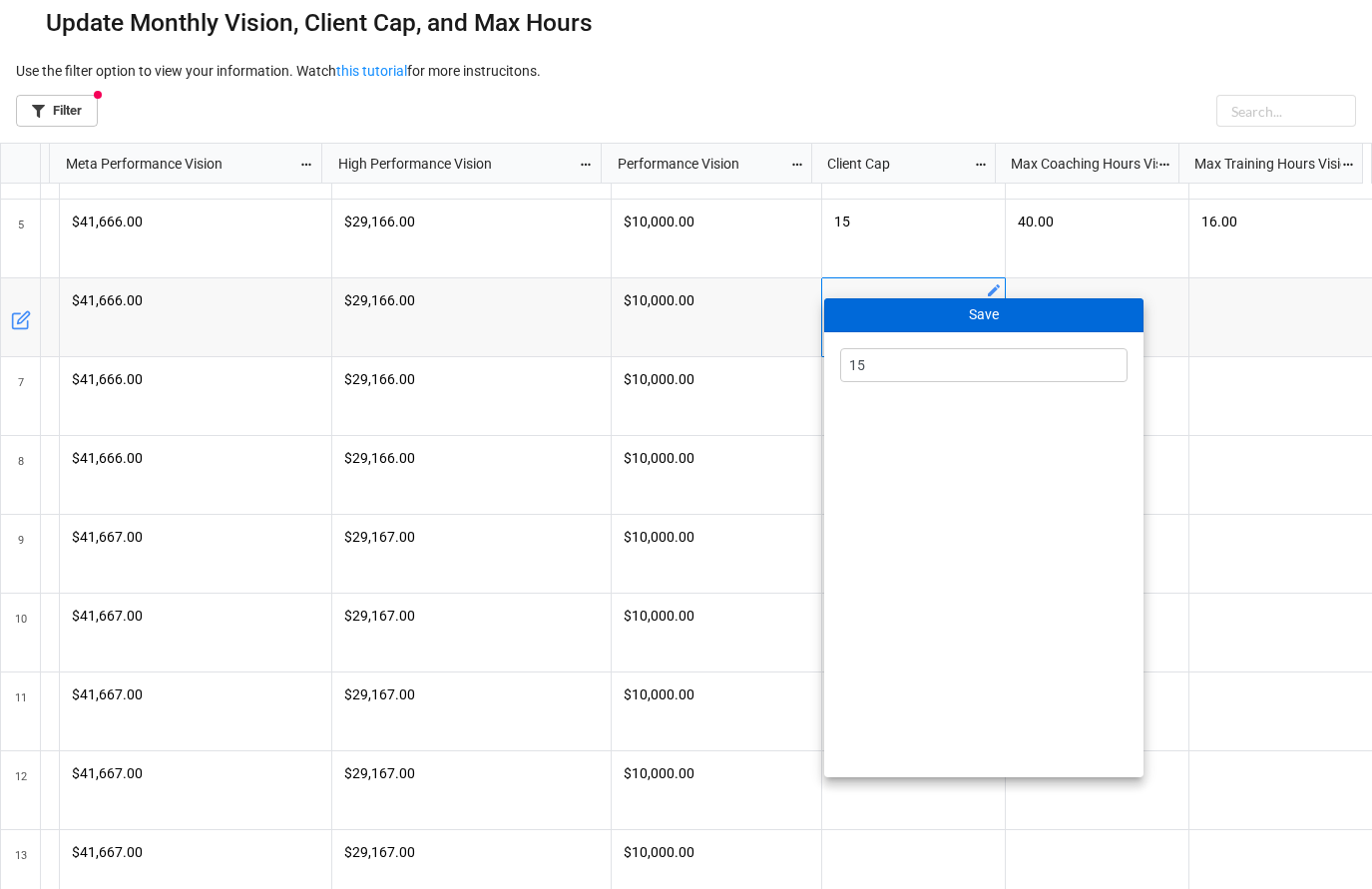 type on "15" 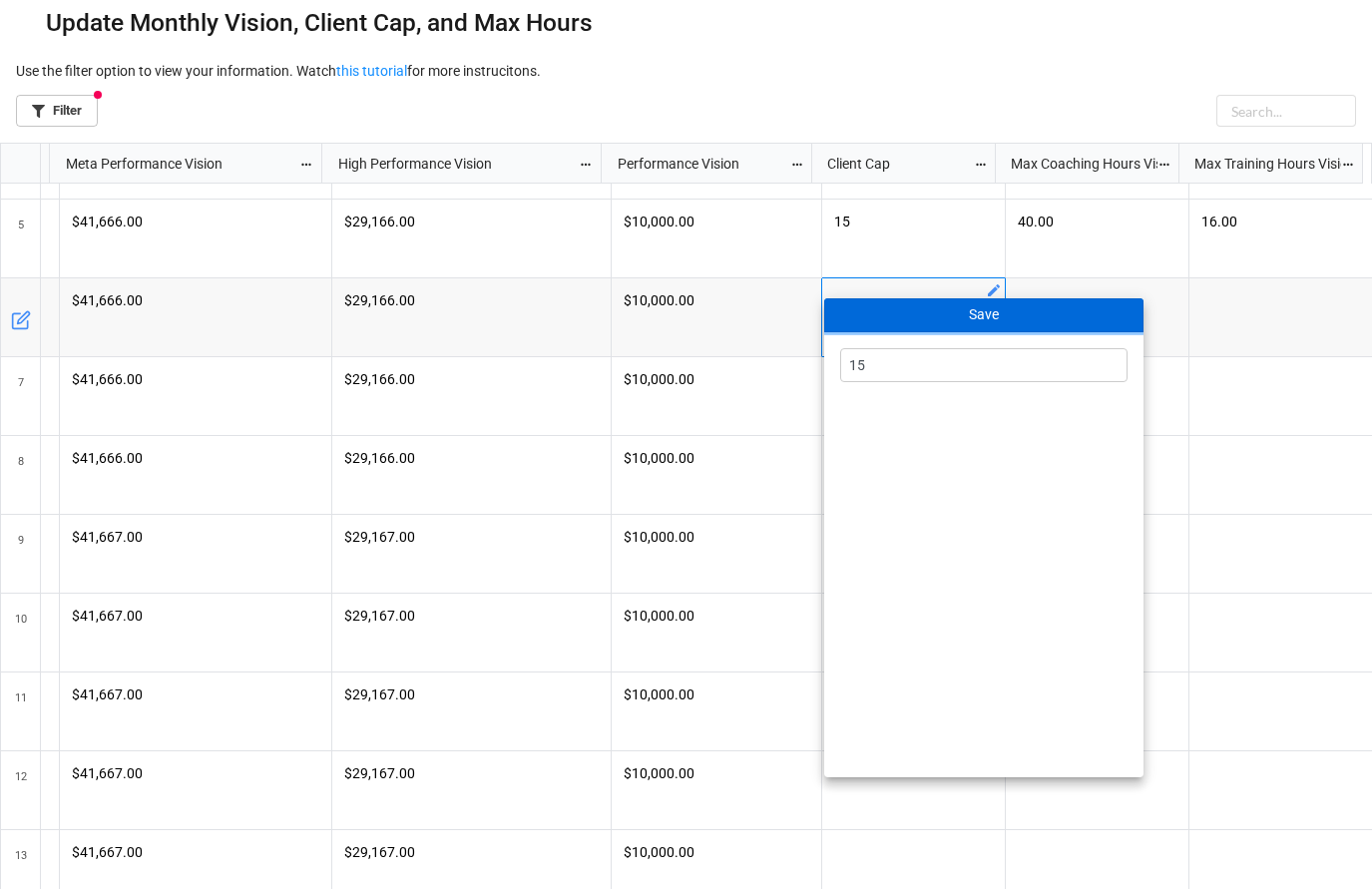 click on "Save" at bounding box center (984, 315) 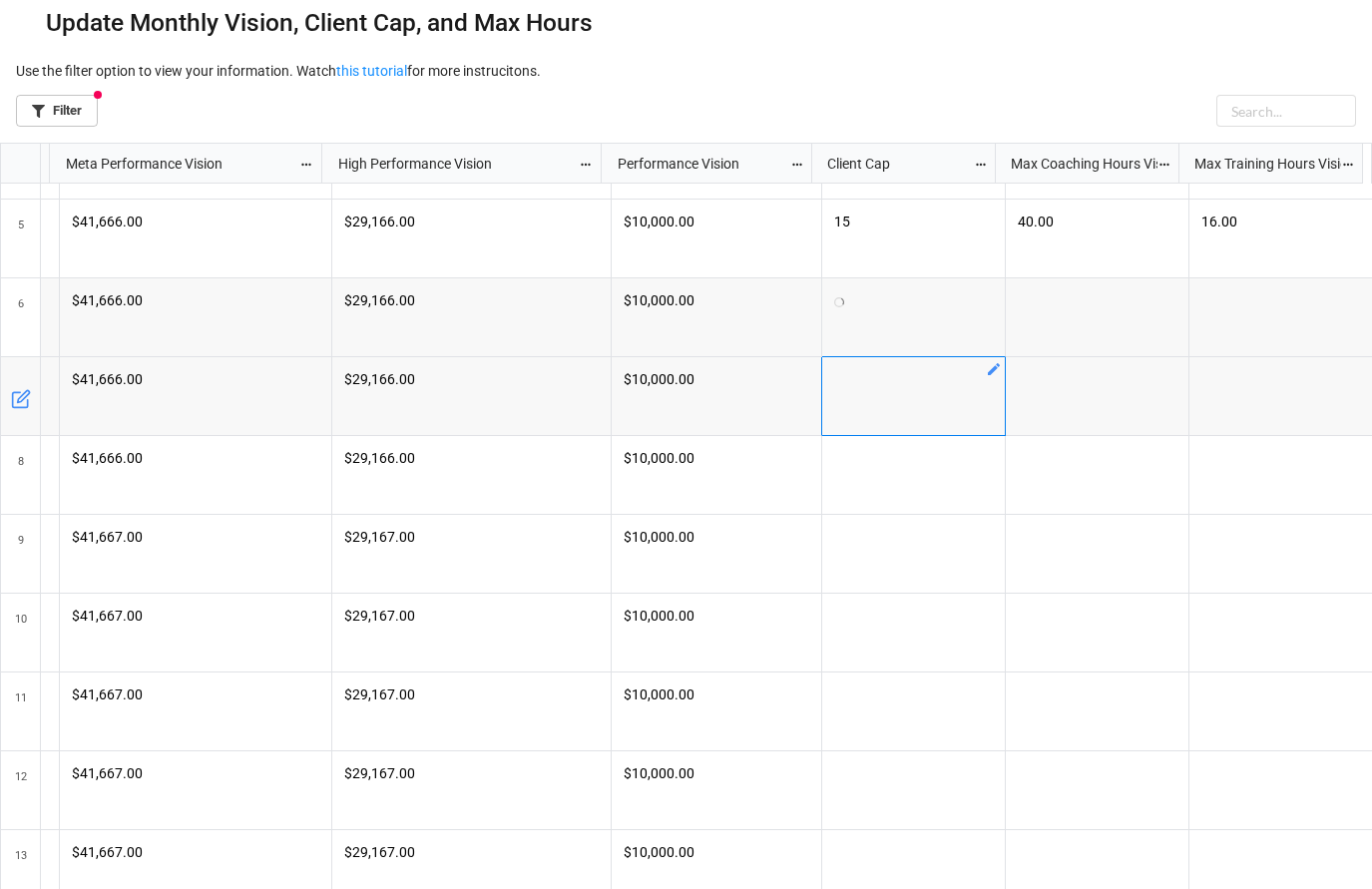click 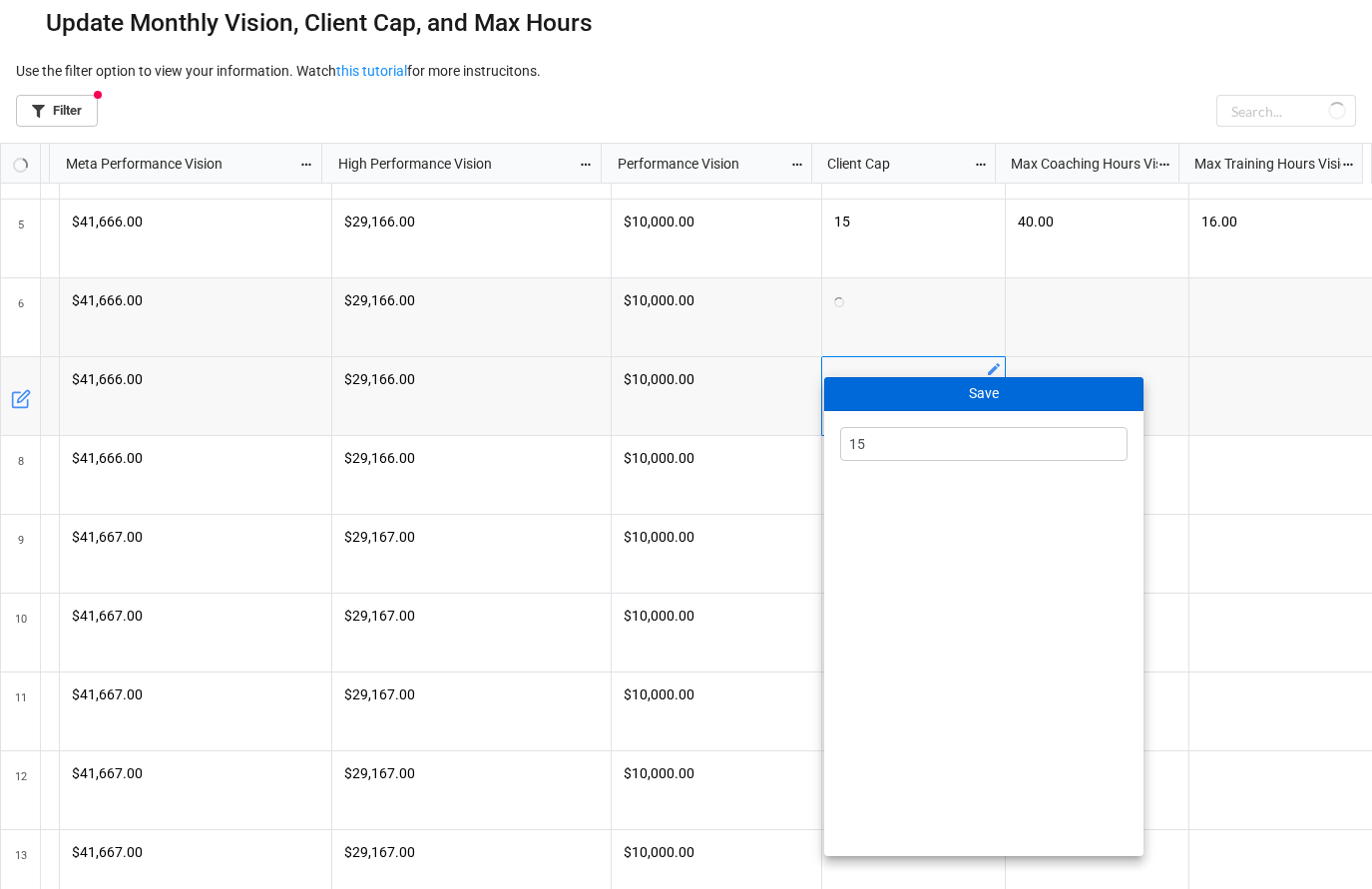 type on "15" 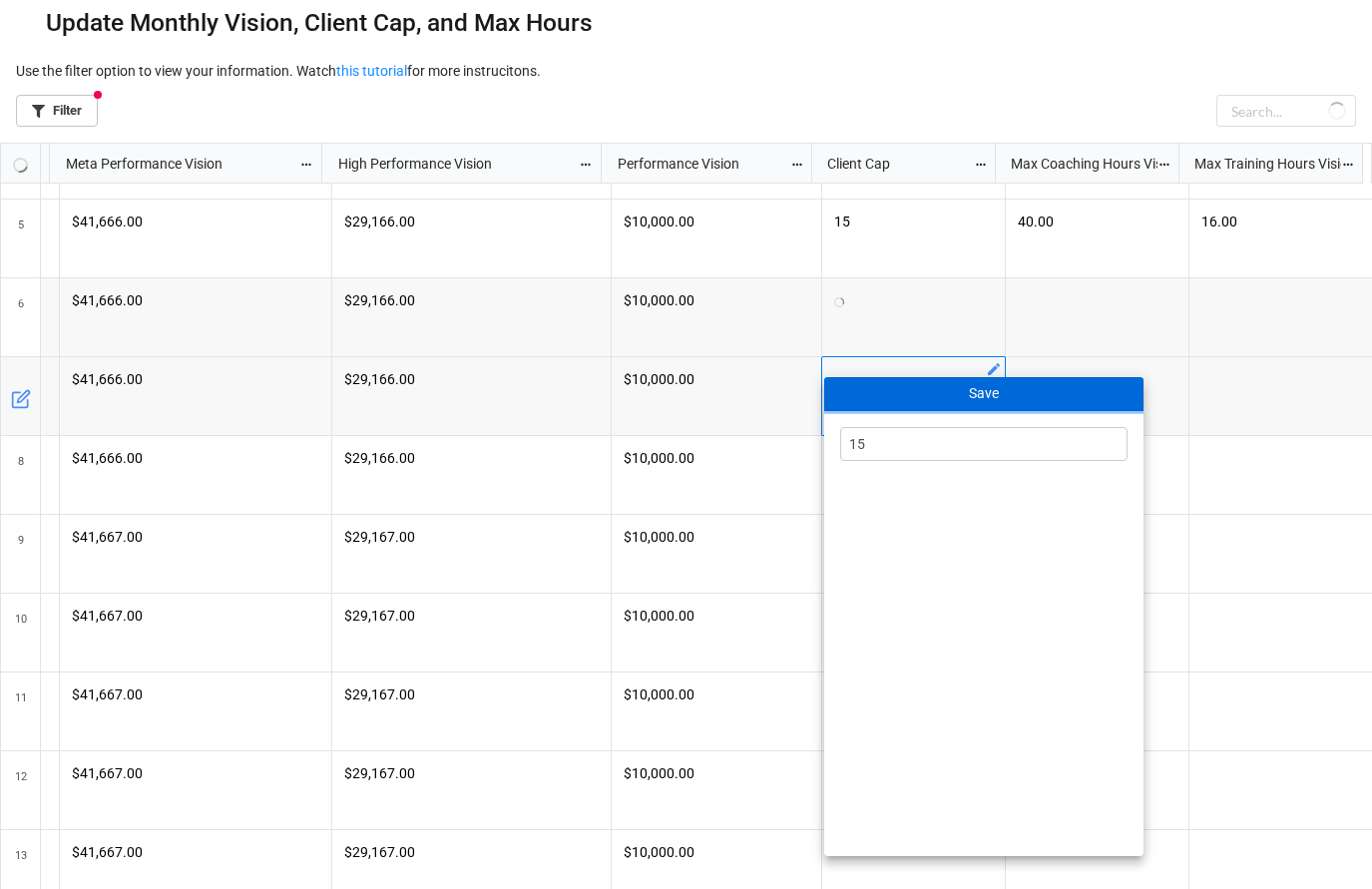 click on "Save" at bounding box center (984, 394) 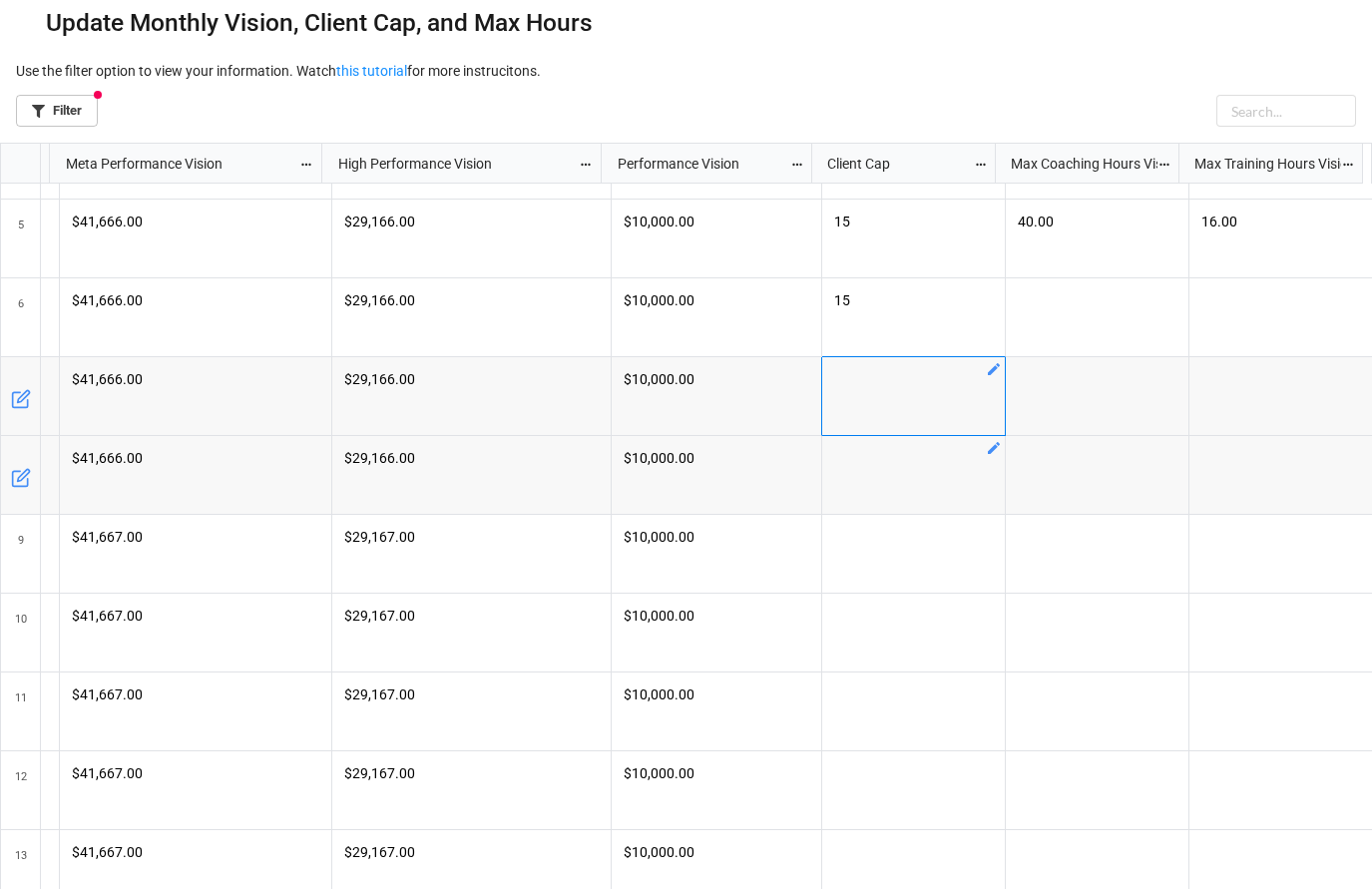 click at bounding box center [914, 475] 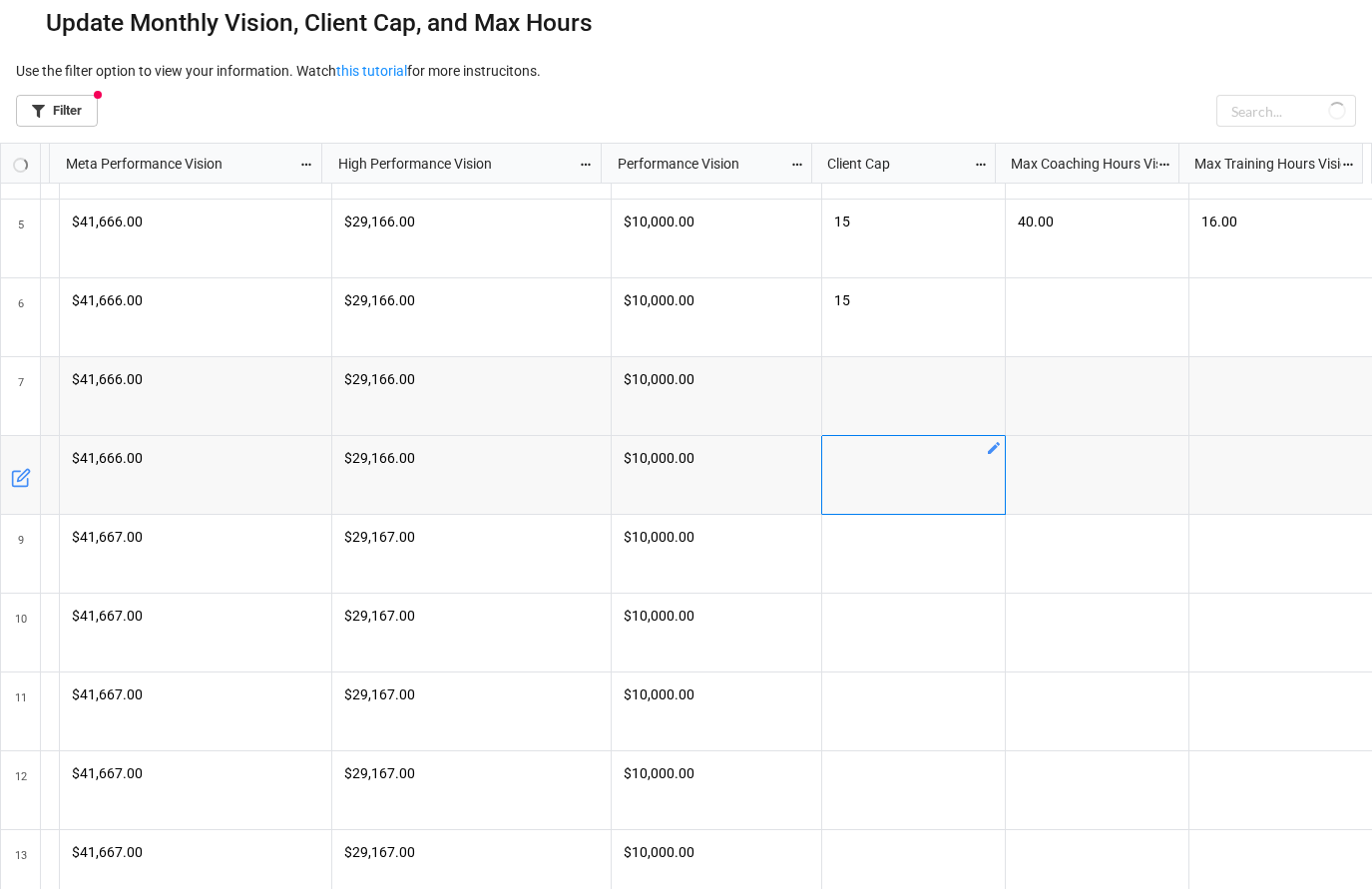 click 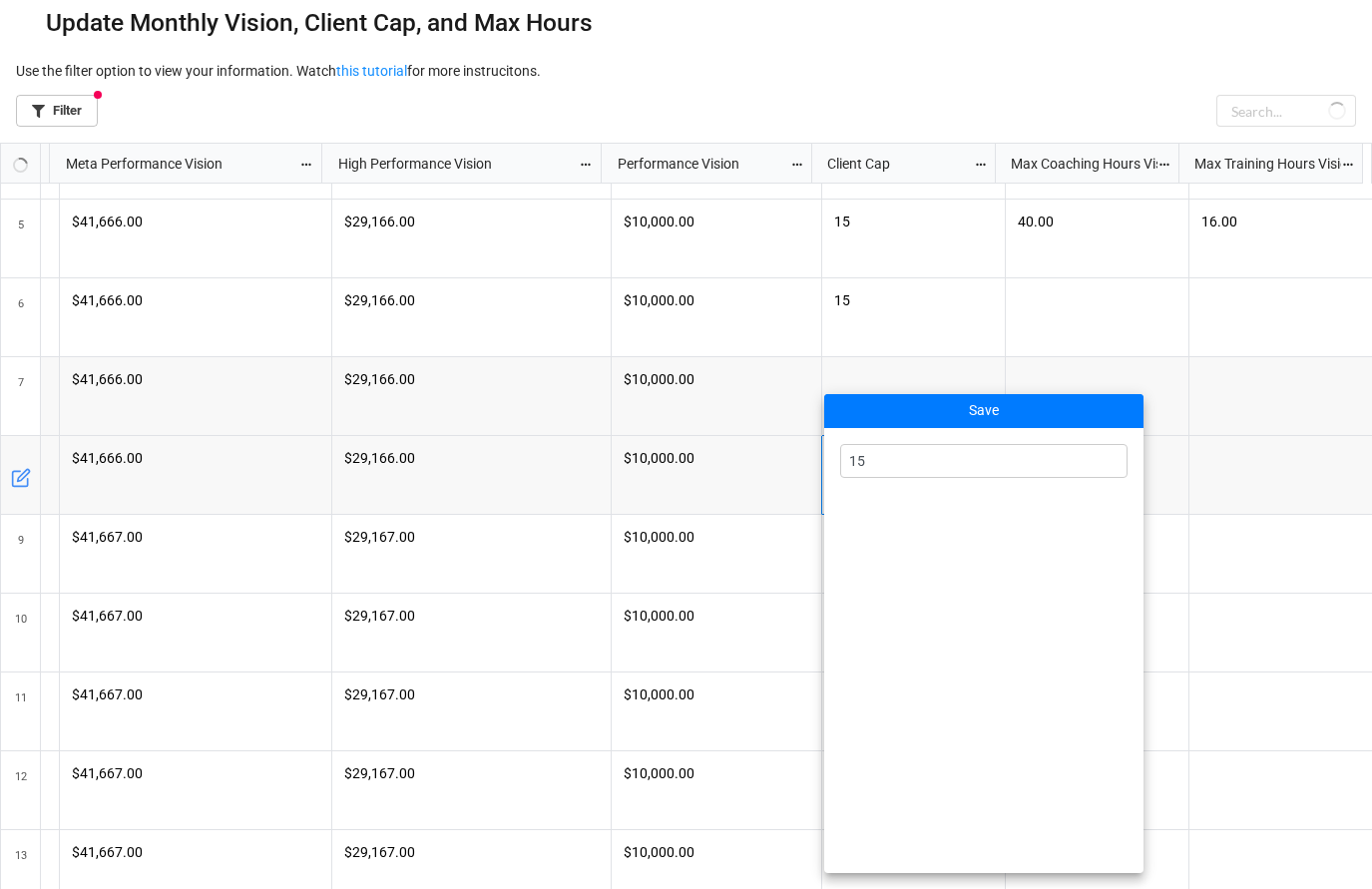 type on "15" 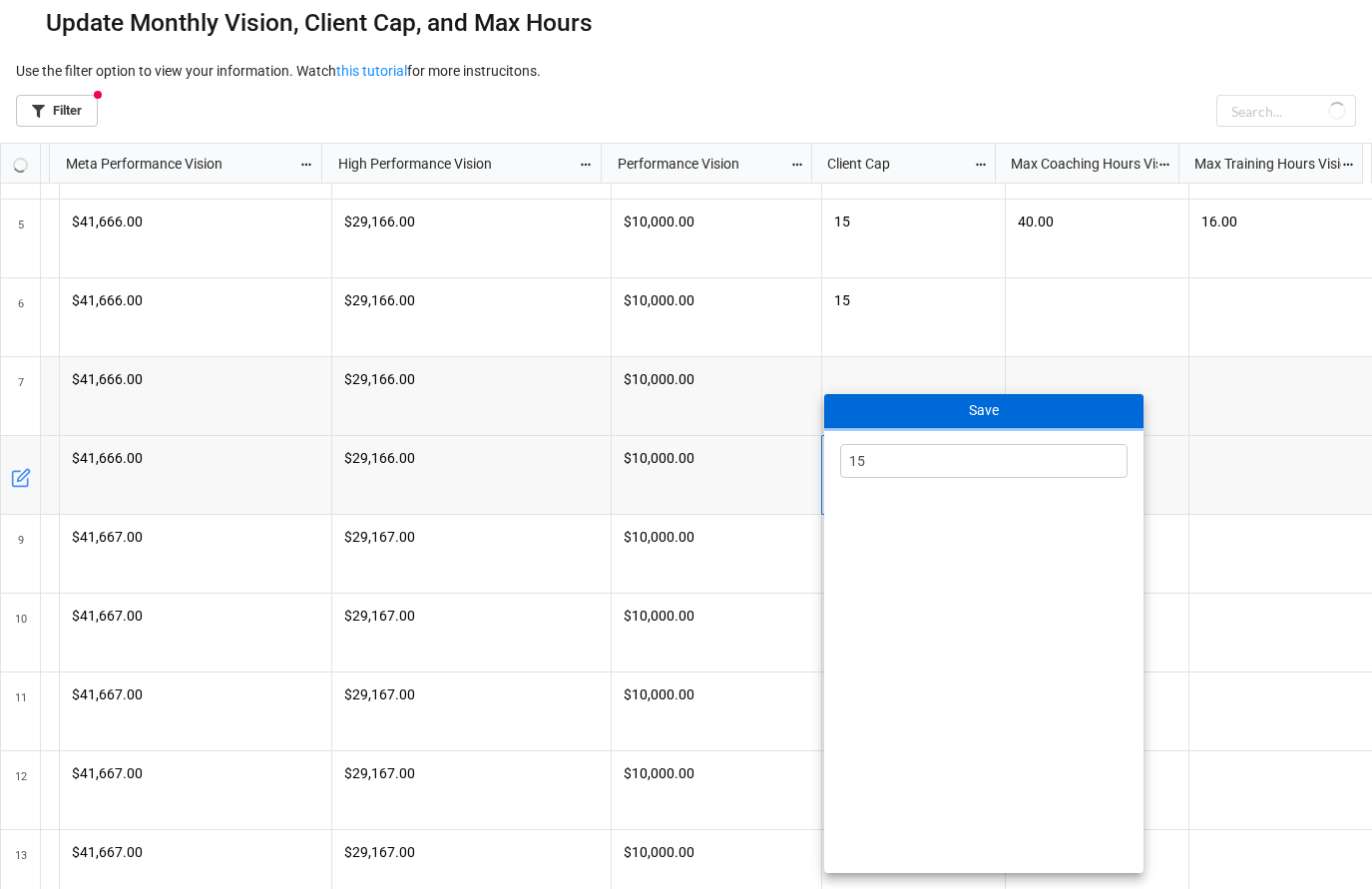 click on "Save" at bounding box center (984, 411) 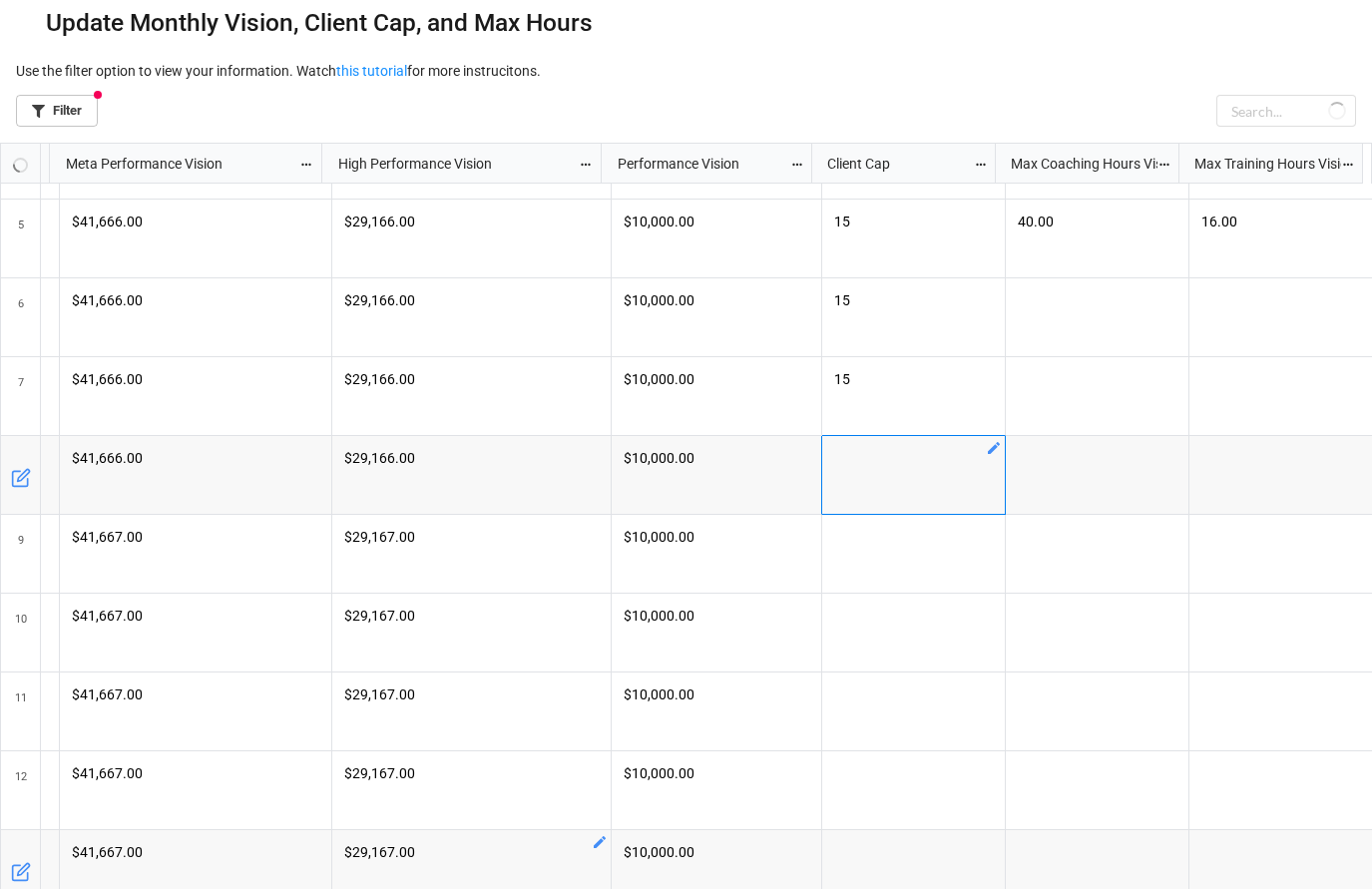 scroll, scrollTop: 299, scrollLeft: 244, axis: both 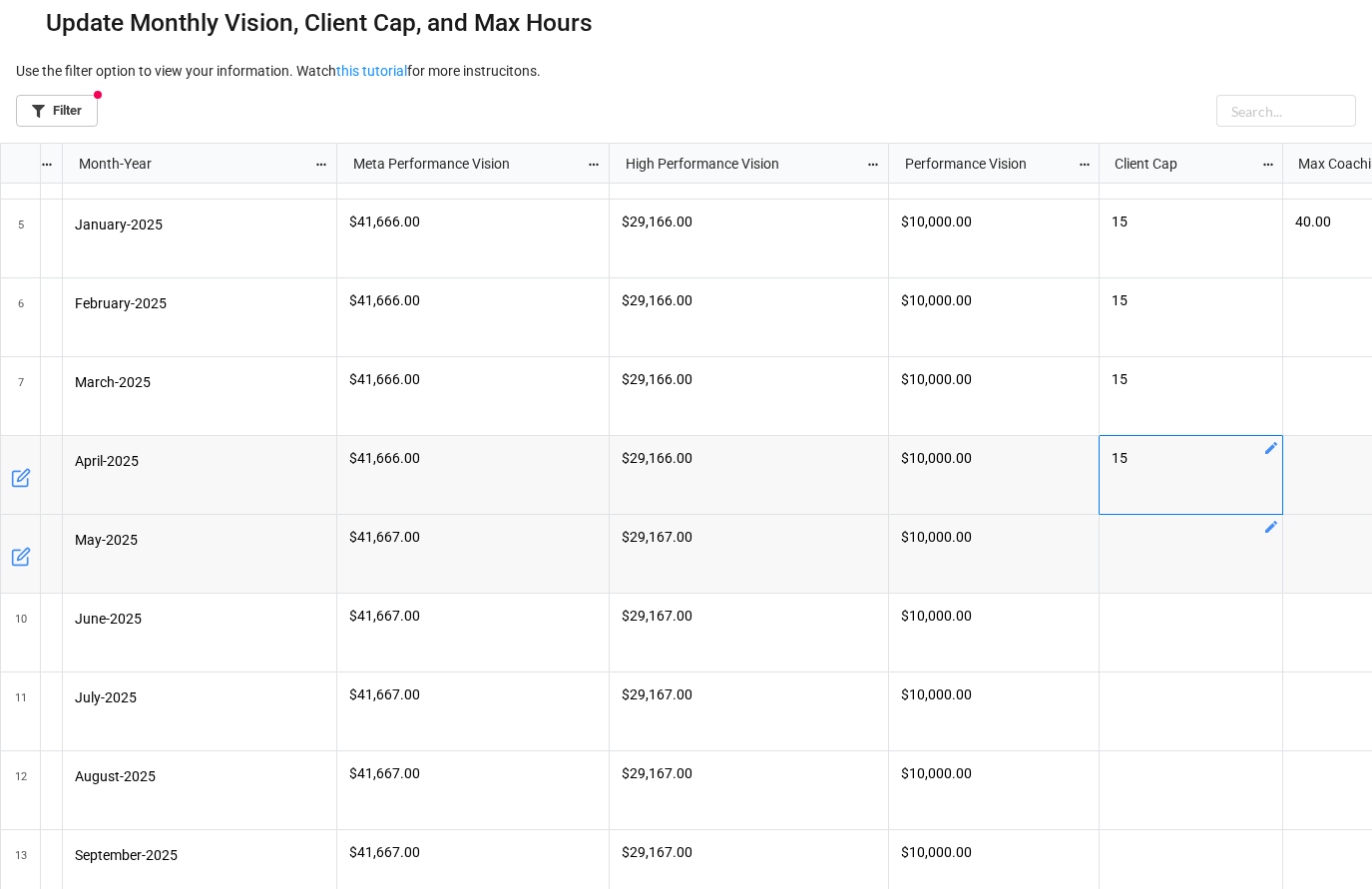 click 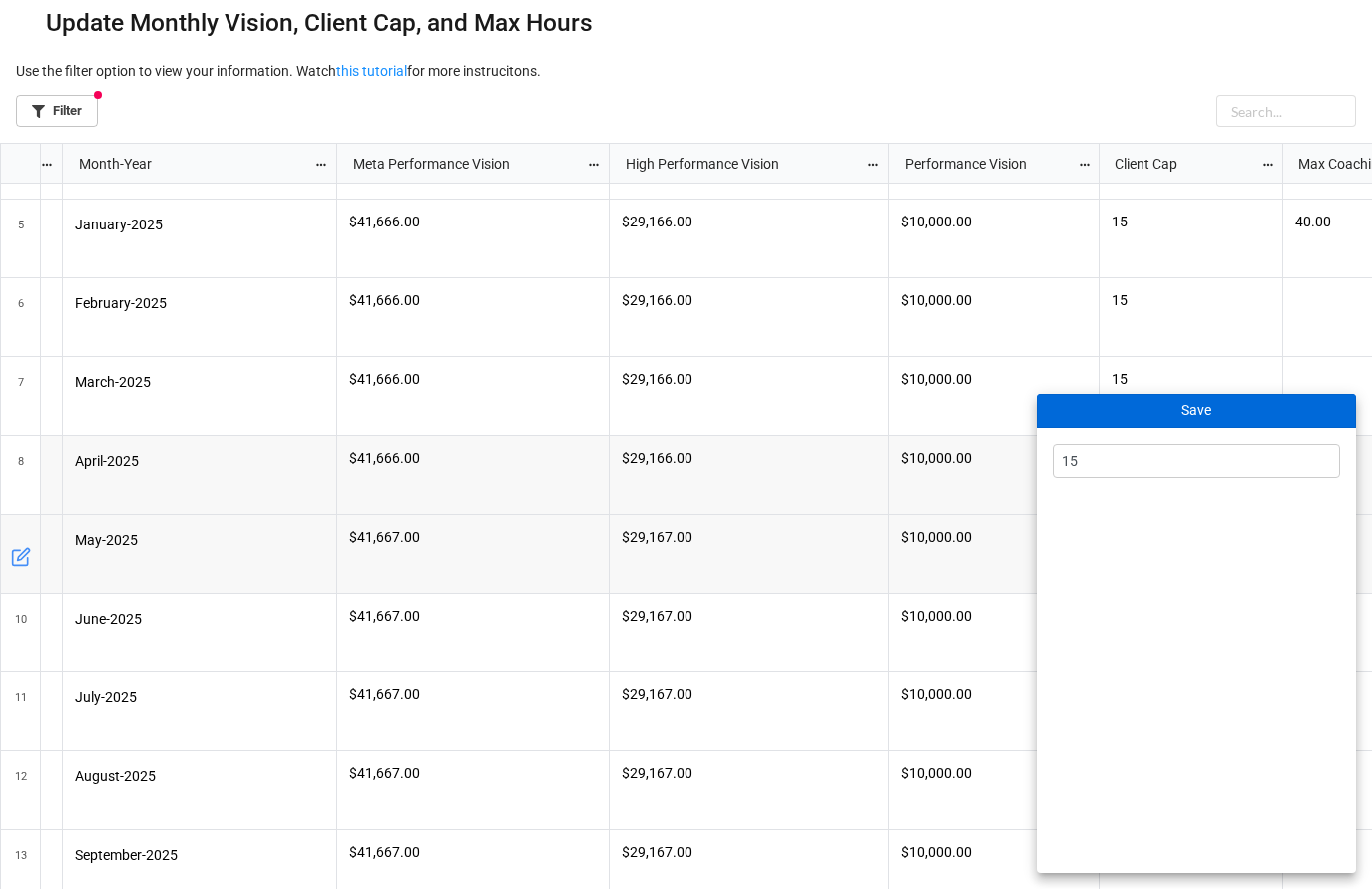 type on "15" 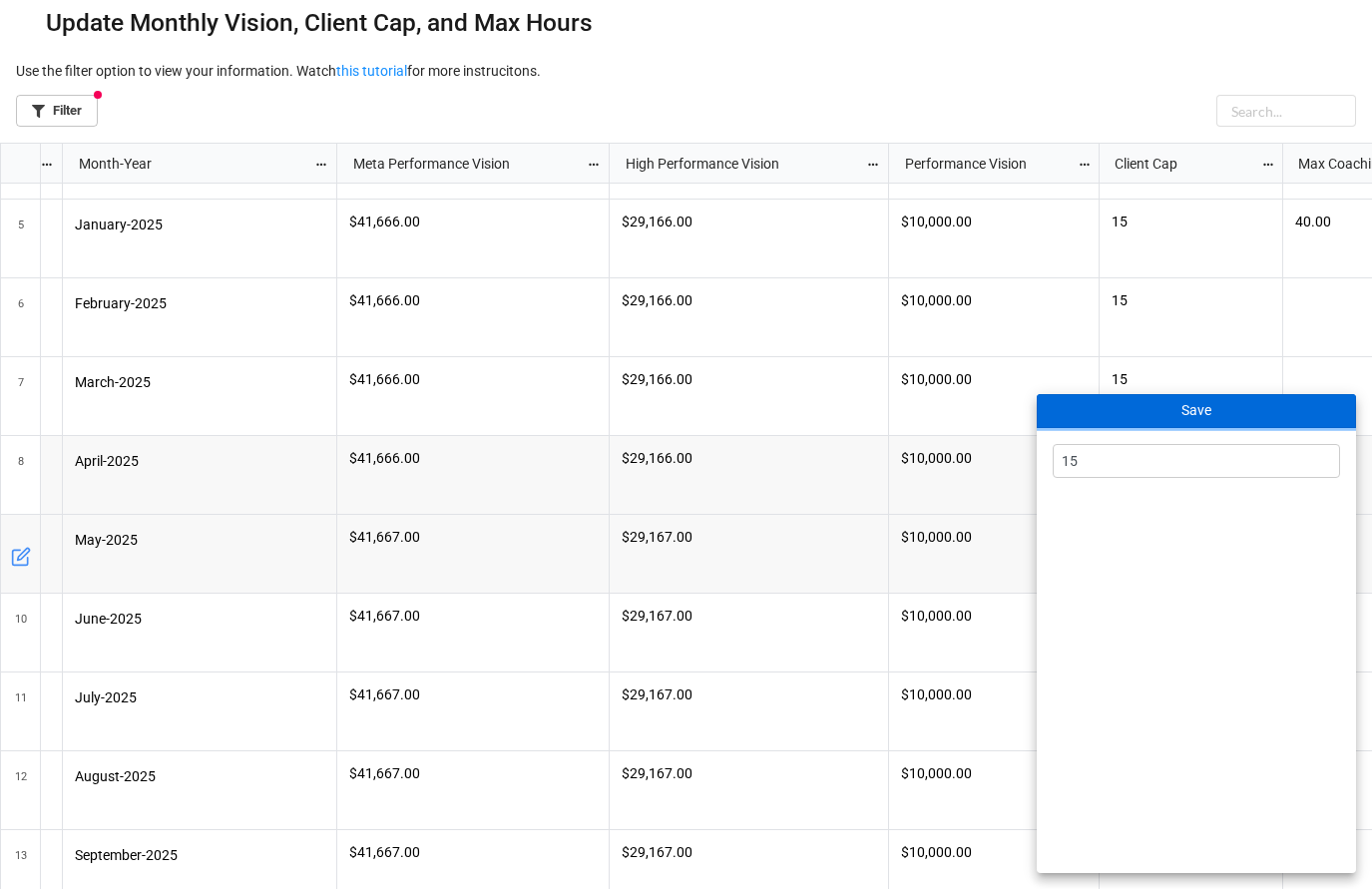 click on "Save" at bounding box center [1196, 411] 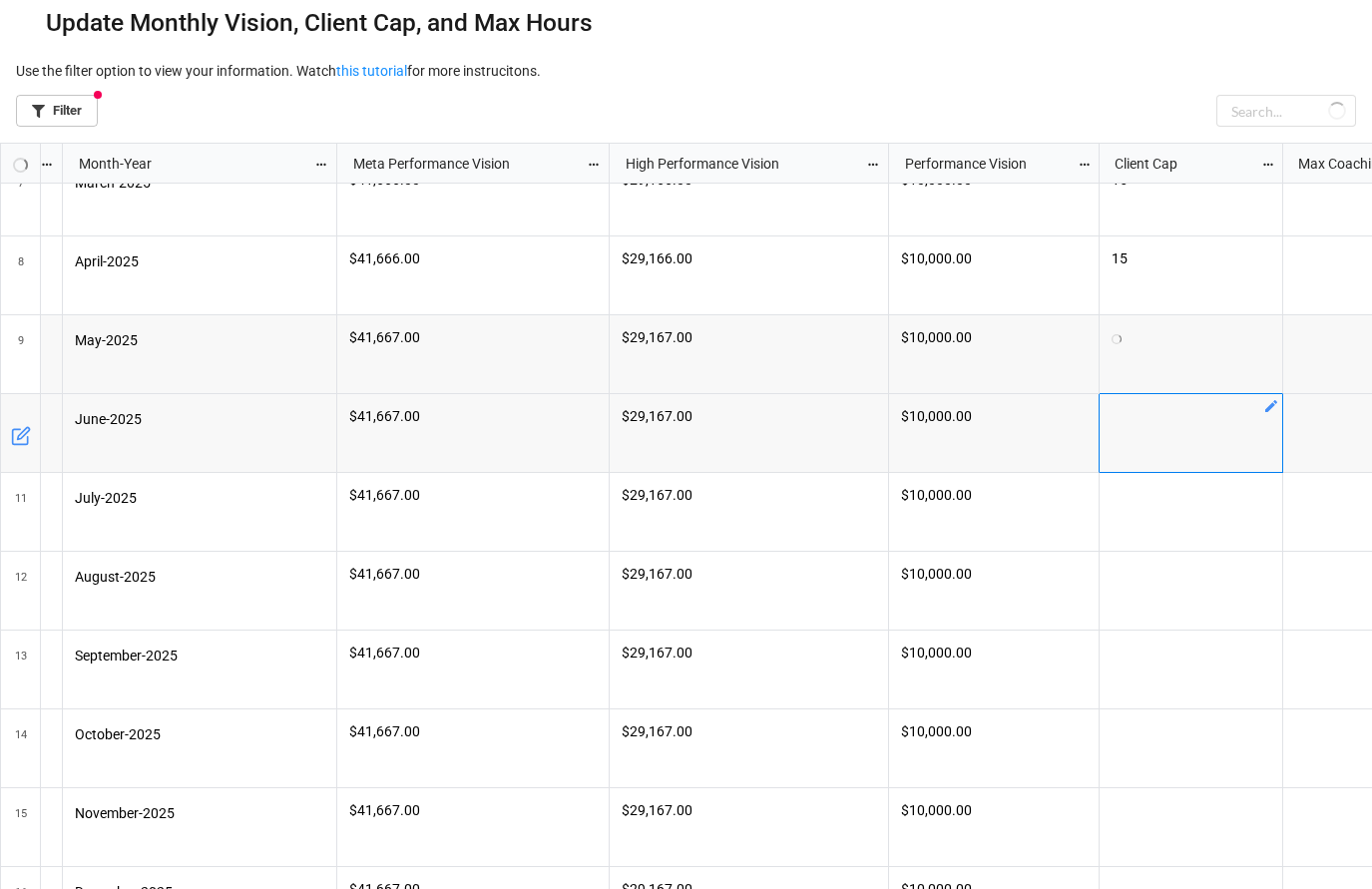 click at bounding box center (1271, 405) 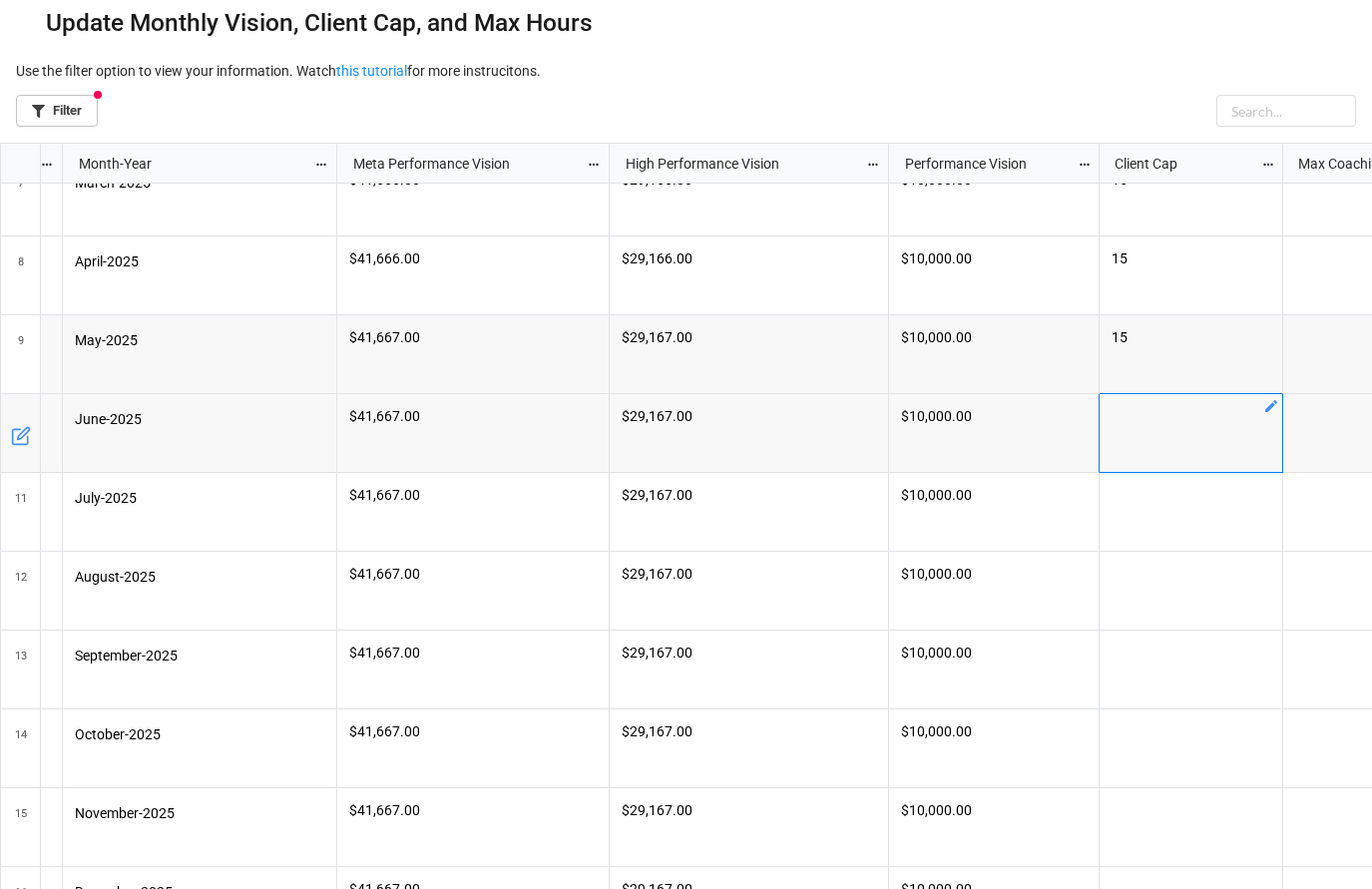 click 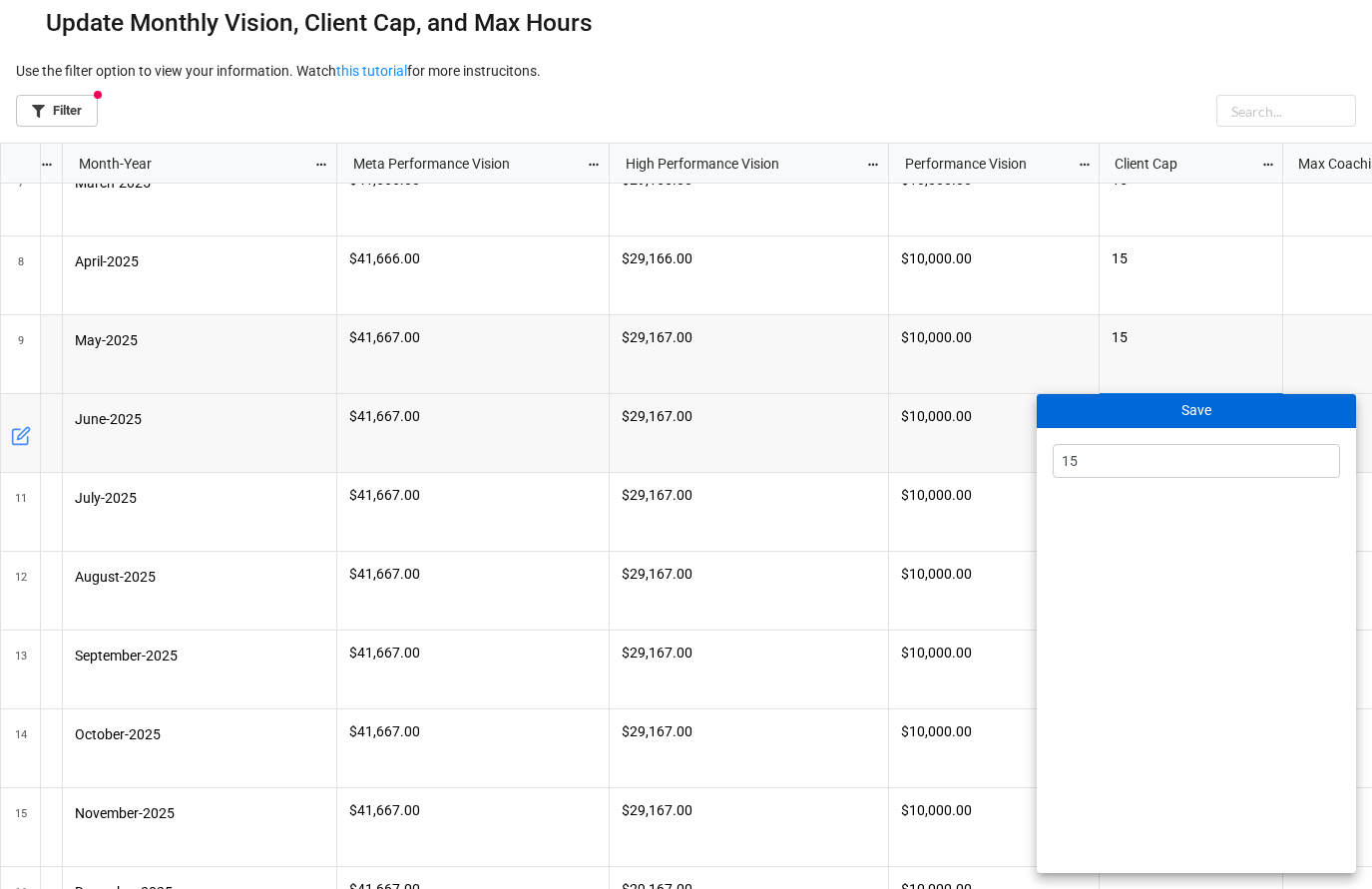 type on "15" 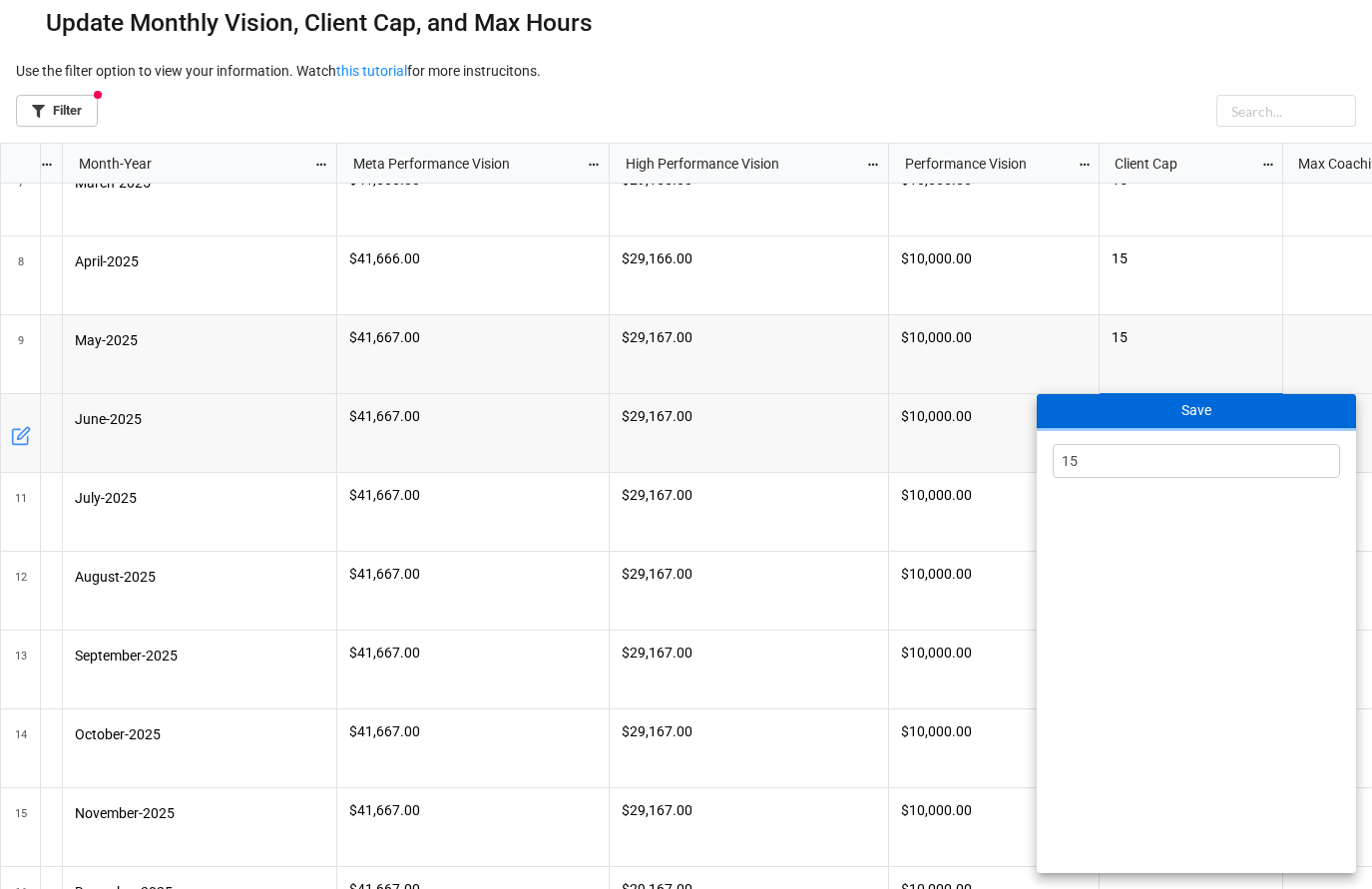 click on "Save" at bounding box center (1196, 411) 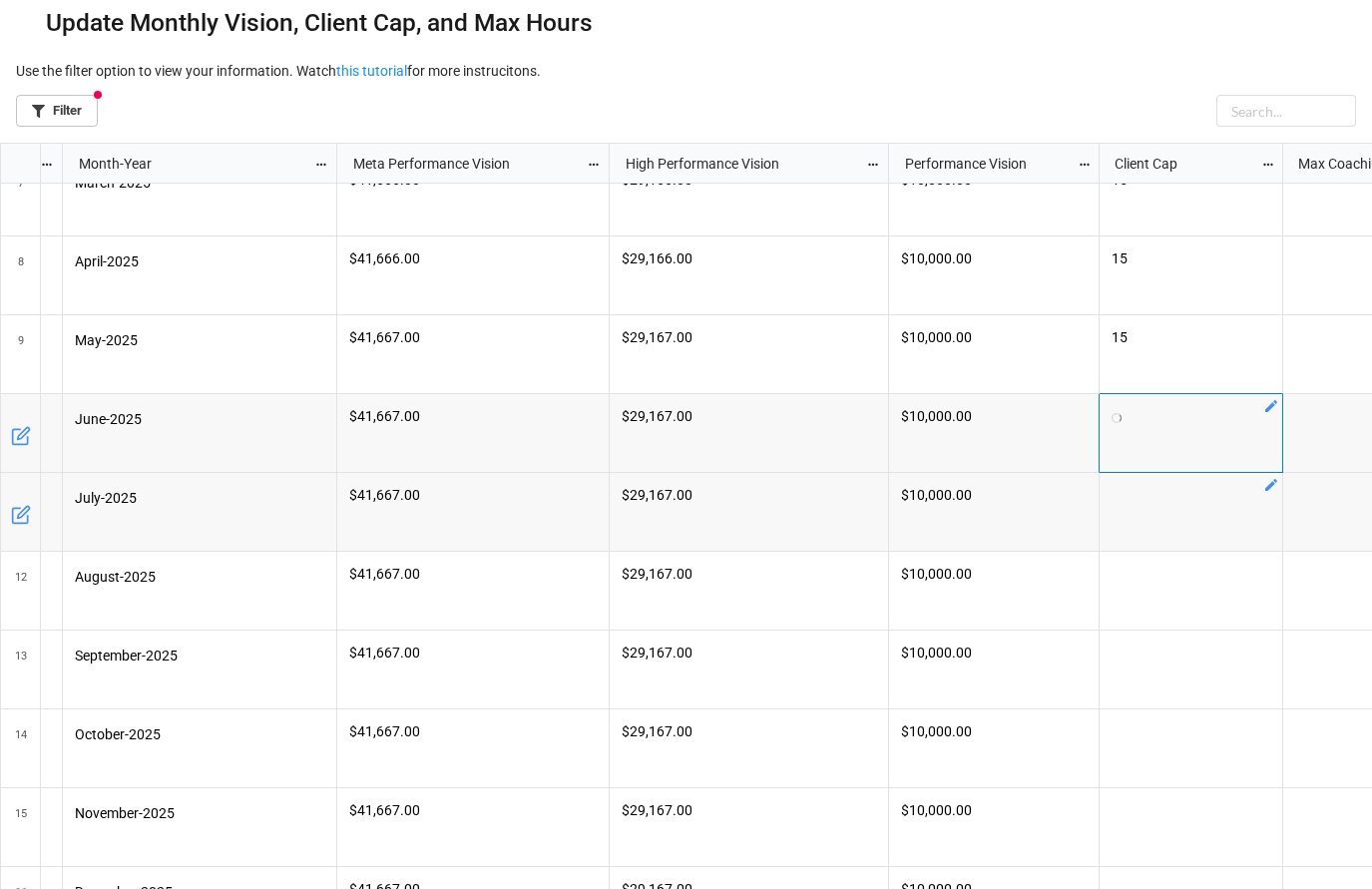 click 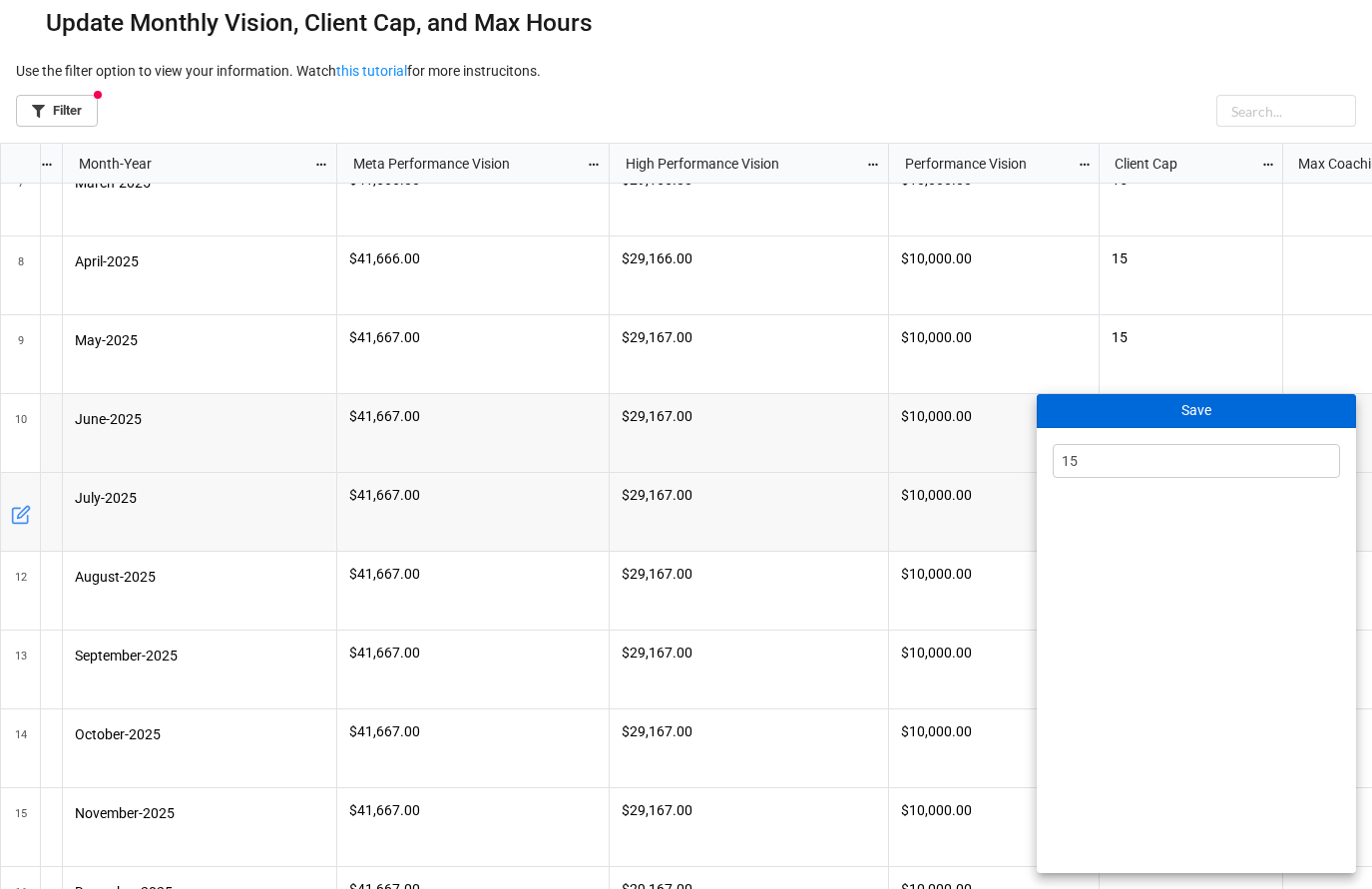 type on "15" 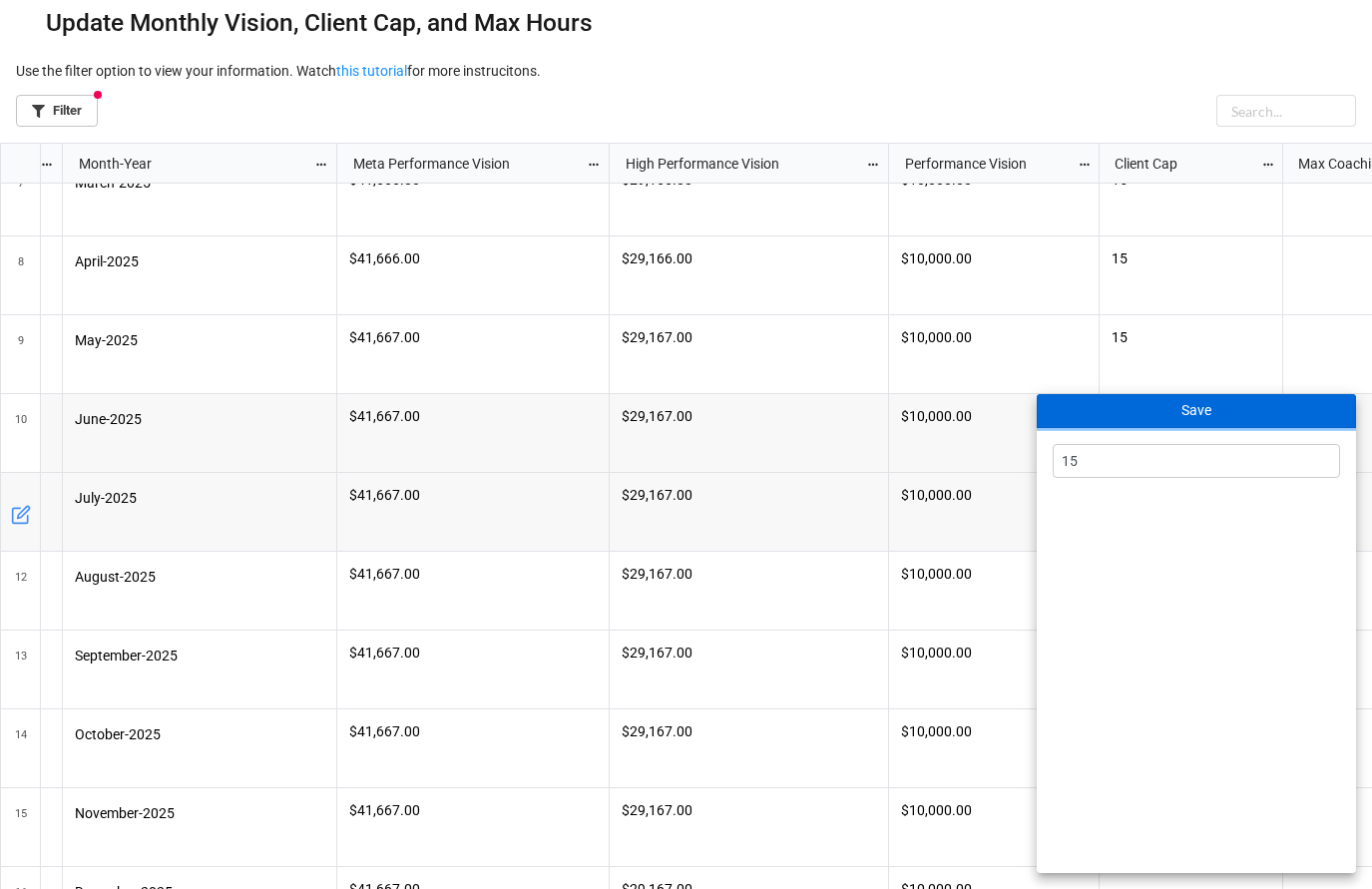 click on "Save" at bounding box center (1196, 411) 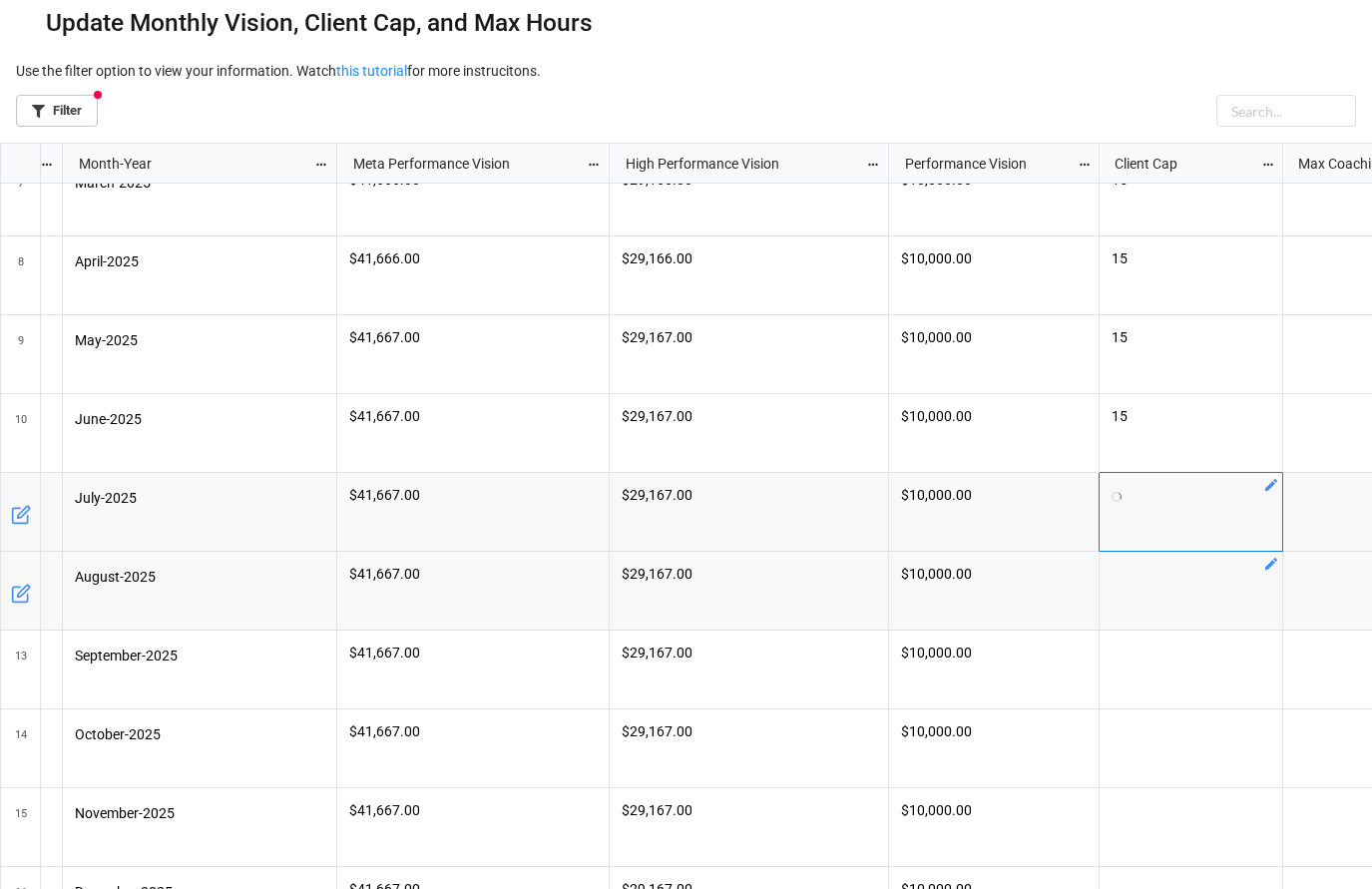 click 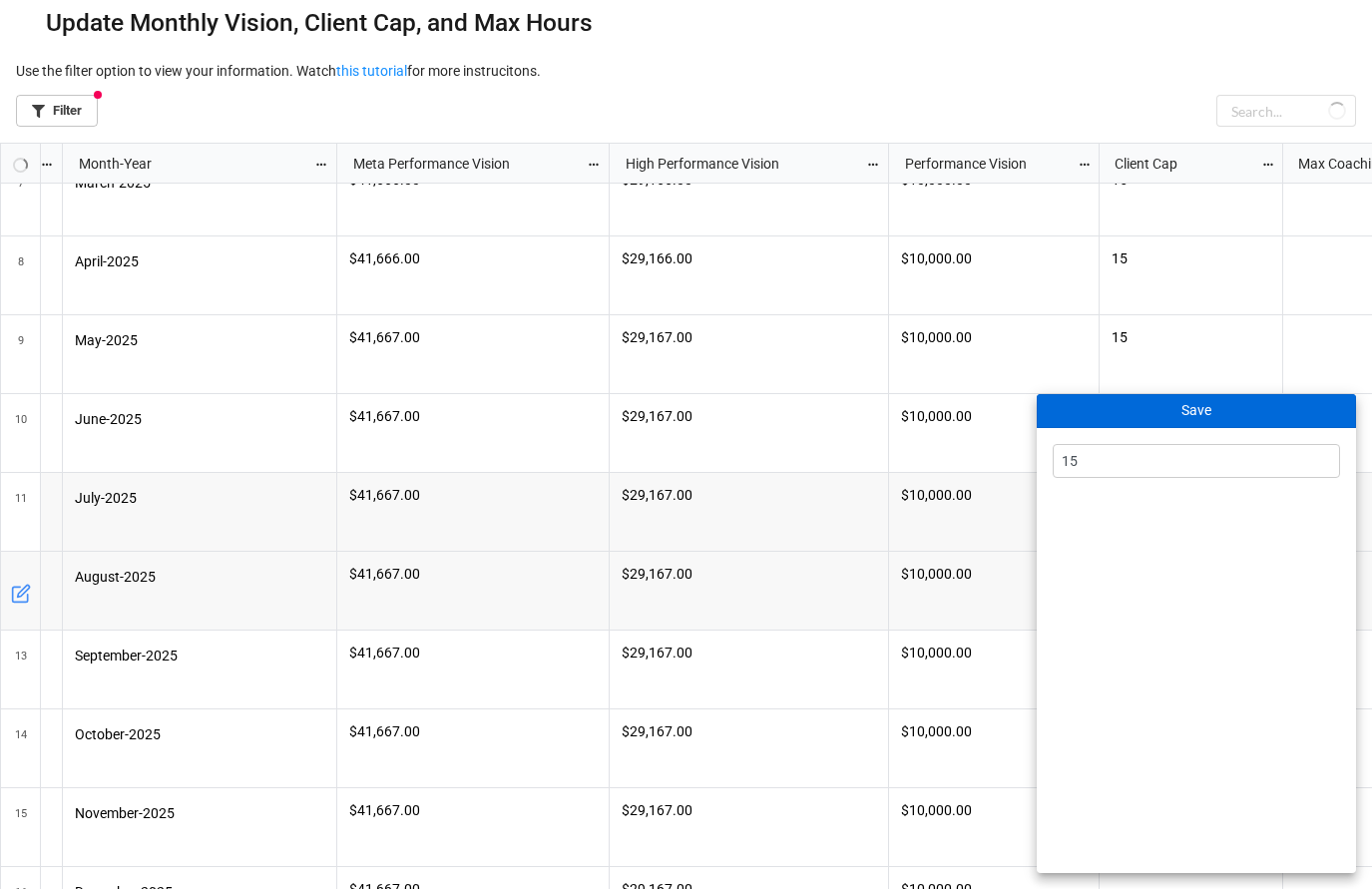 type on "15" 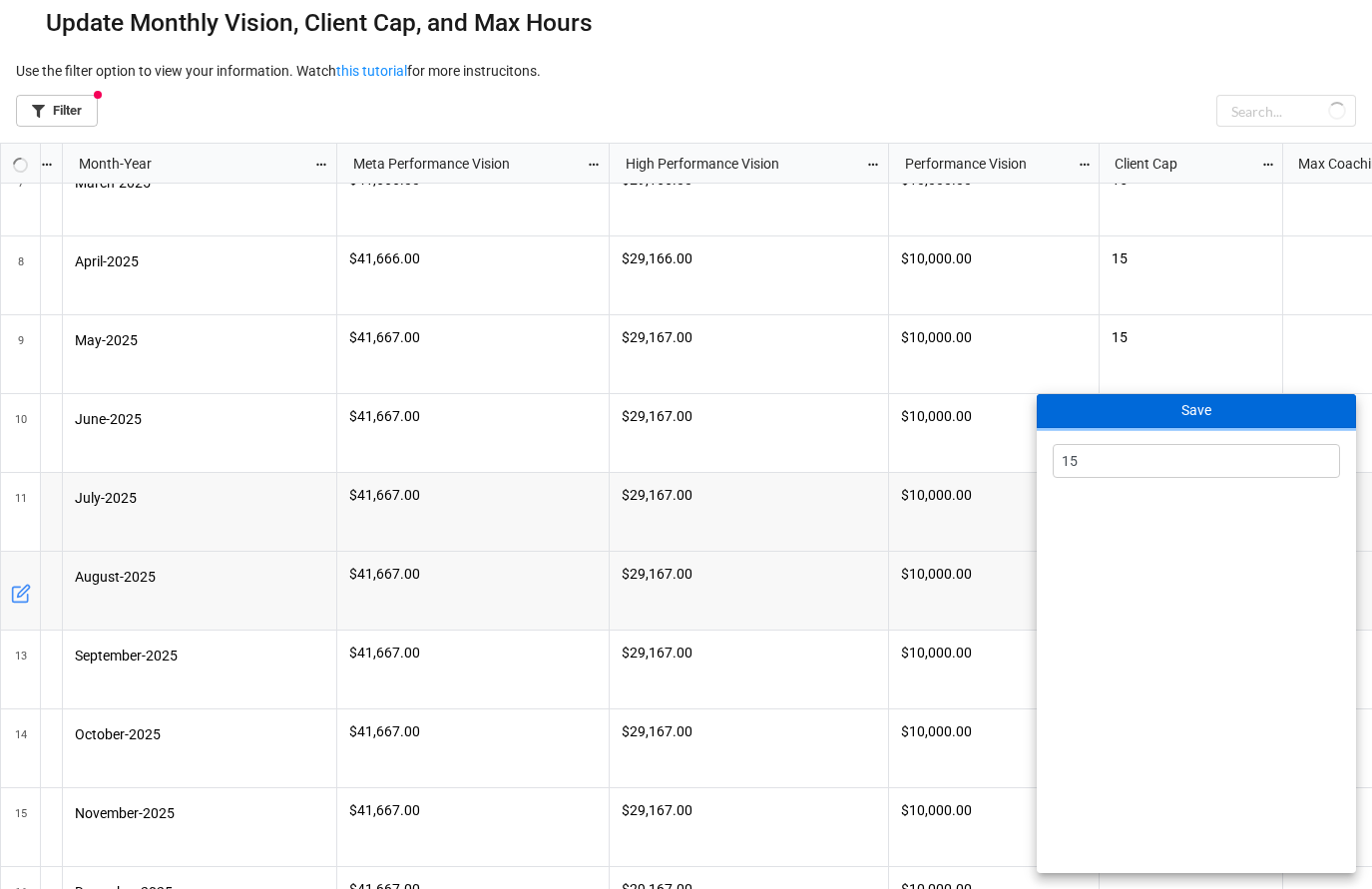 click on "Save" at bounding box center [1196, 411] 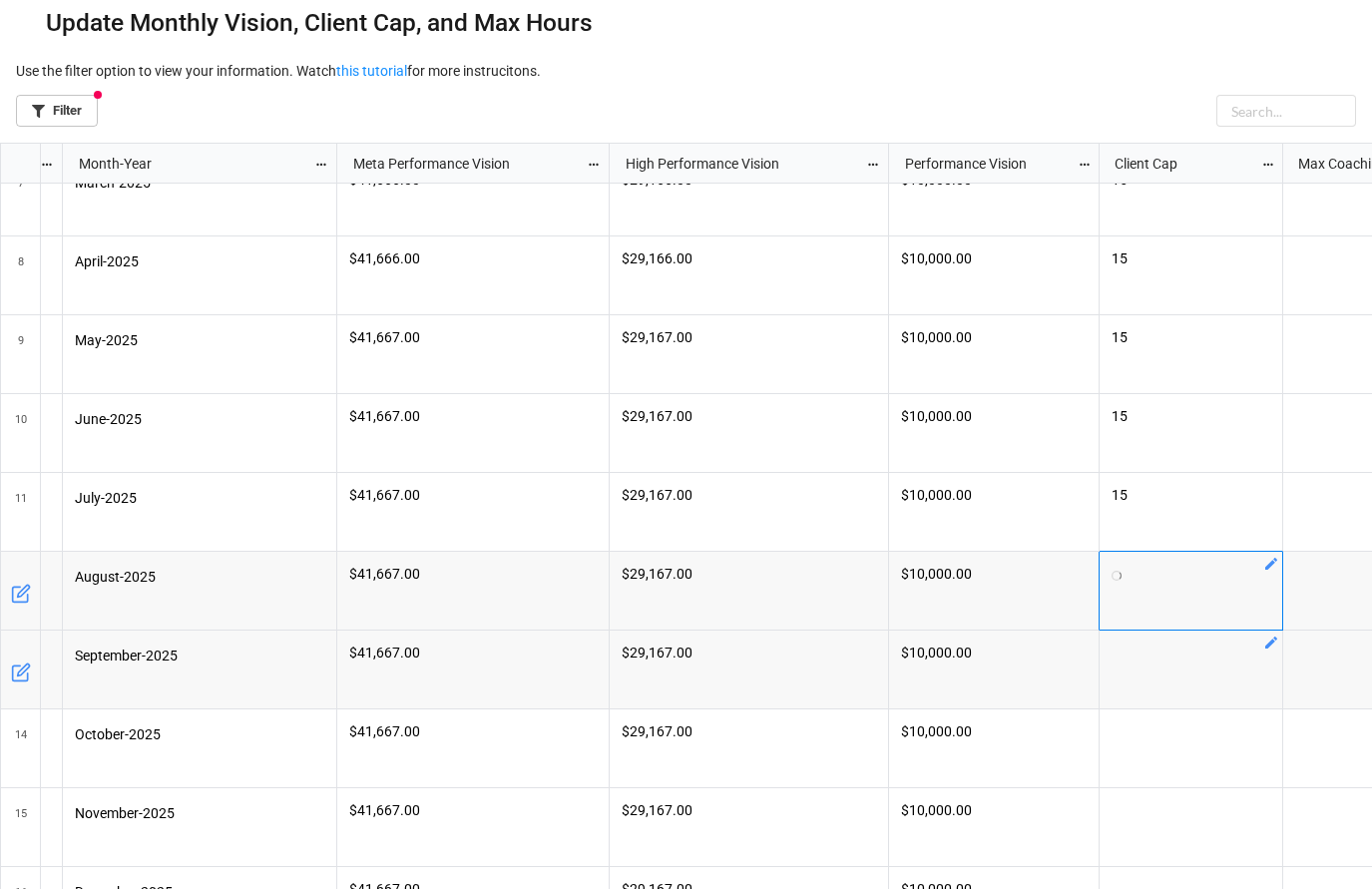 click 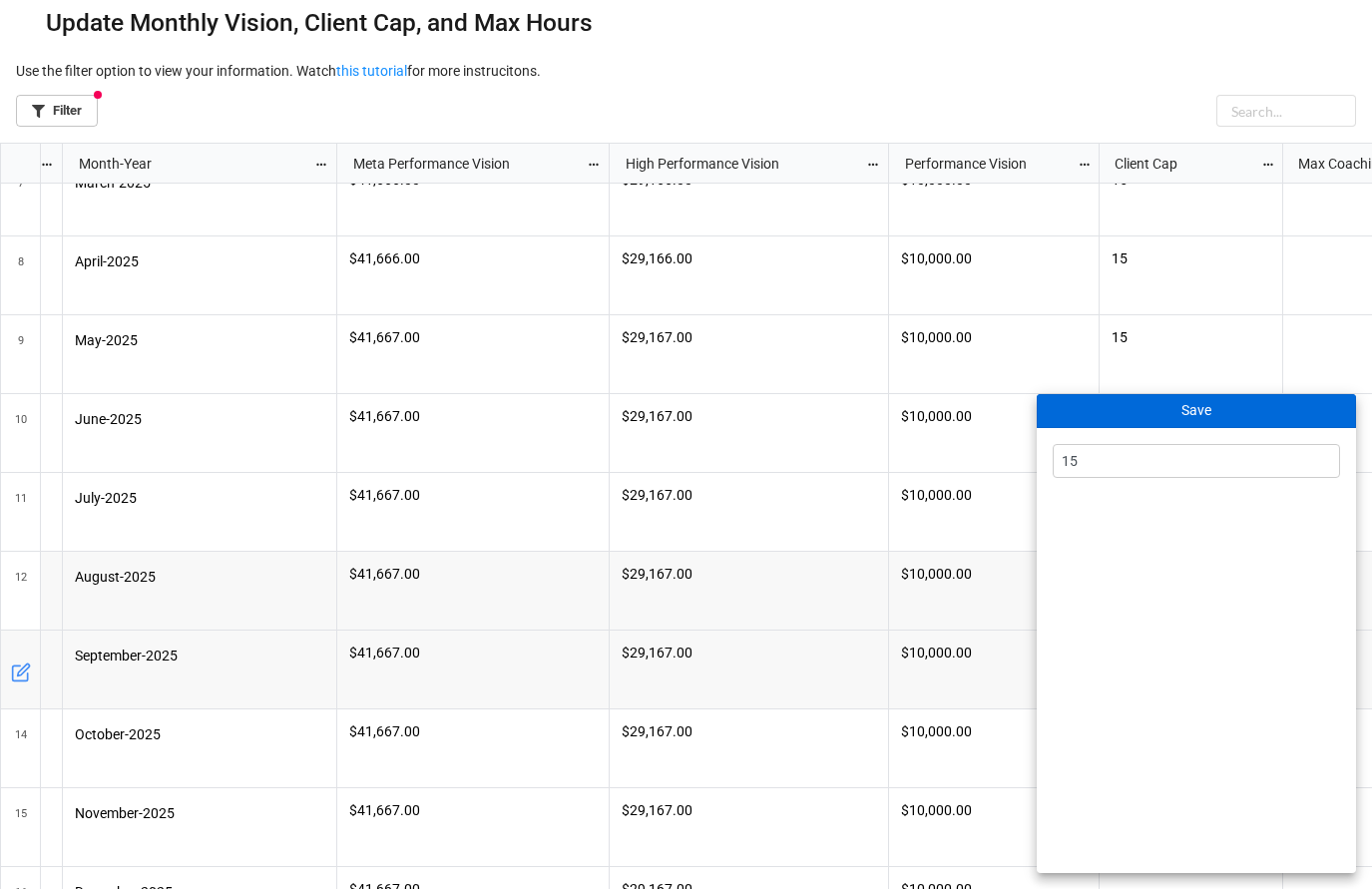 type on "15" 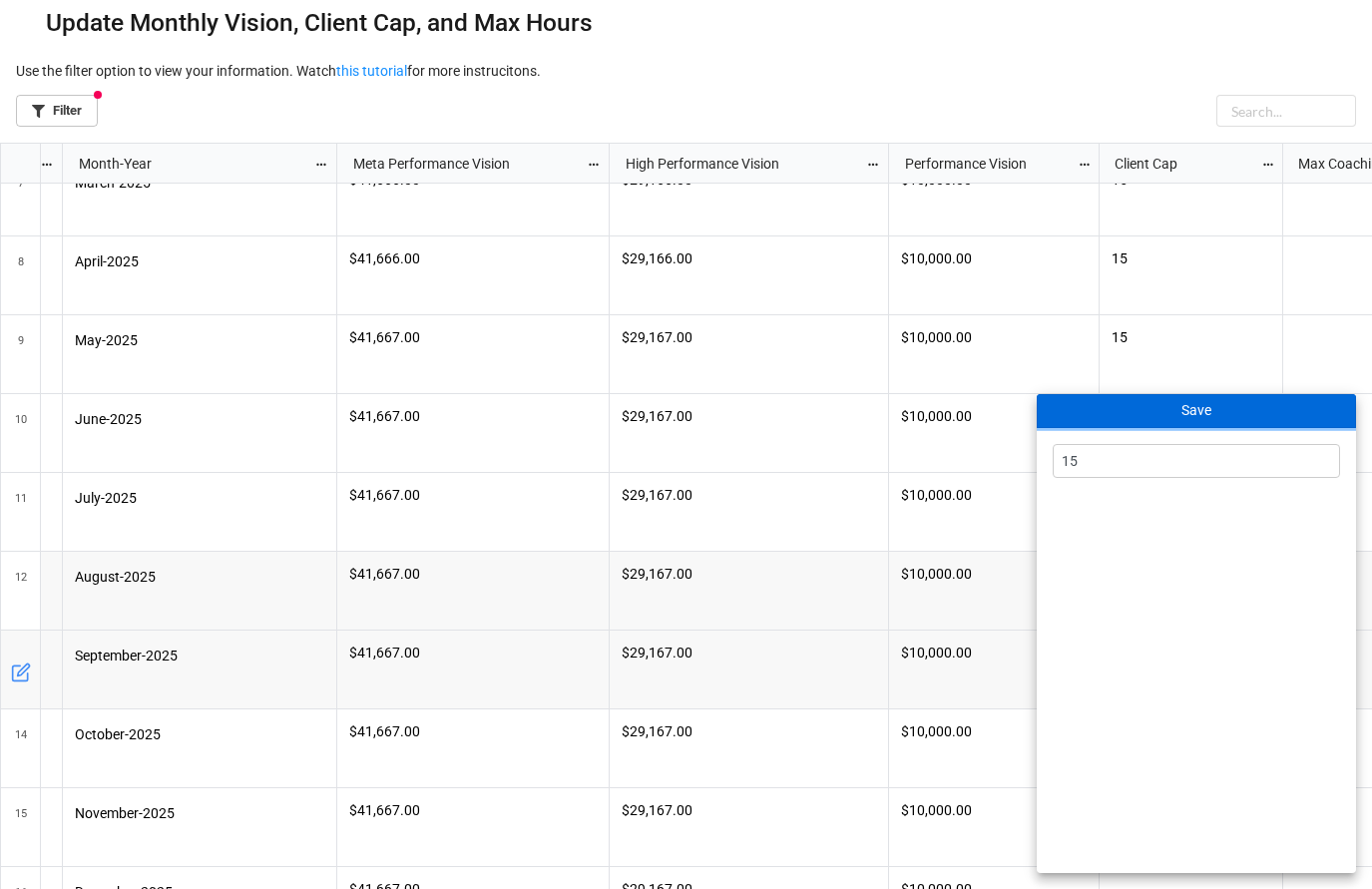 click on "Save" at bounding box center [1196, 411] 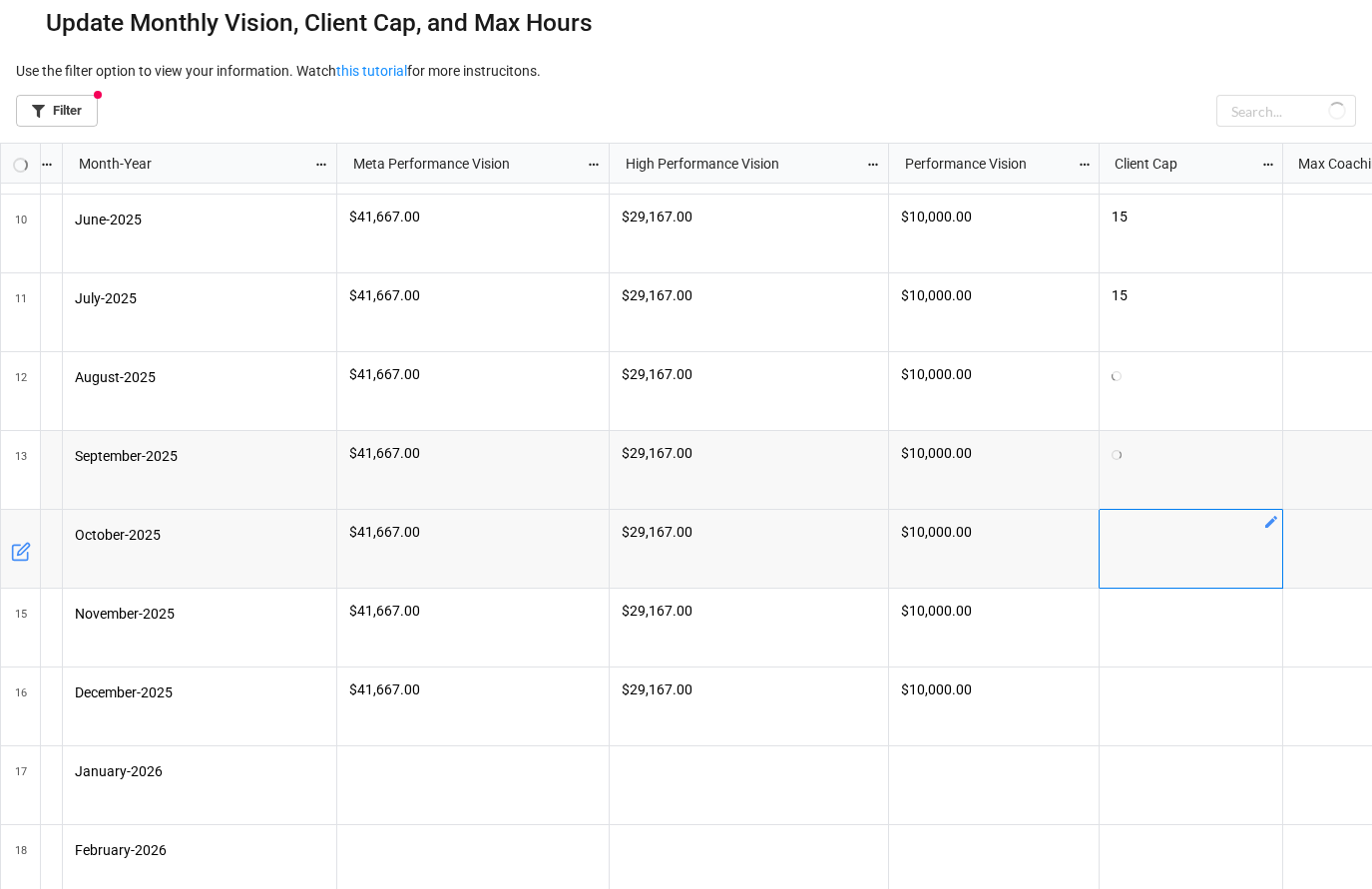 click 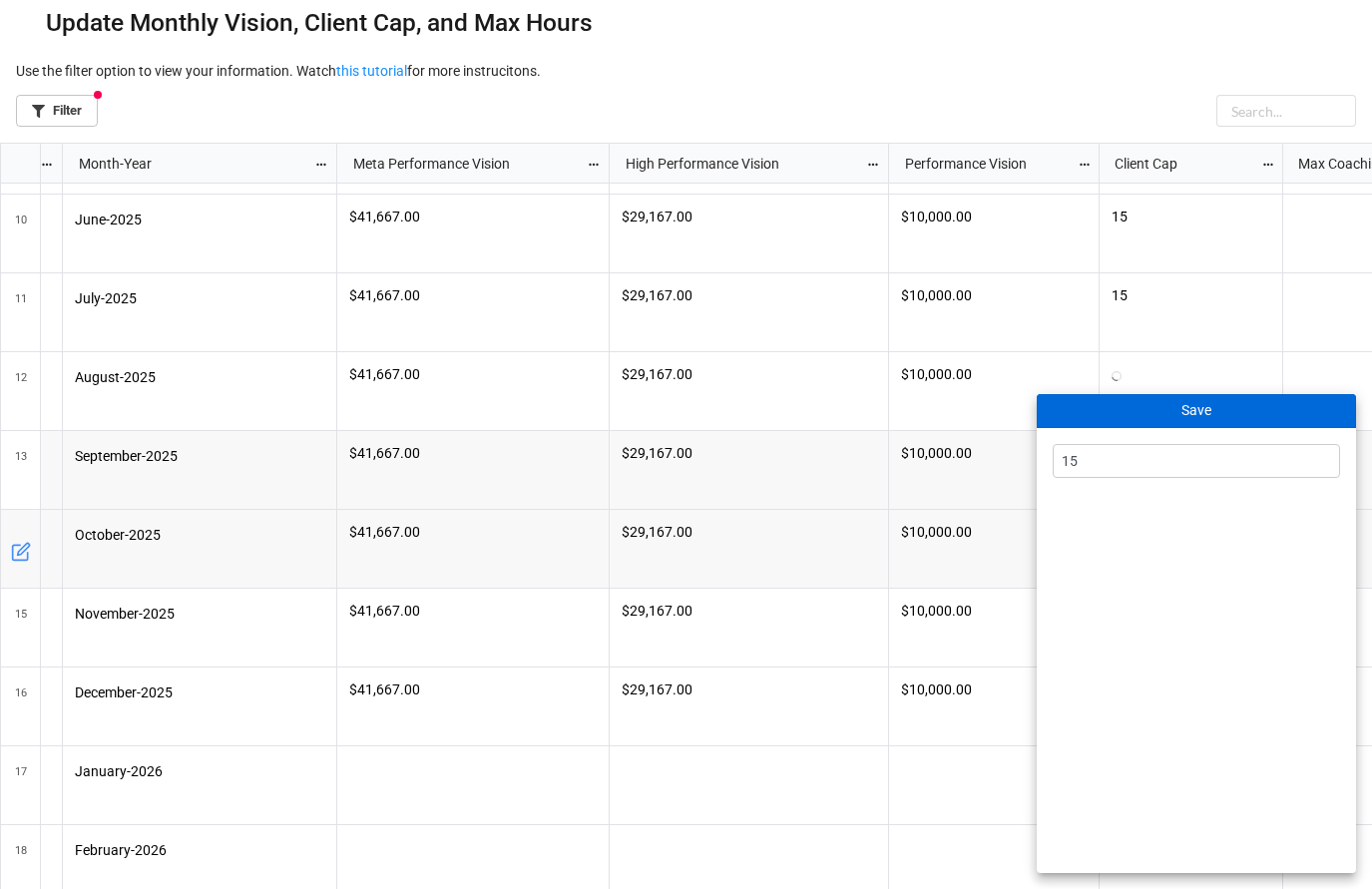 type on "15" 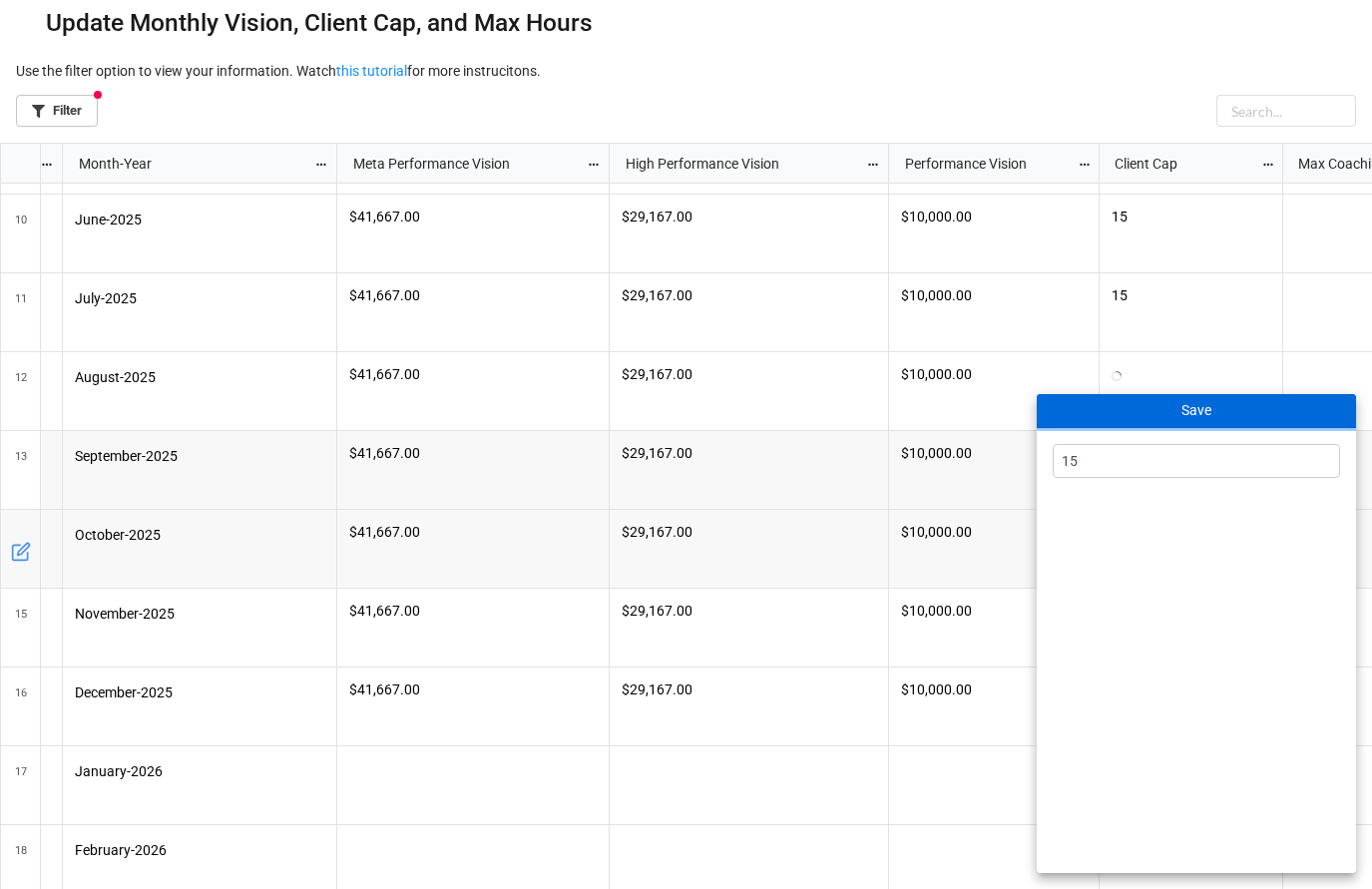 click on "Save" at bounding box center [1196, 411] 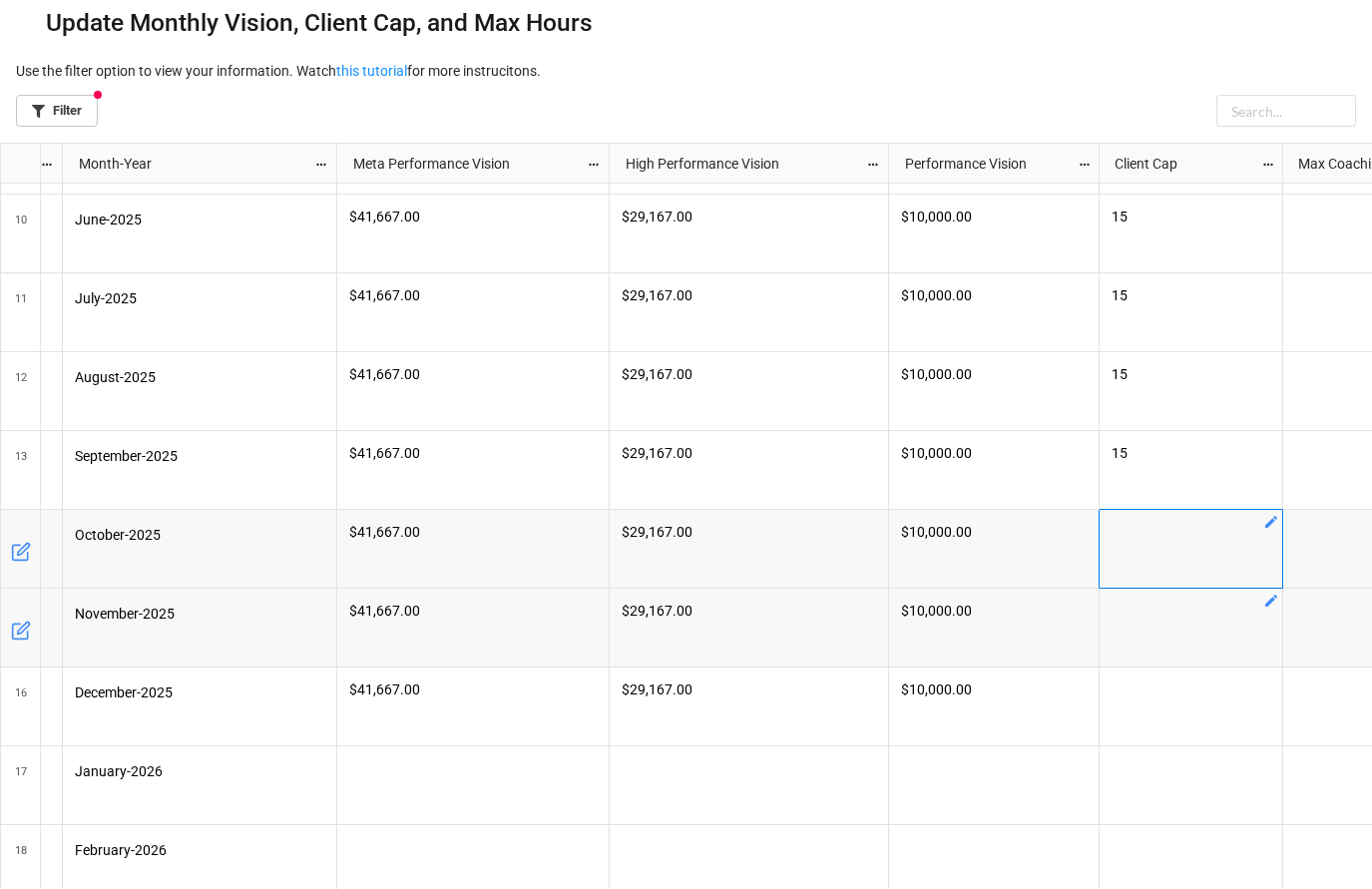 click 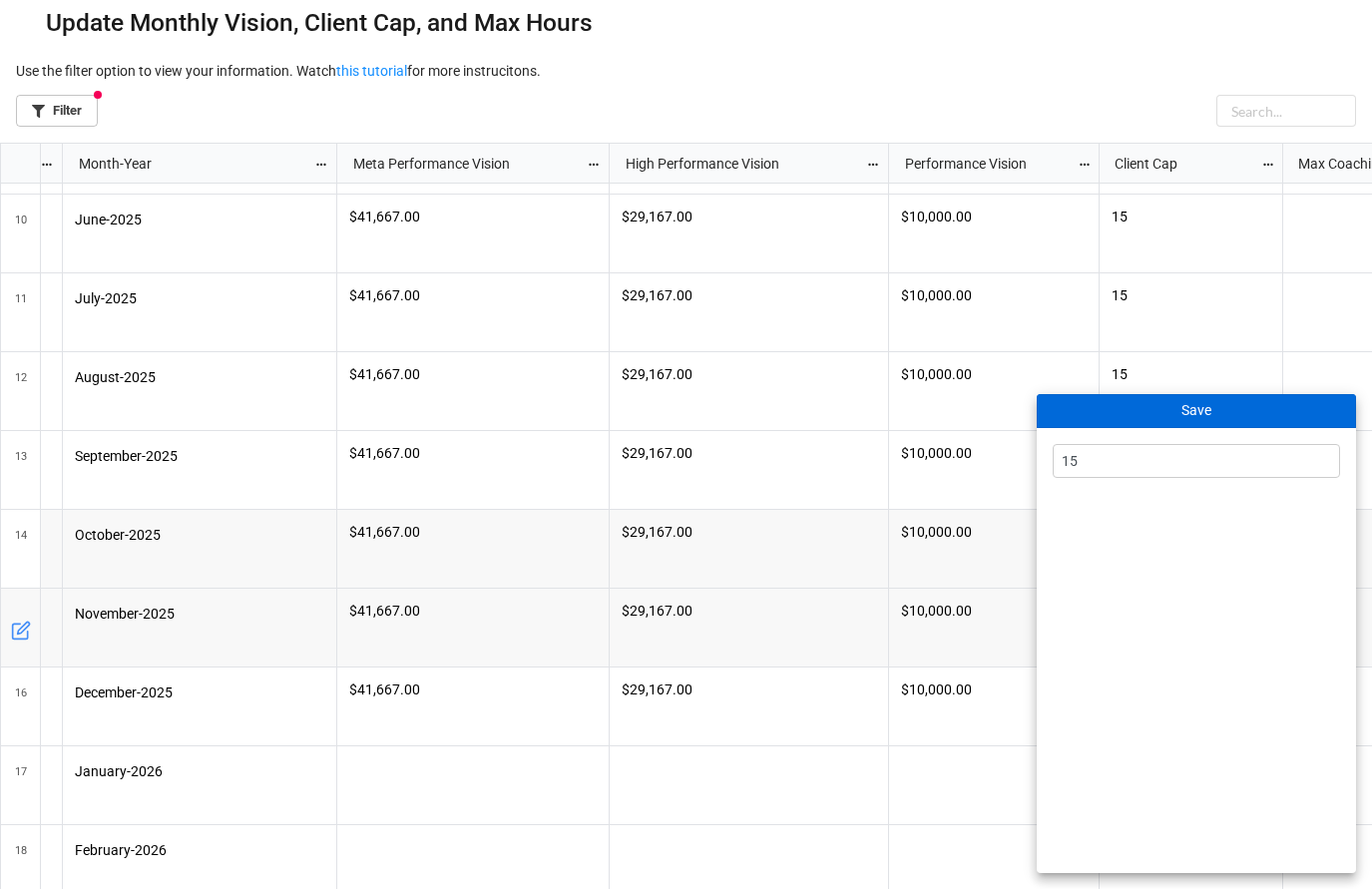 type on "15" 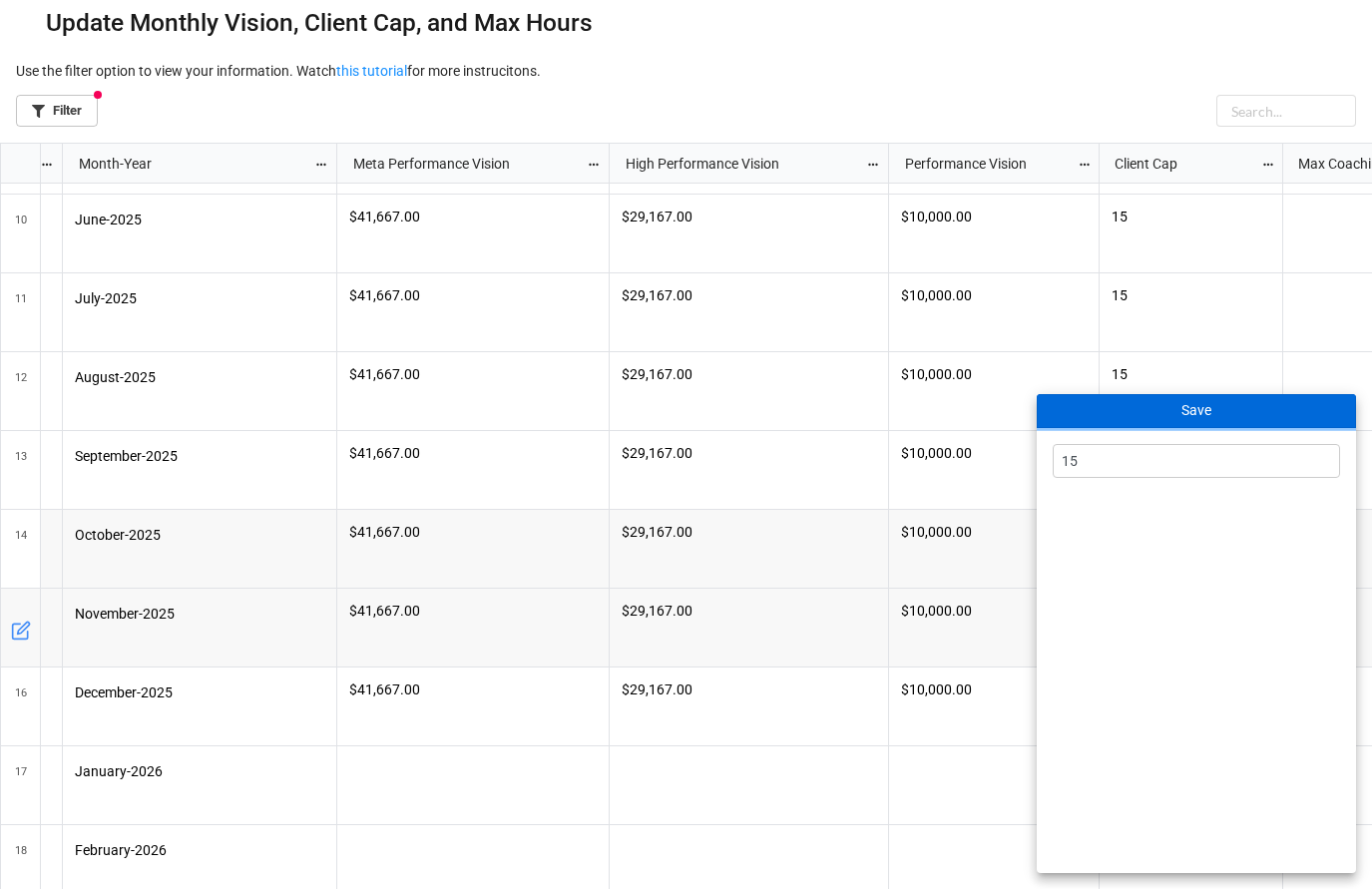 click on "Save" at bounding box center (1196, 411) 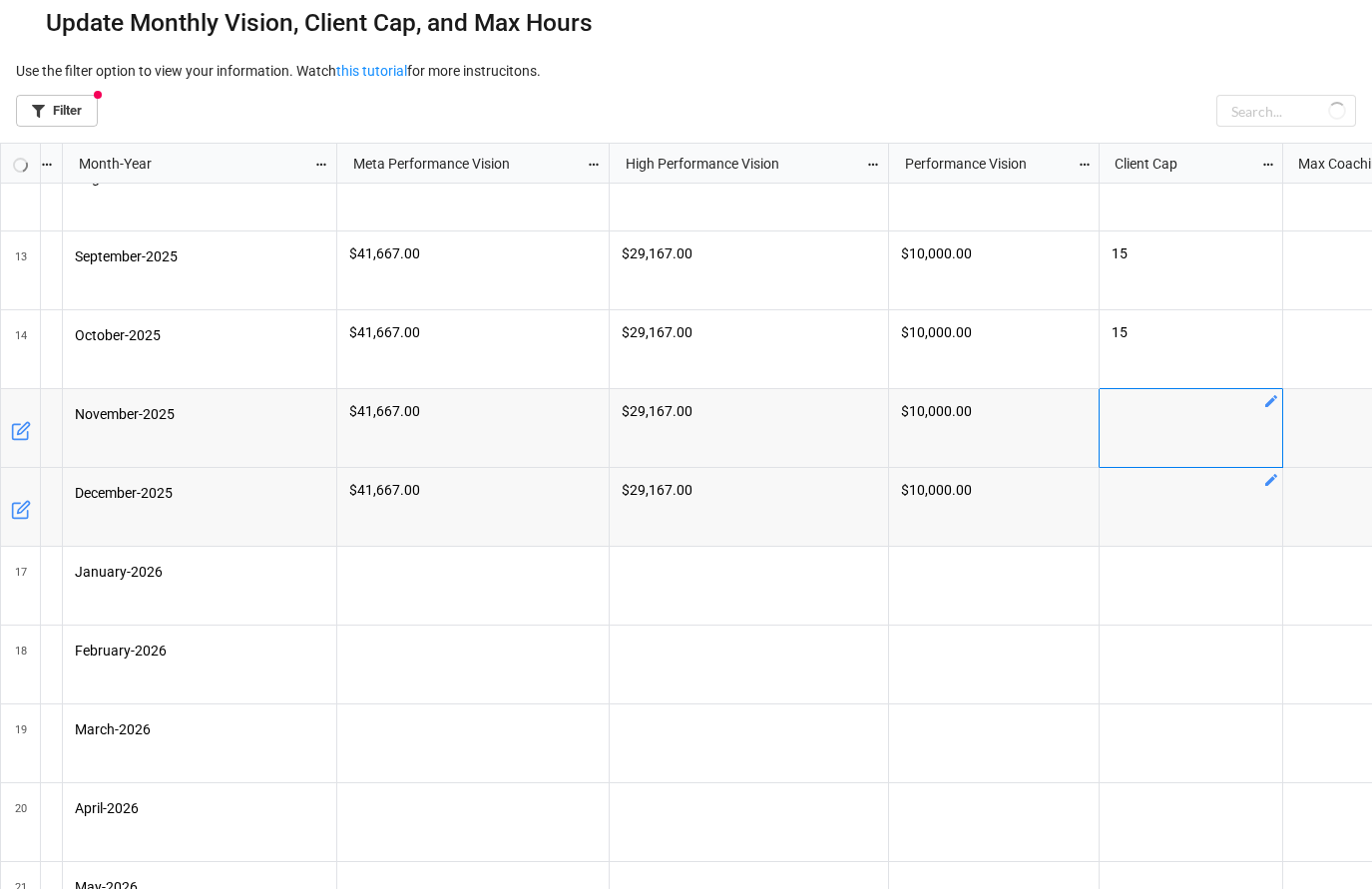 click 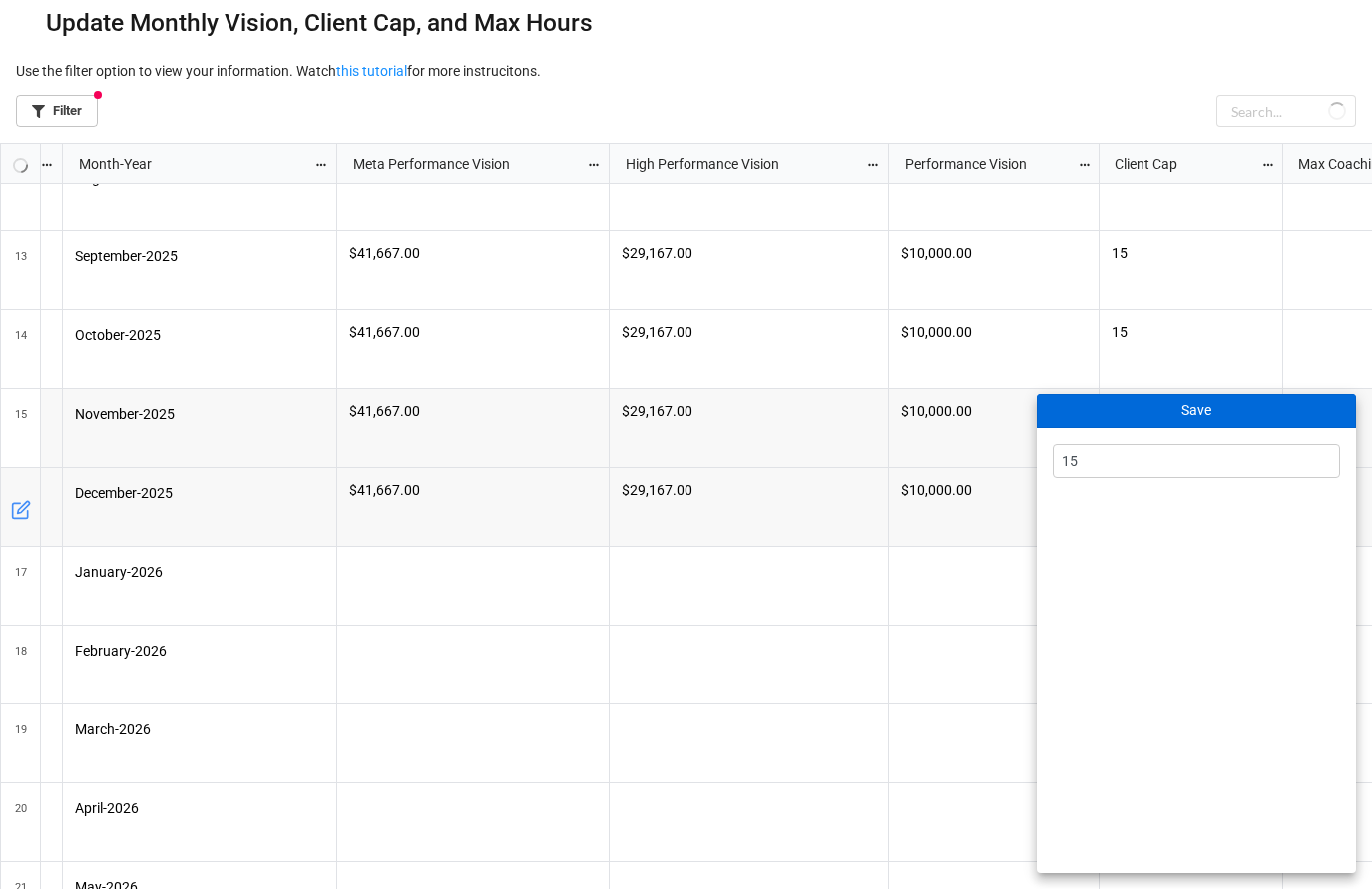 type on "15" 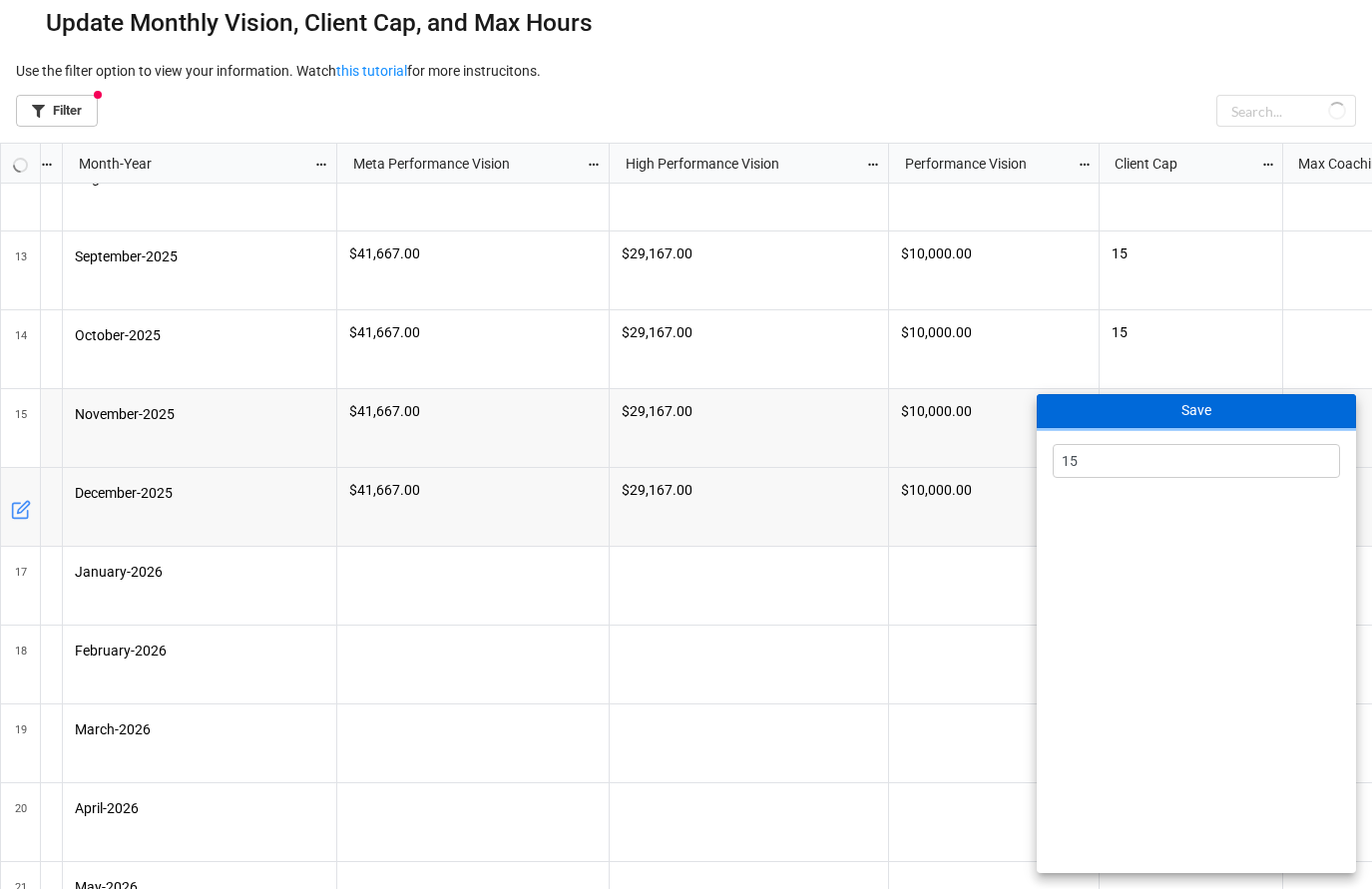 click on "Save" at bounding box center [1196, 411] 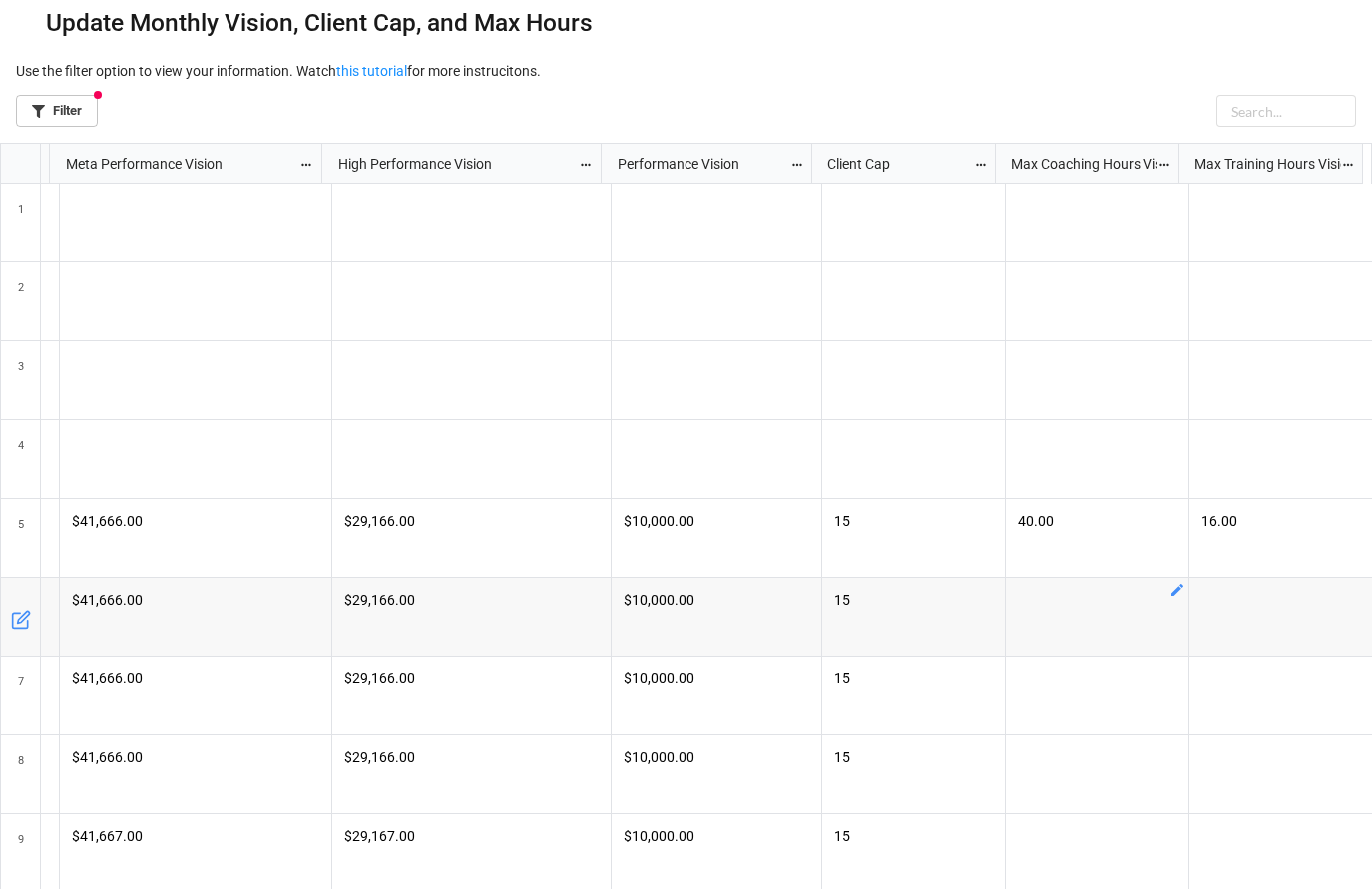 click 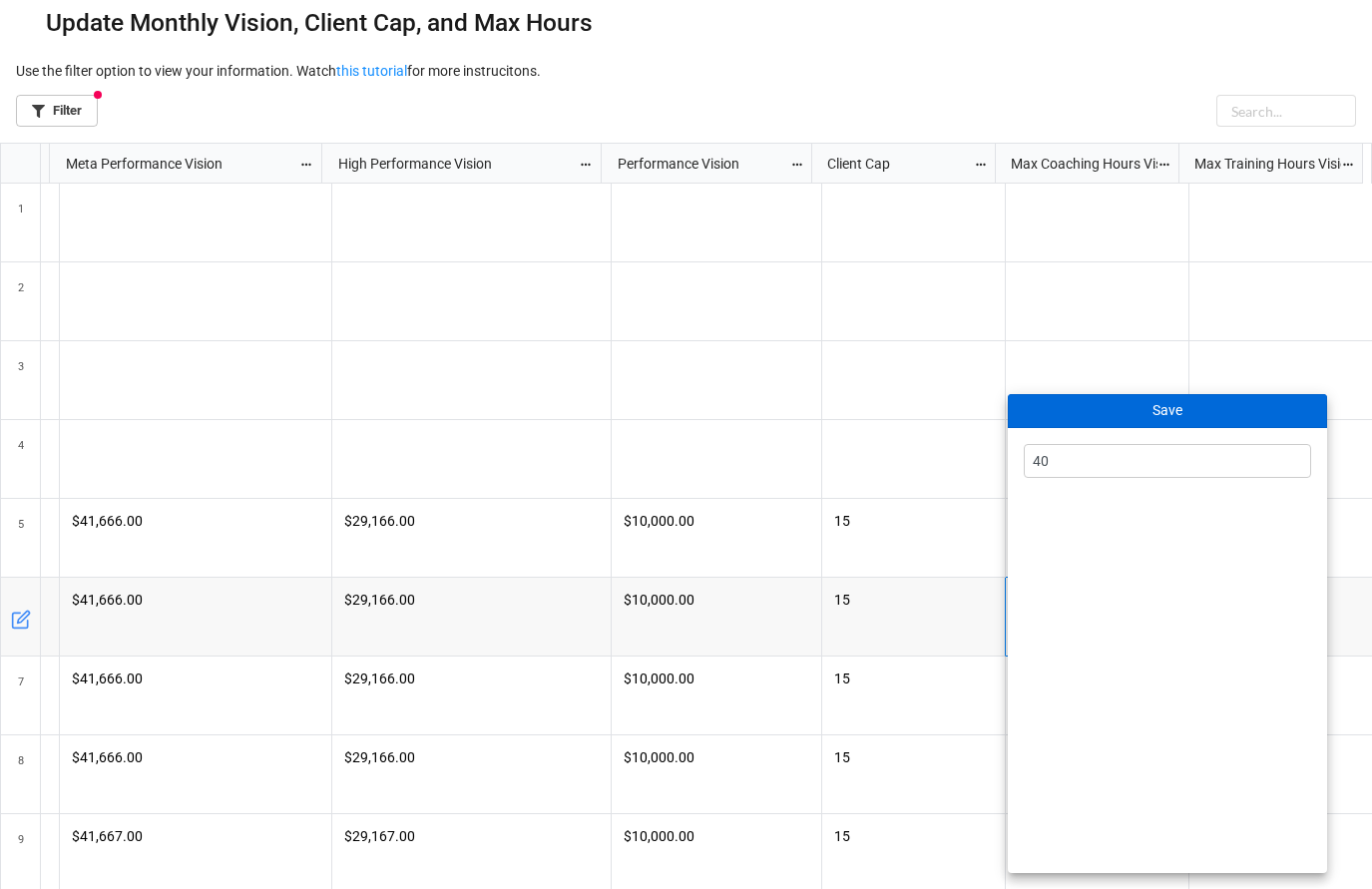 type on "40" 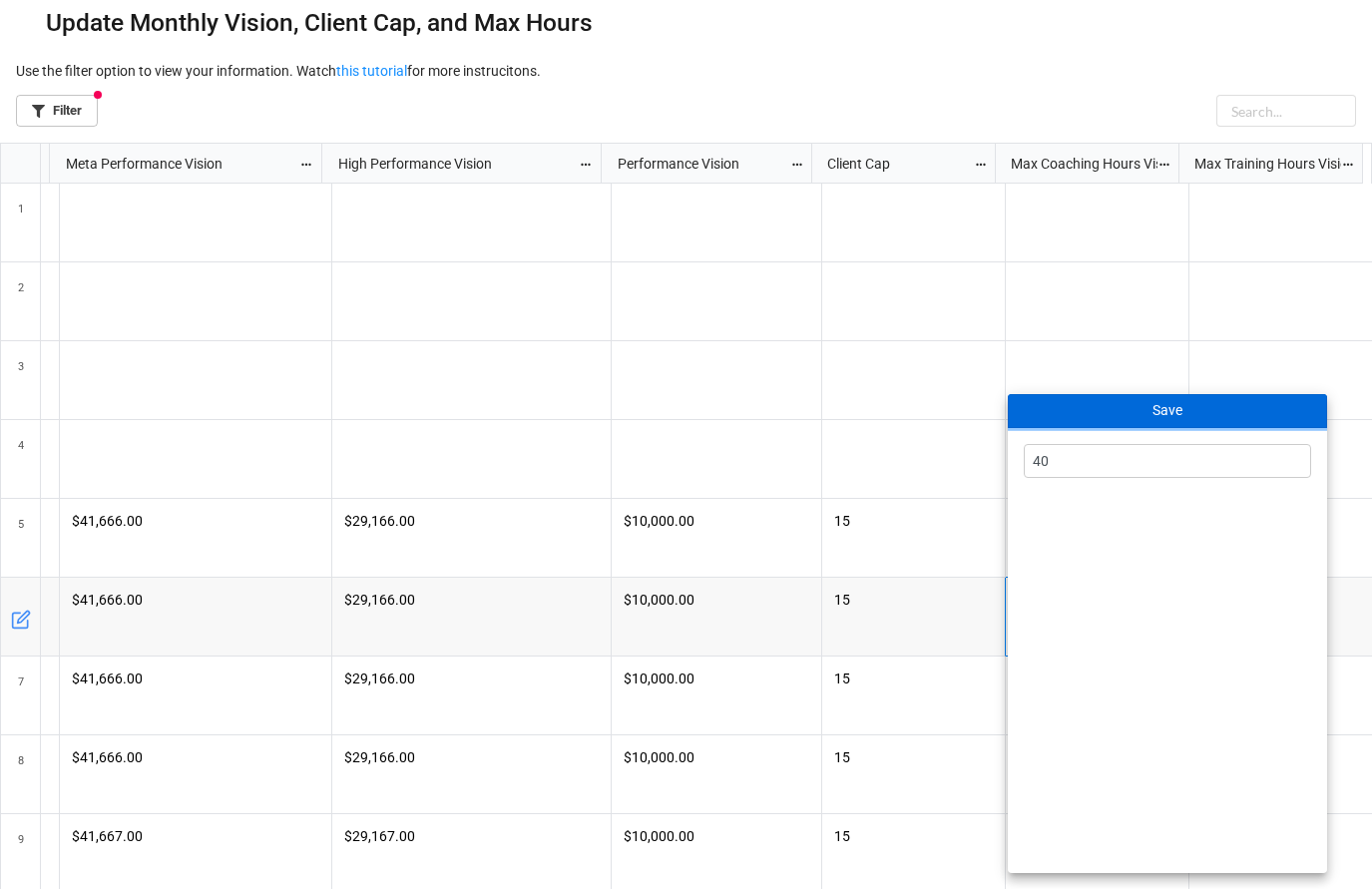 click on "Save" at bounding box center [1167, 411] 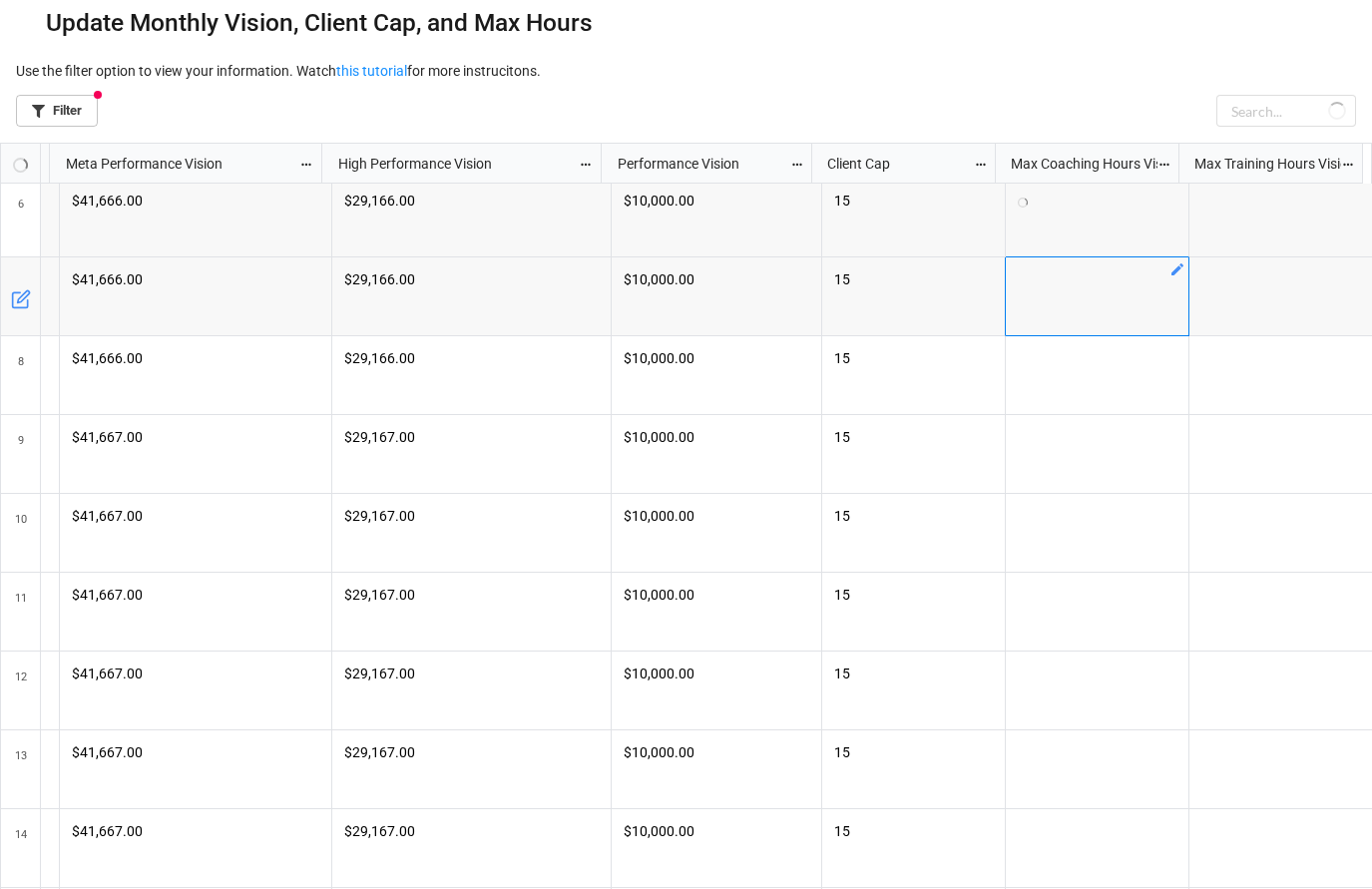 click 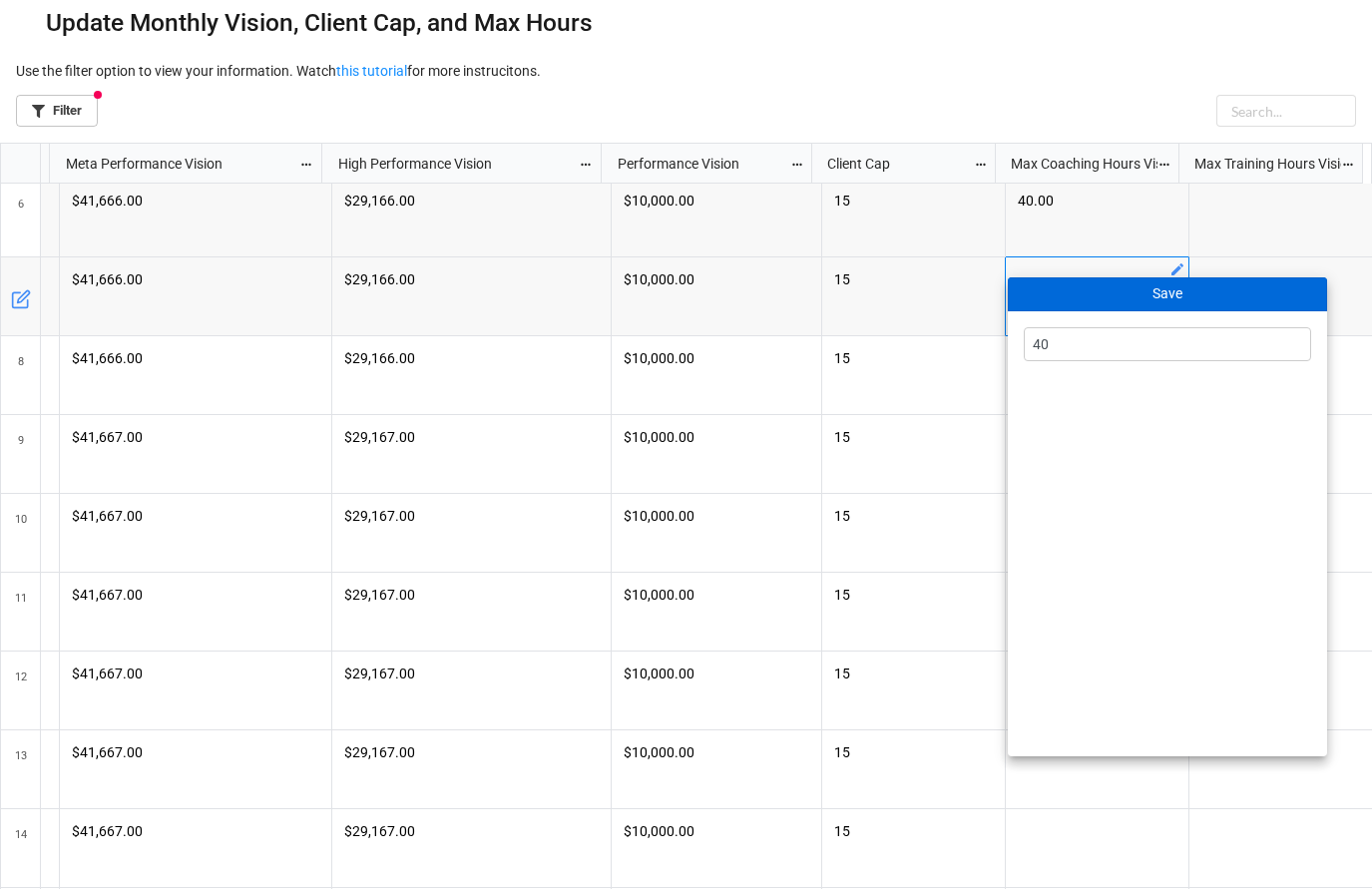 type on "40" 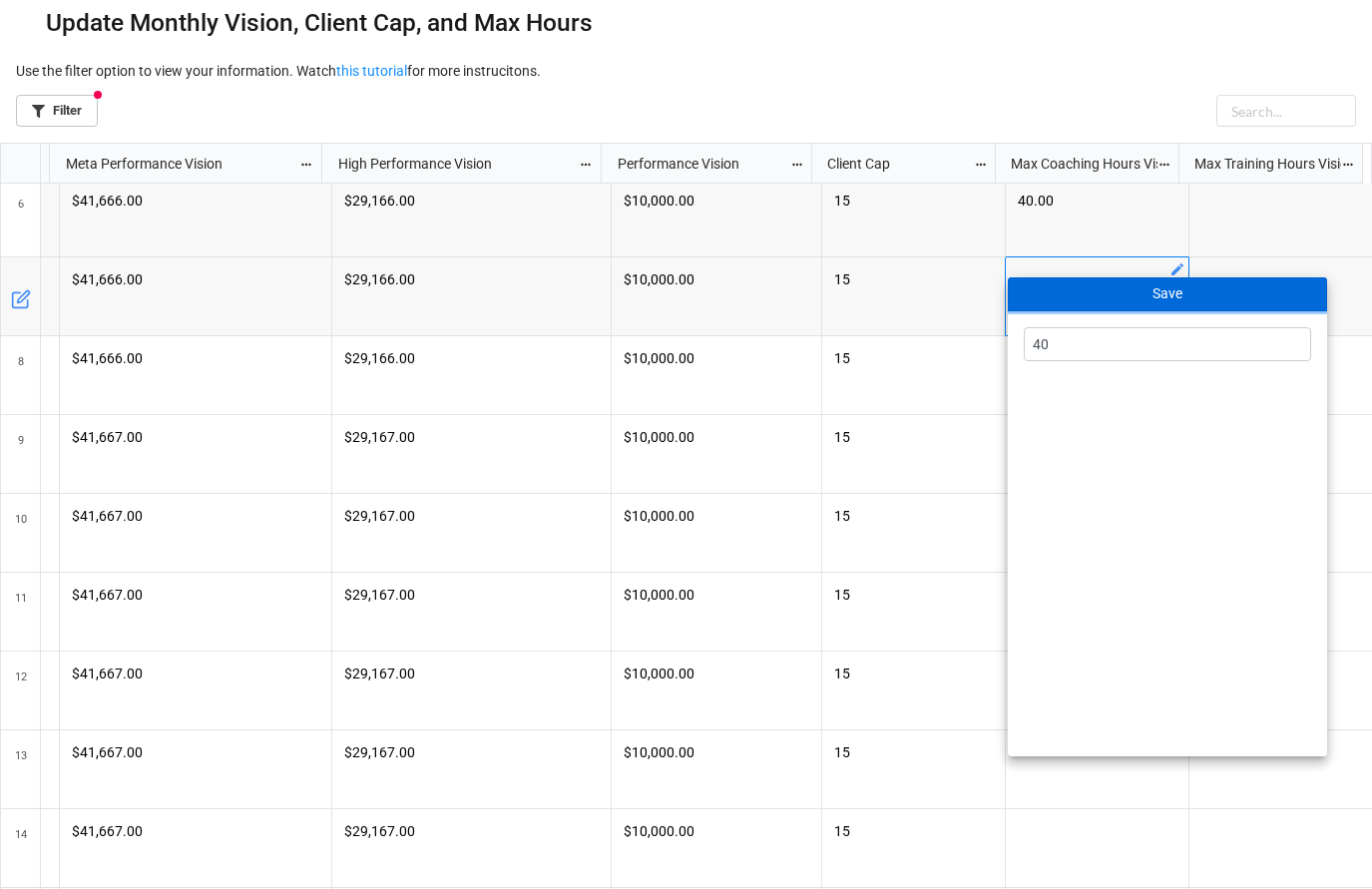 click on "Save" at bounding box center [1167, 294] 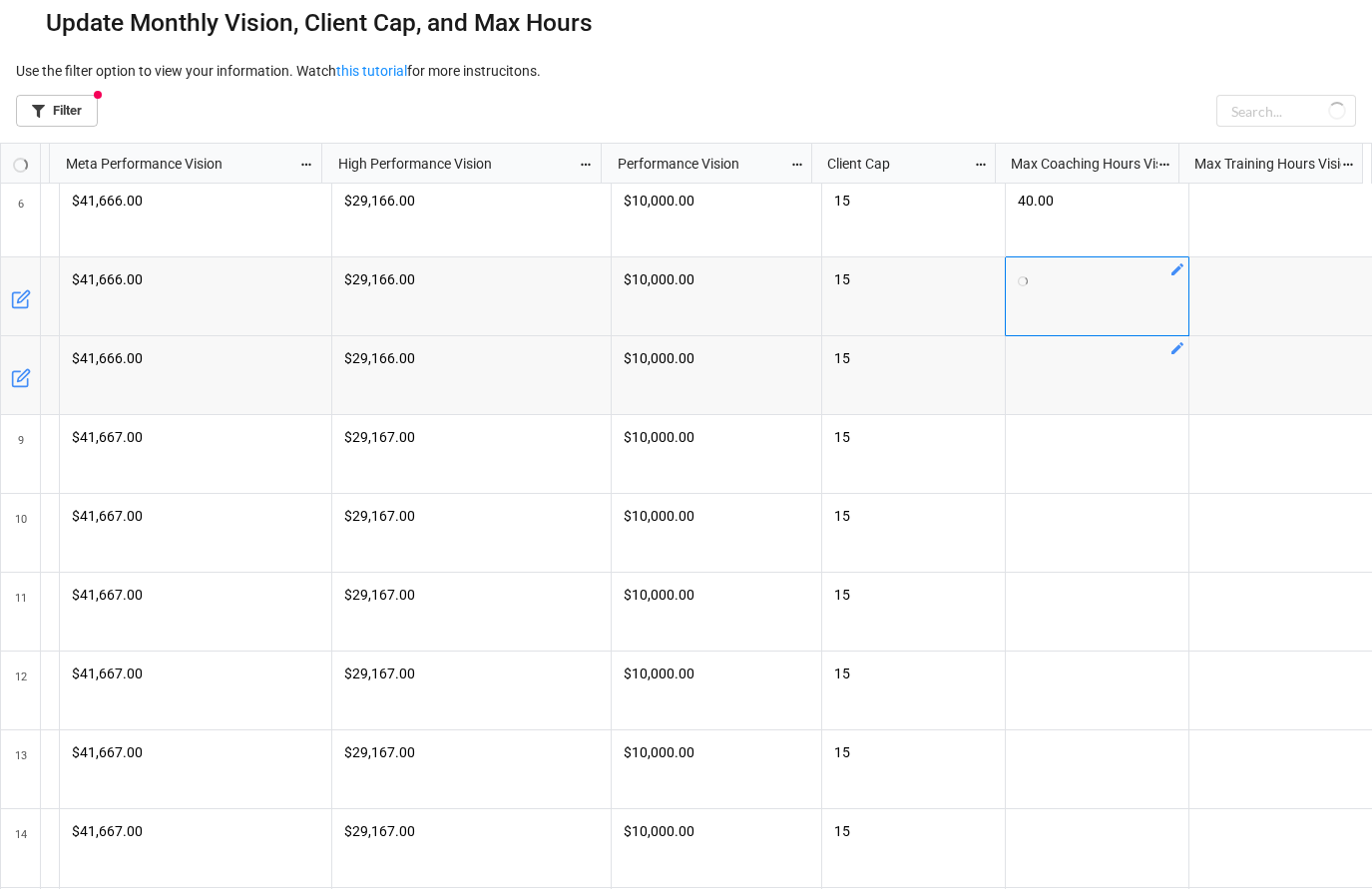 click 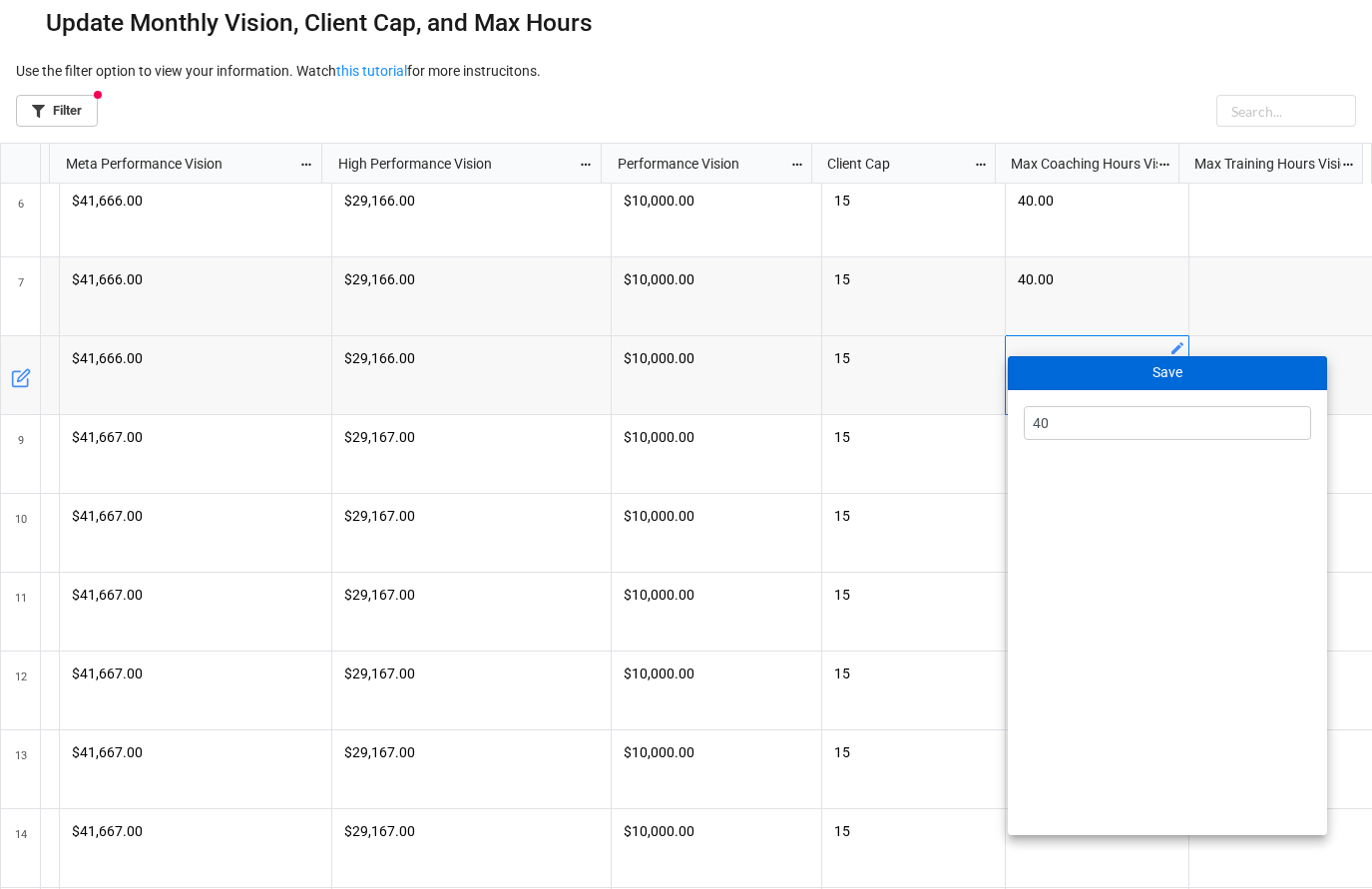 type on "40" 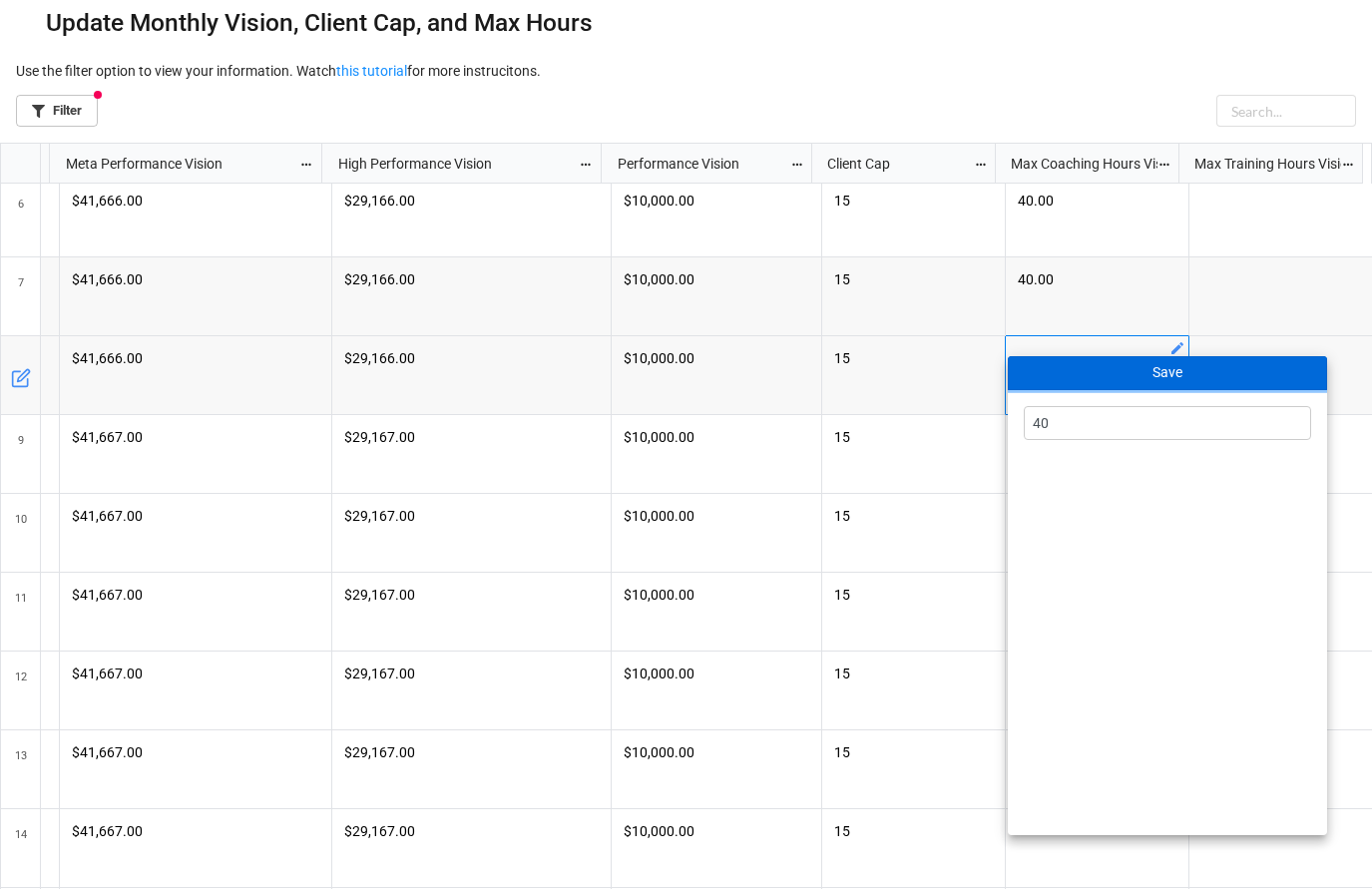 click on "Save" at bounding box center (1167, 373) 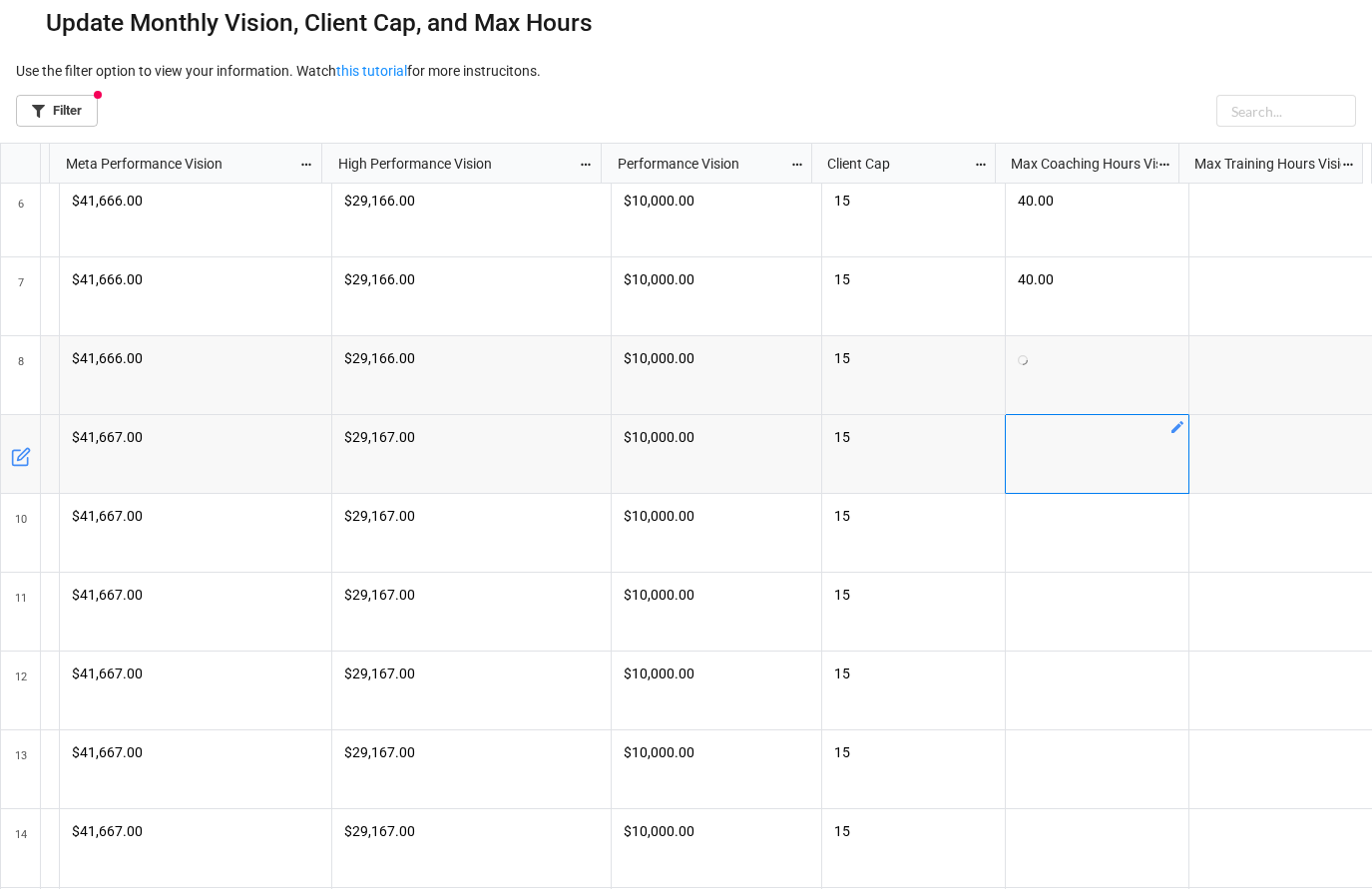 click 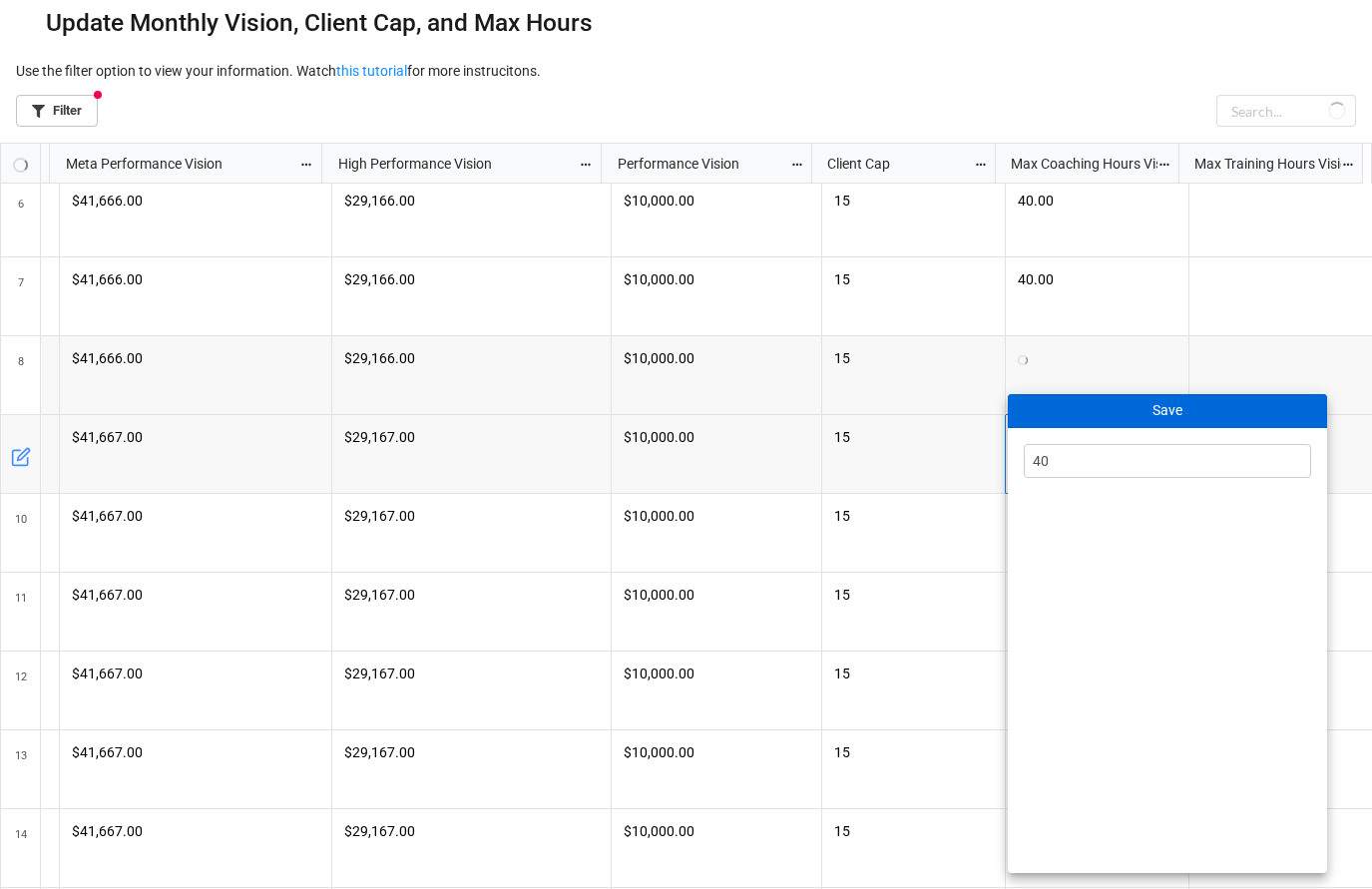 type on "40" 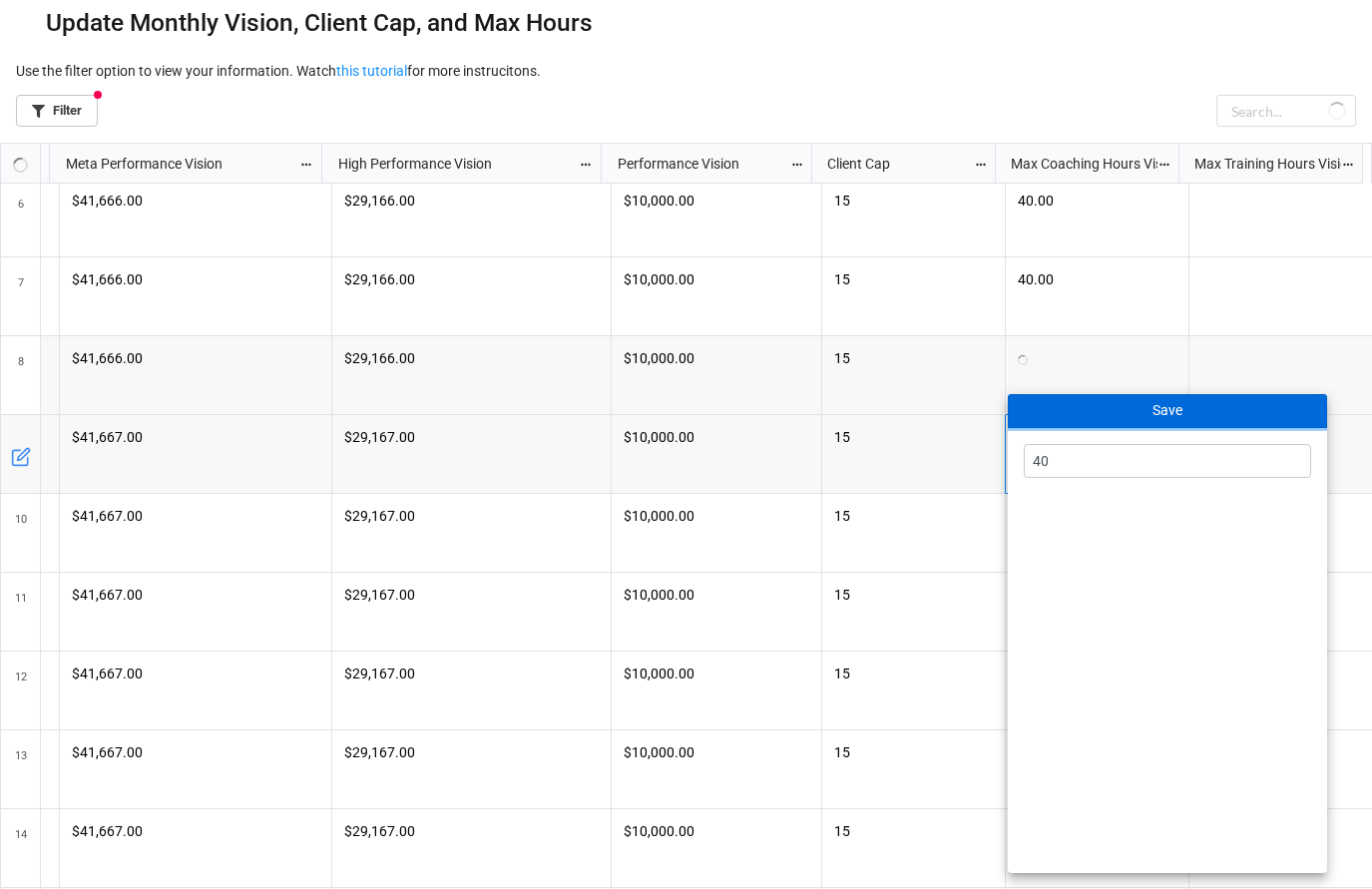 click on "Save" at bounding box center [1167, 411] 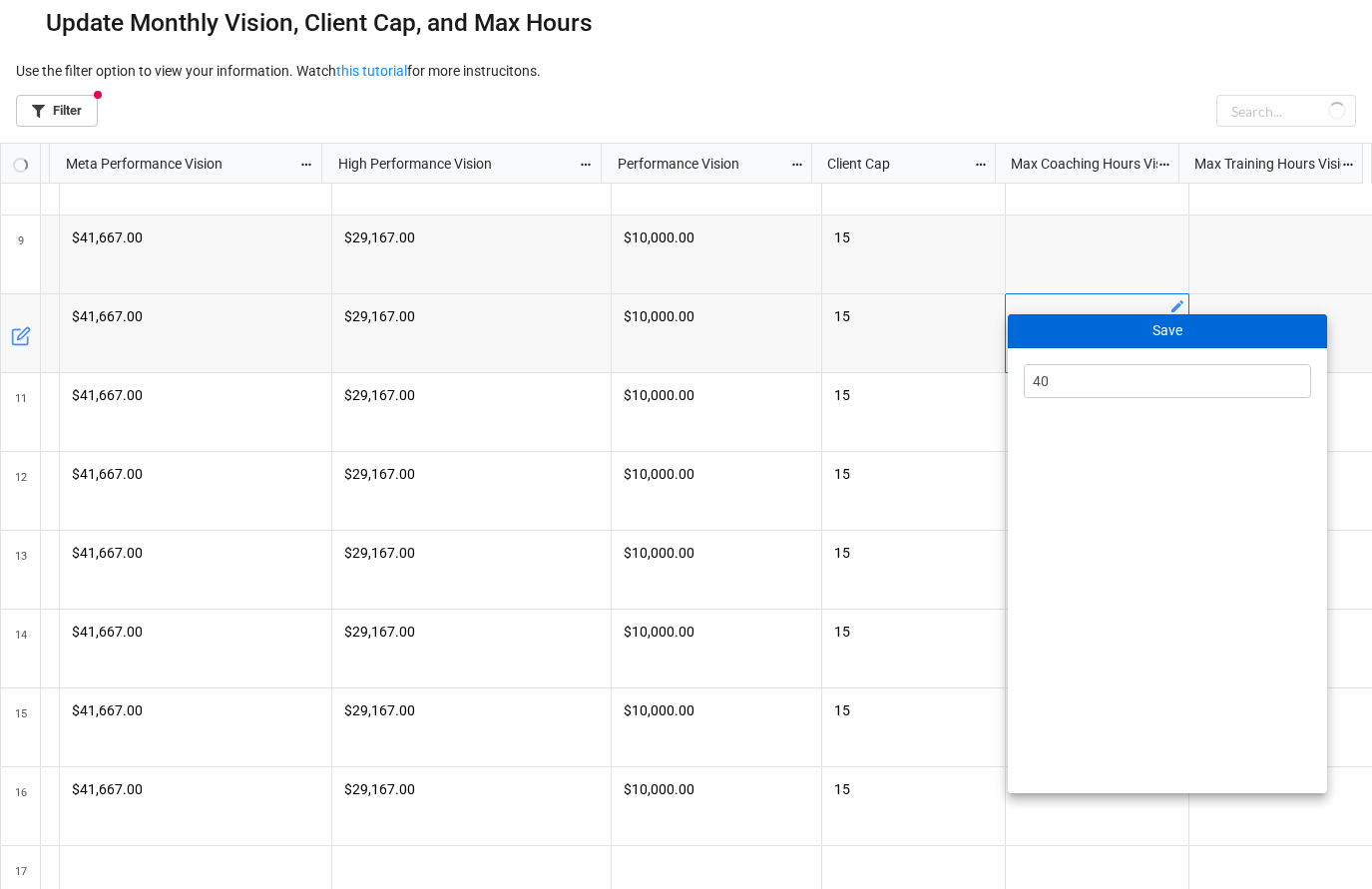 type on "40" 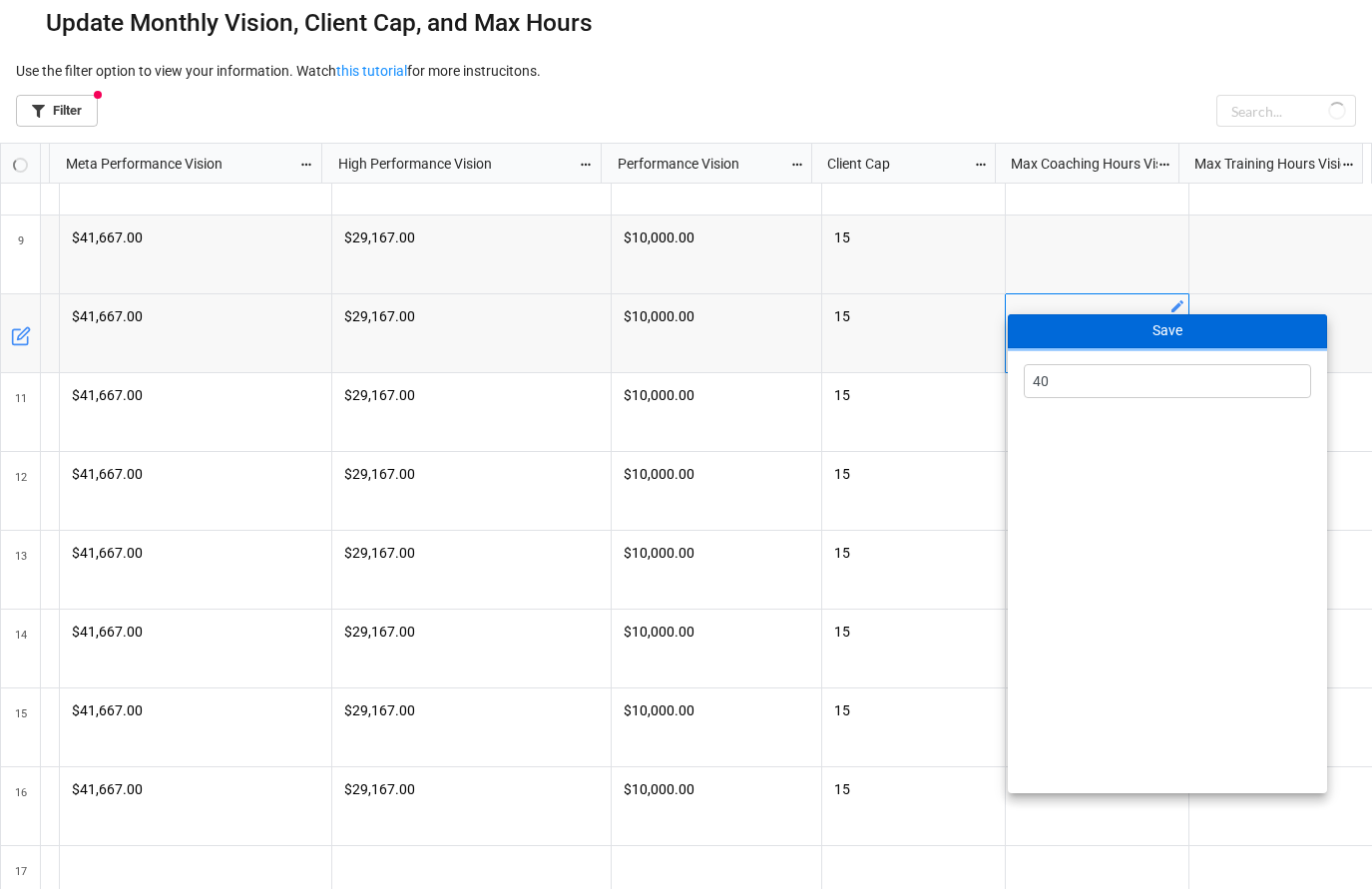 click on "Save" at bounding box center [1167, 331] 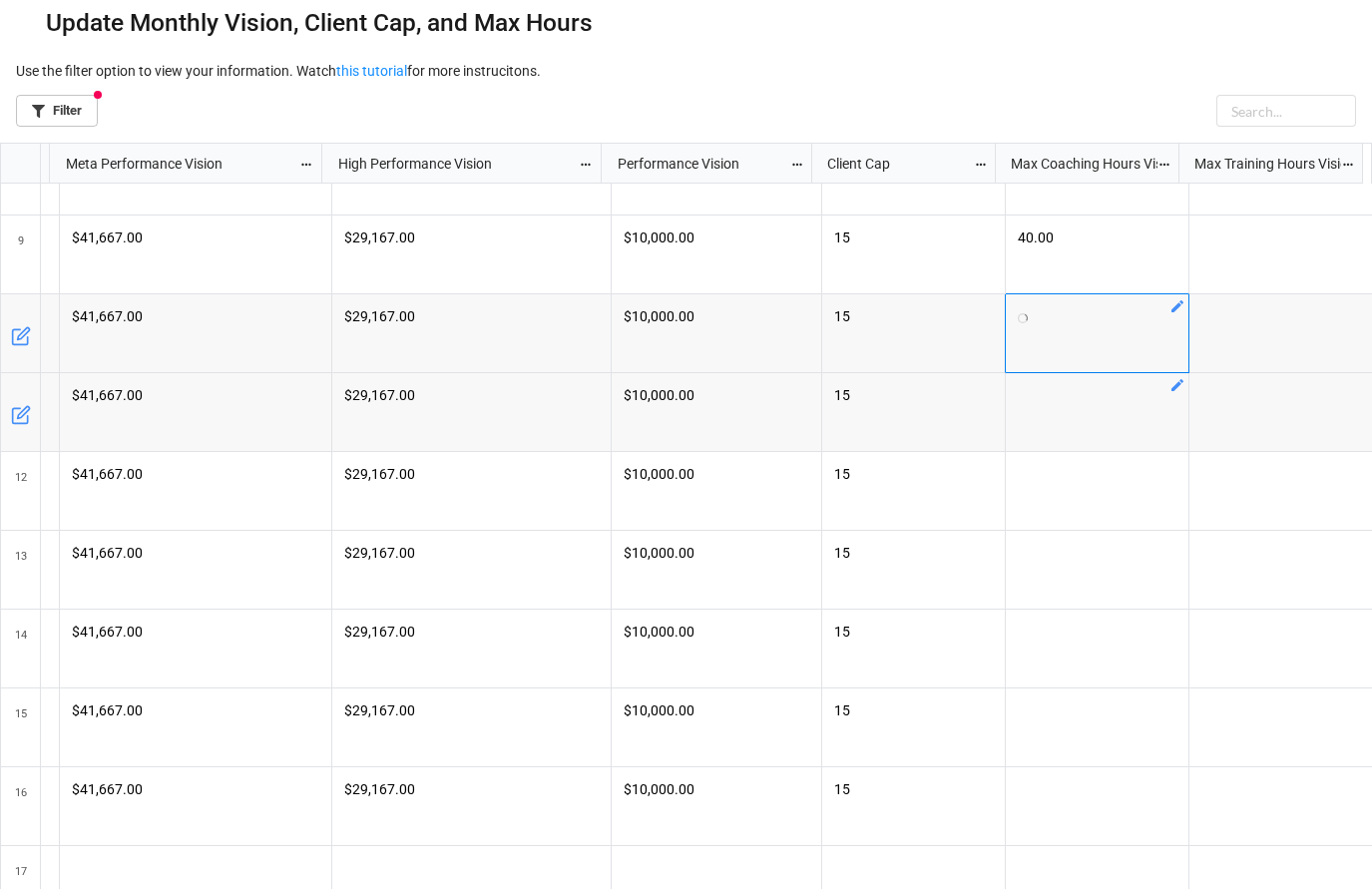 click 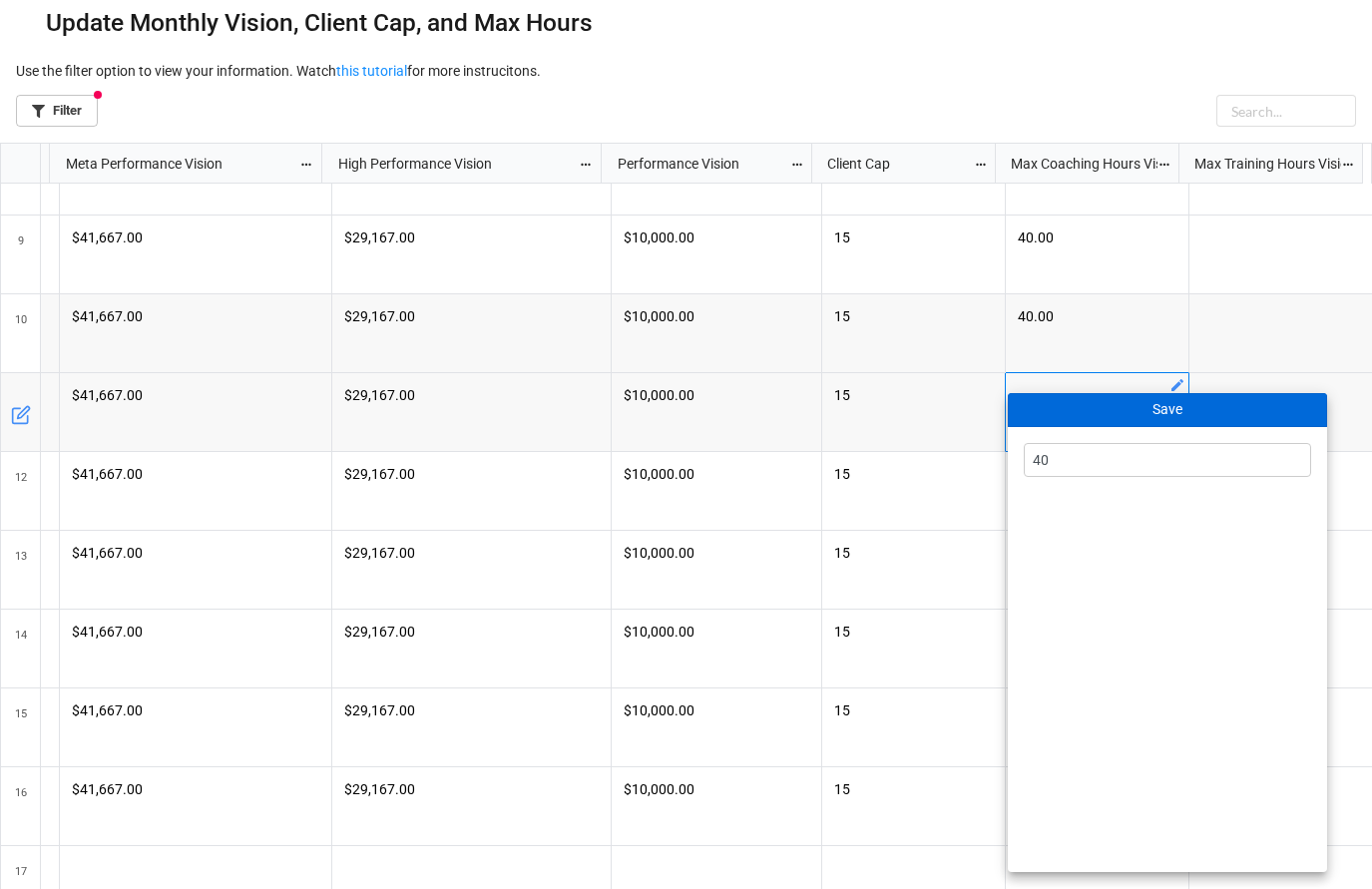 type on "40" 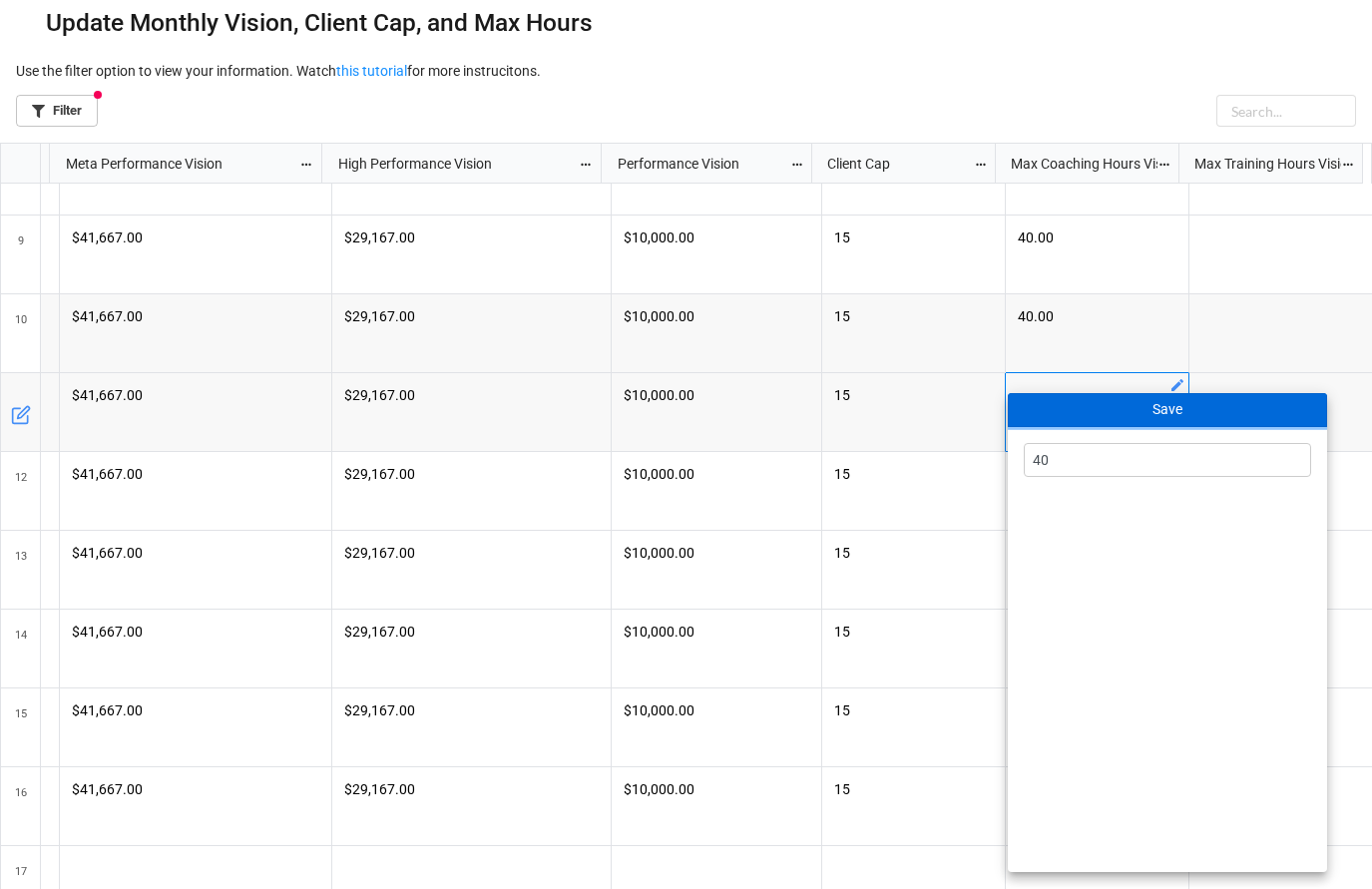 click on "Save" at bounding box center [1167, 410] 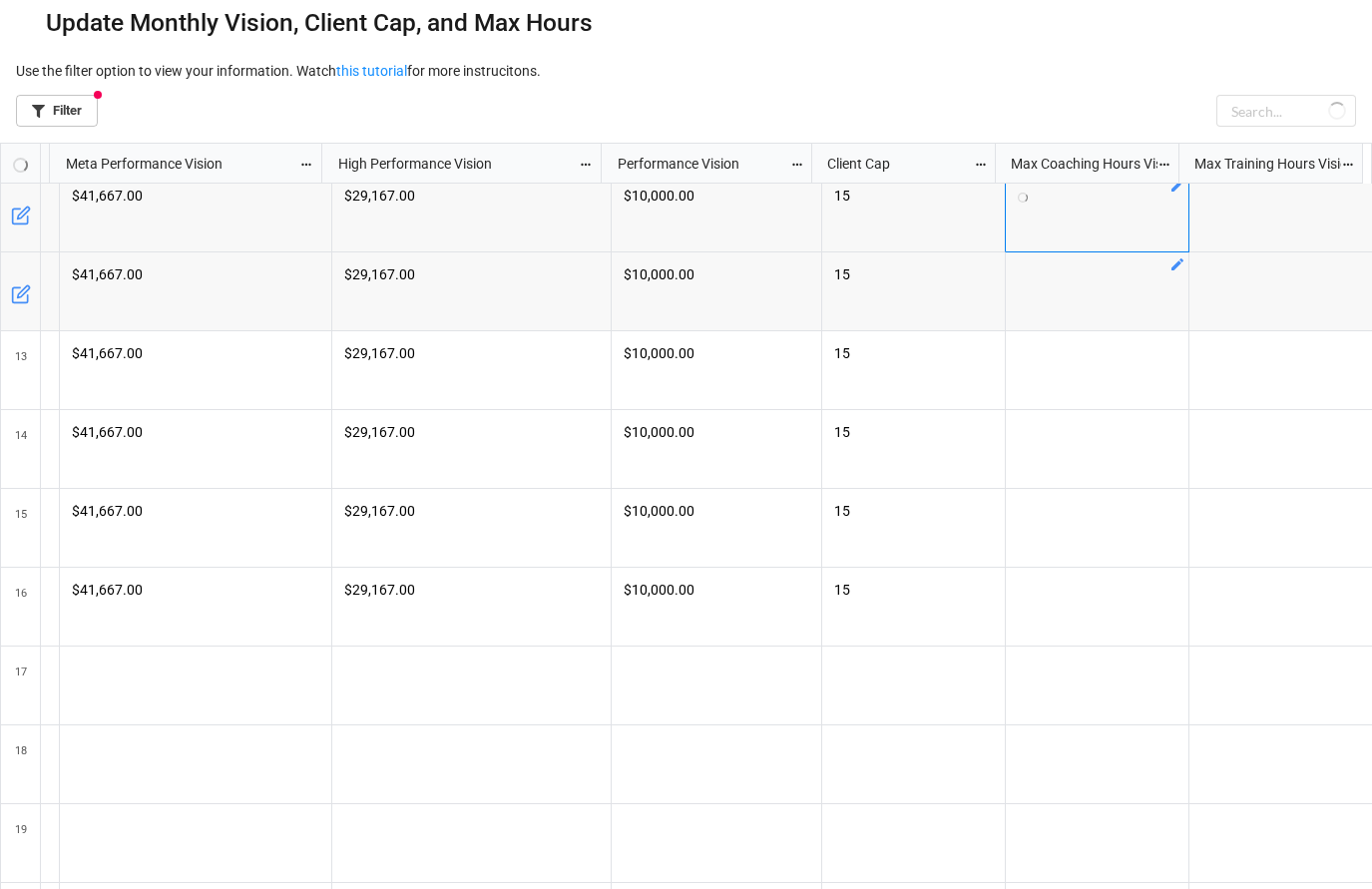 click 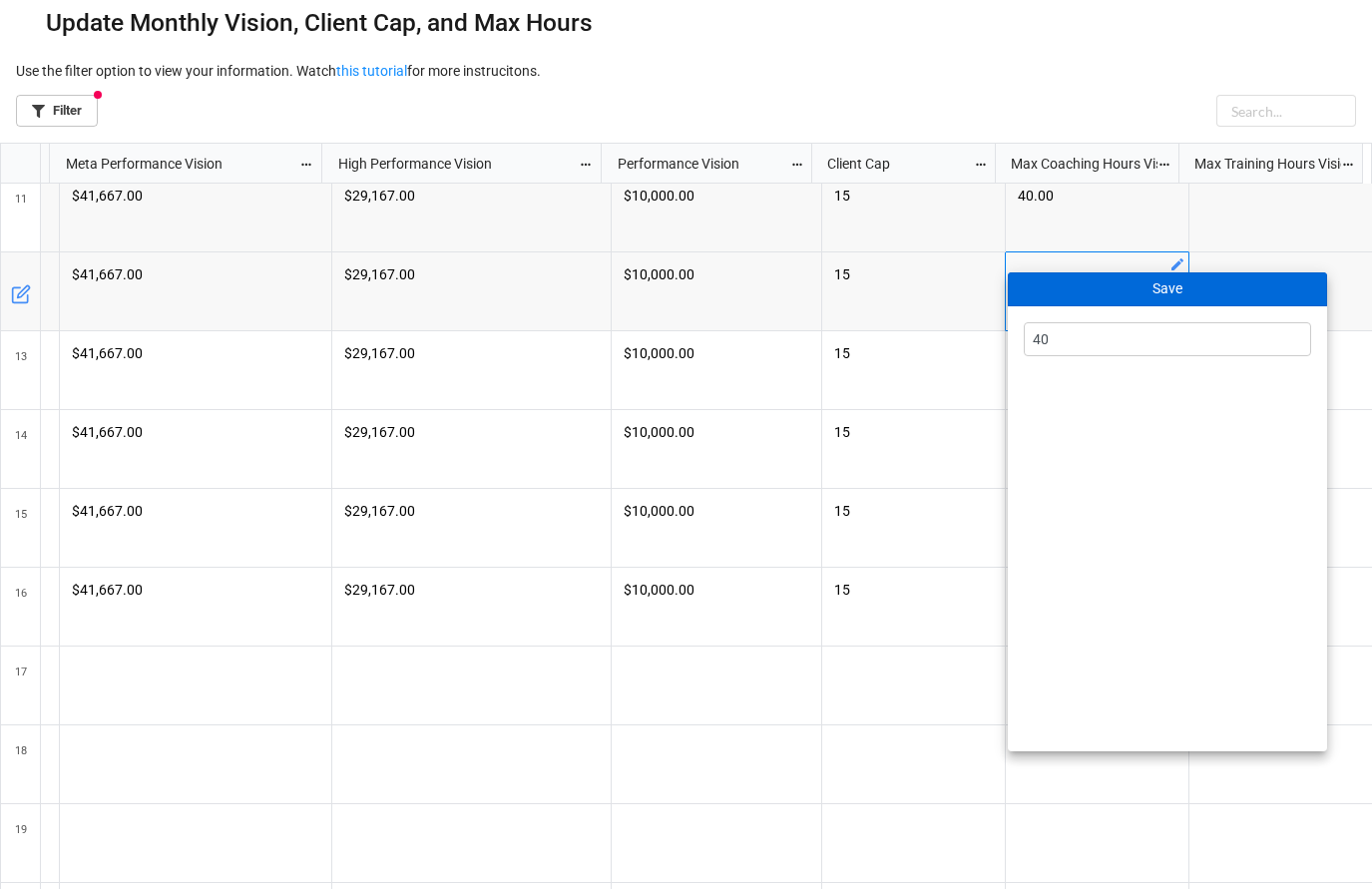 type on "40" 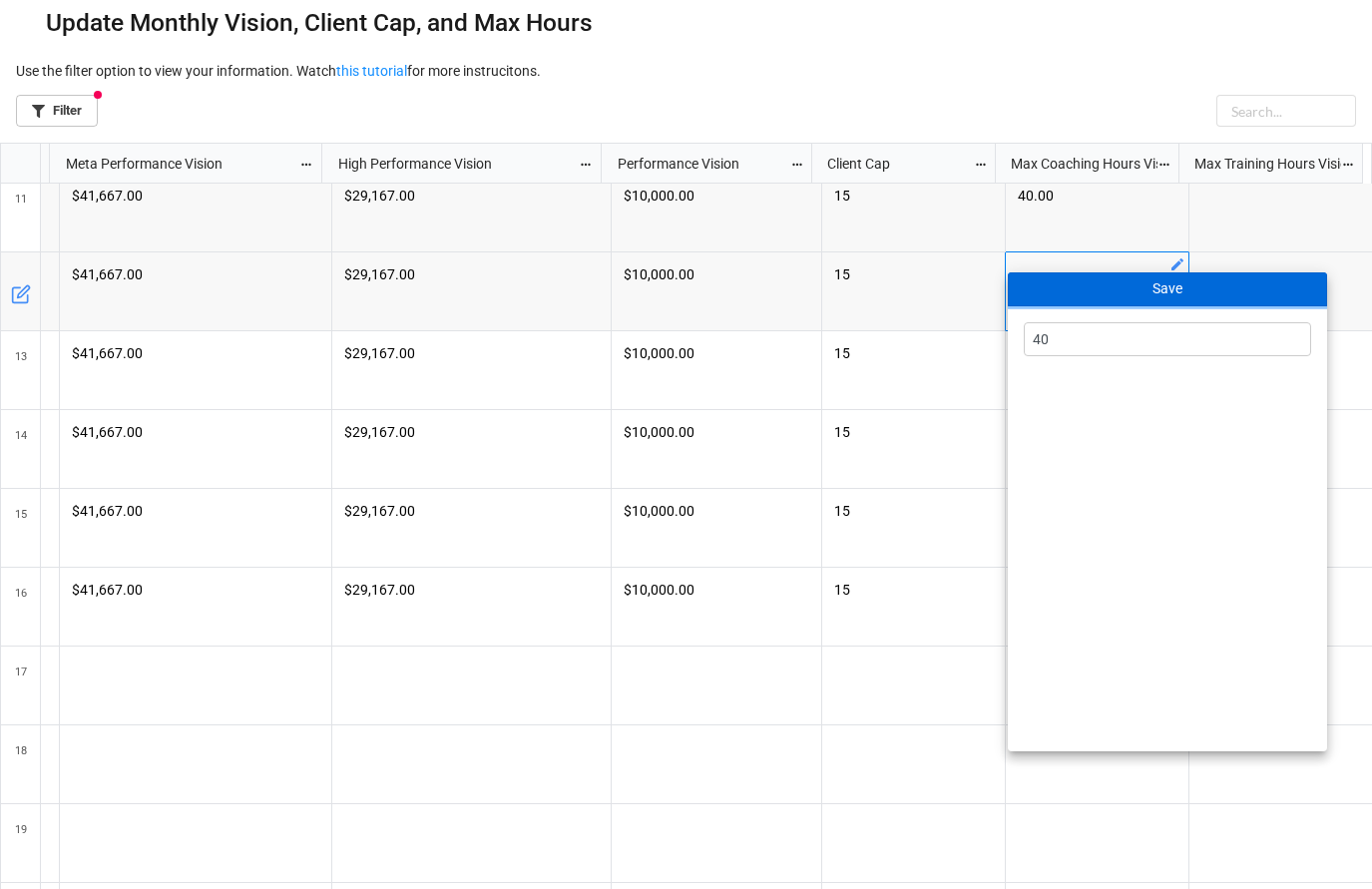 click on "Save" at bounding box center [1167, 289] 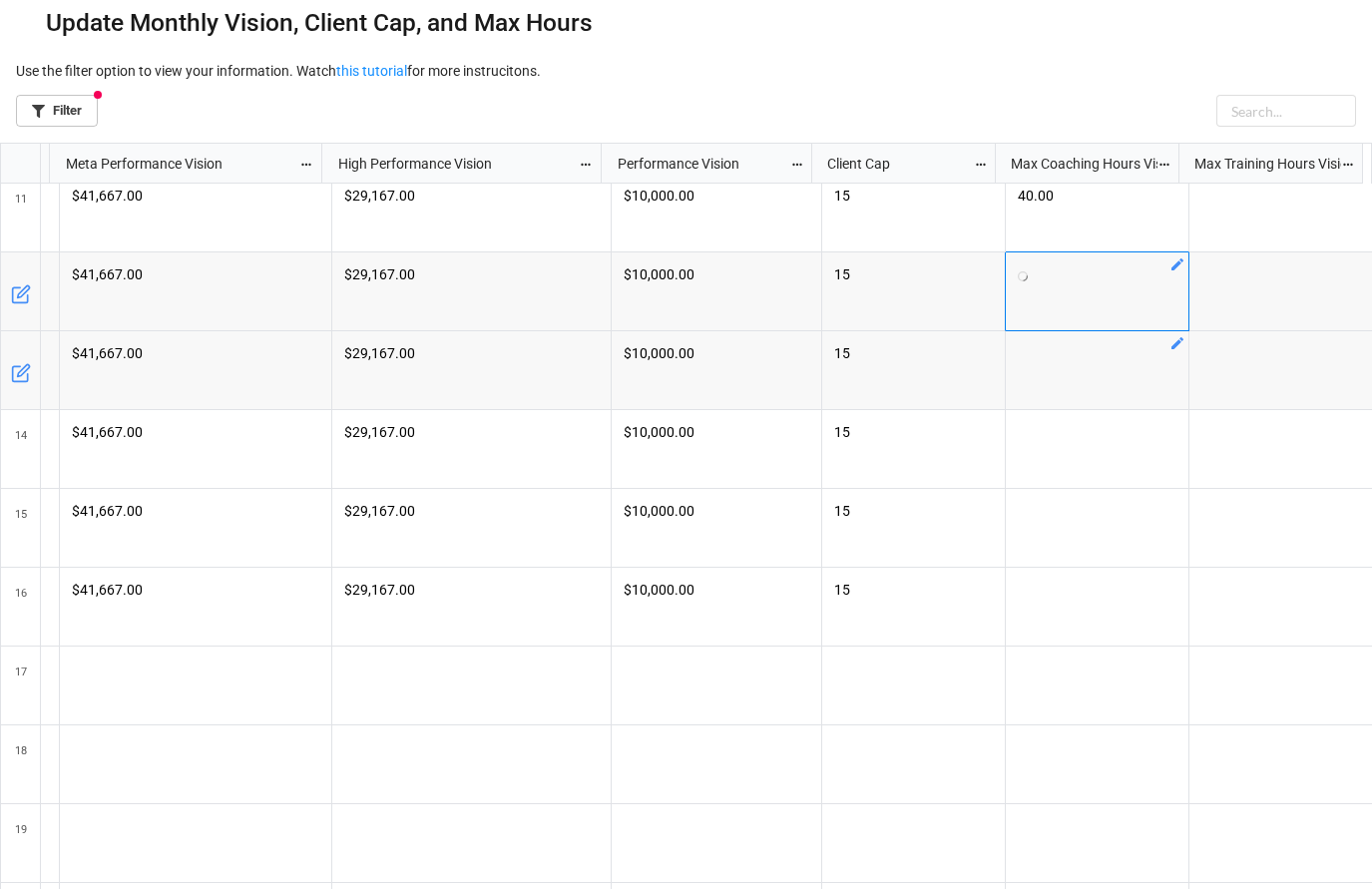 click 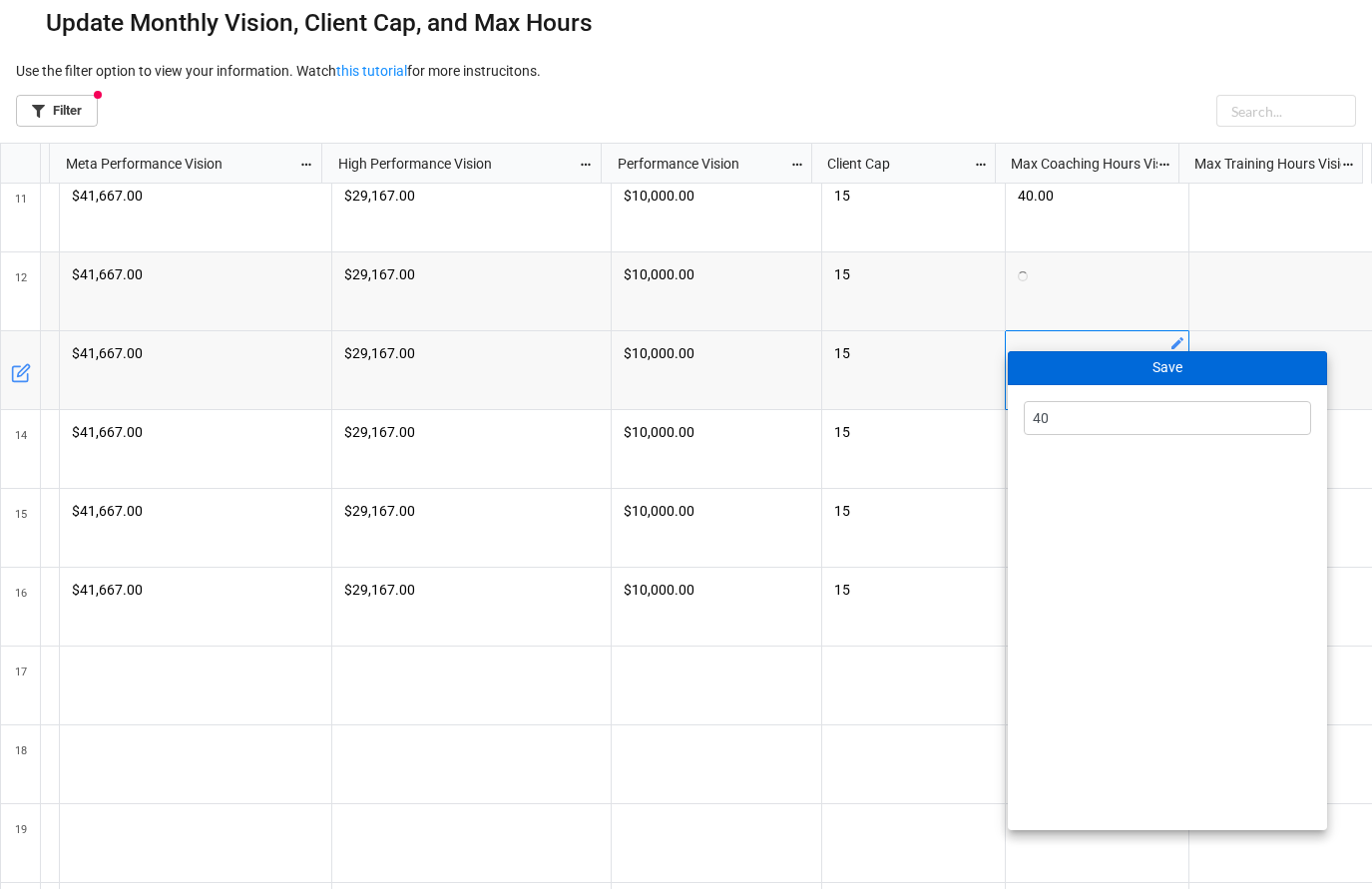 type on "40" 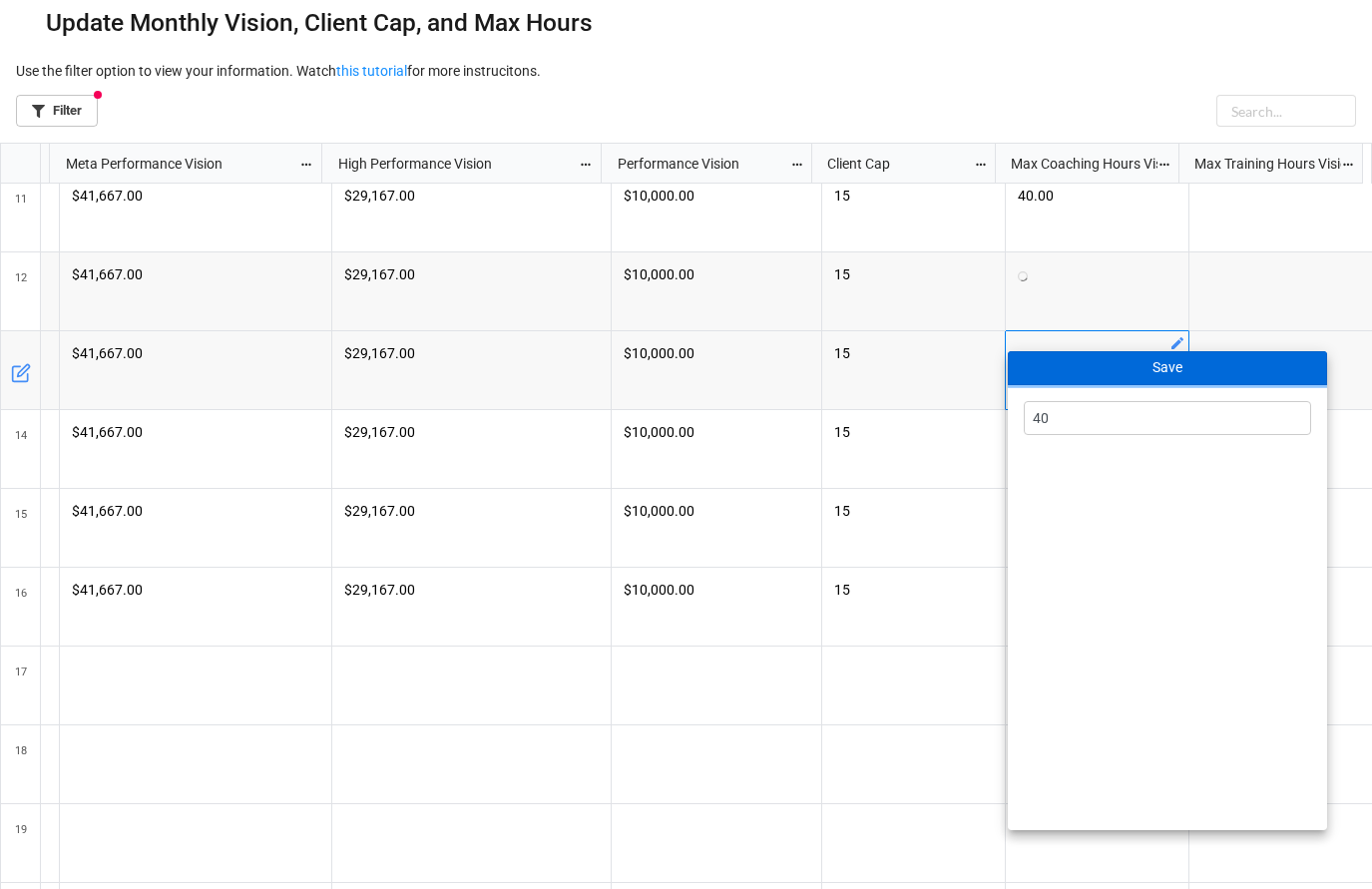 click on "Save" at bounding box center [1167, 368] 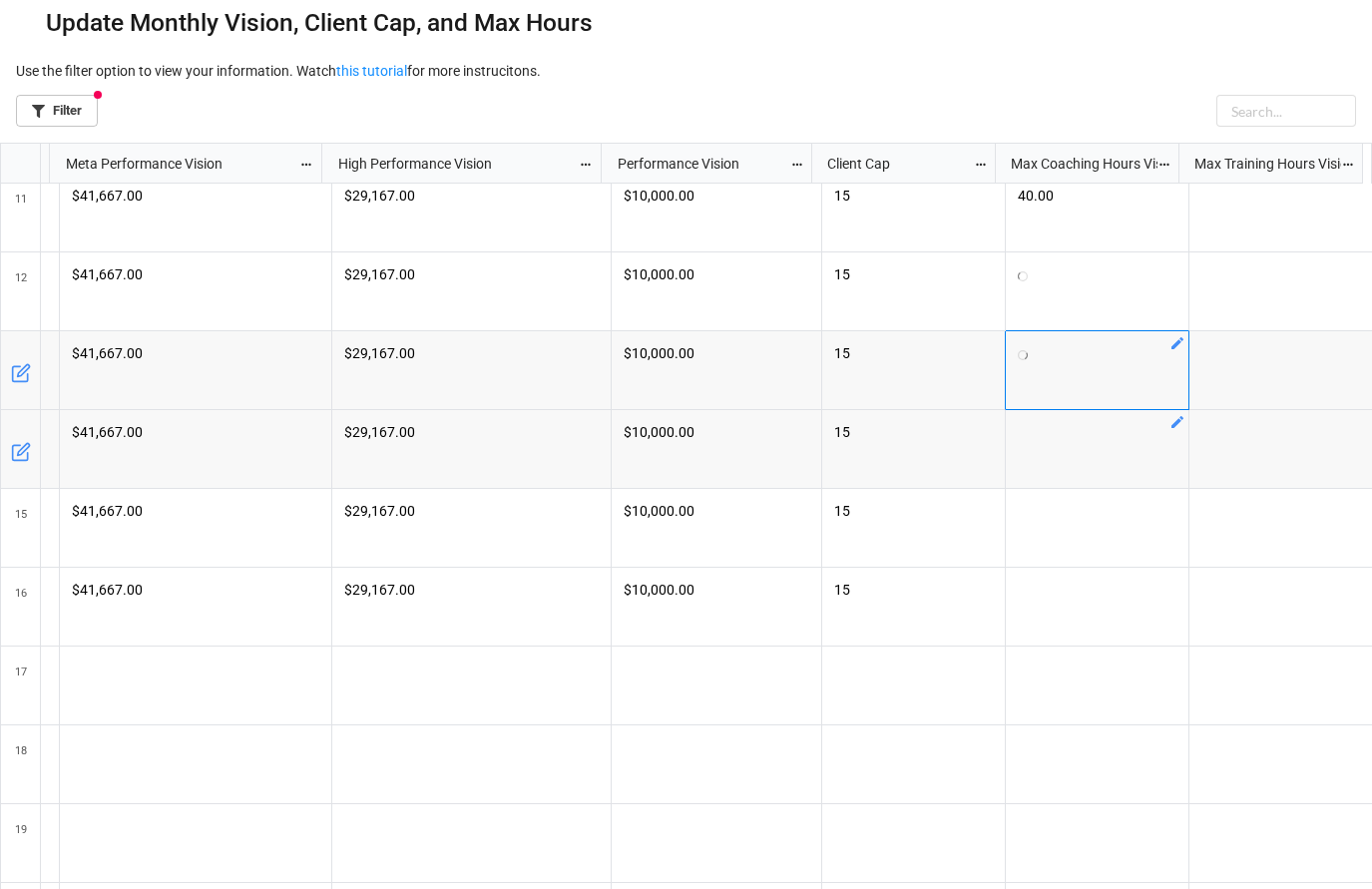 click 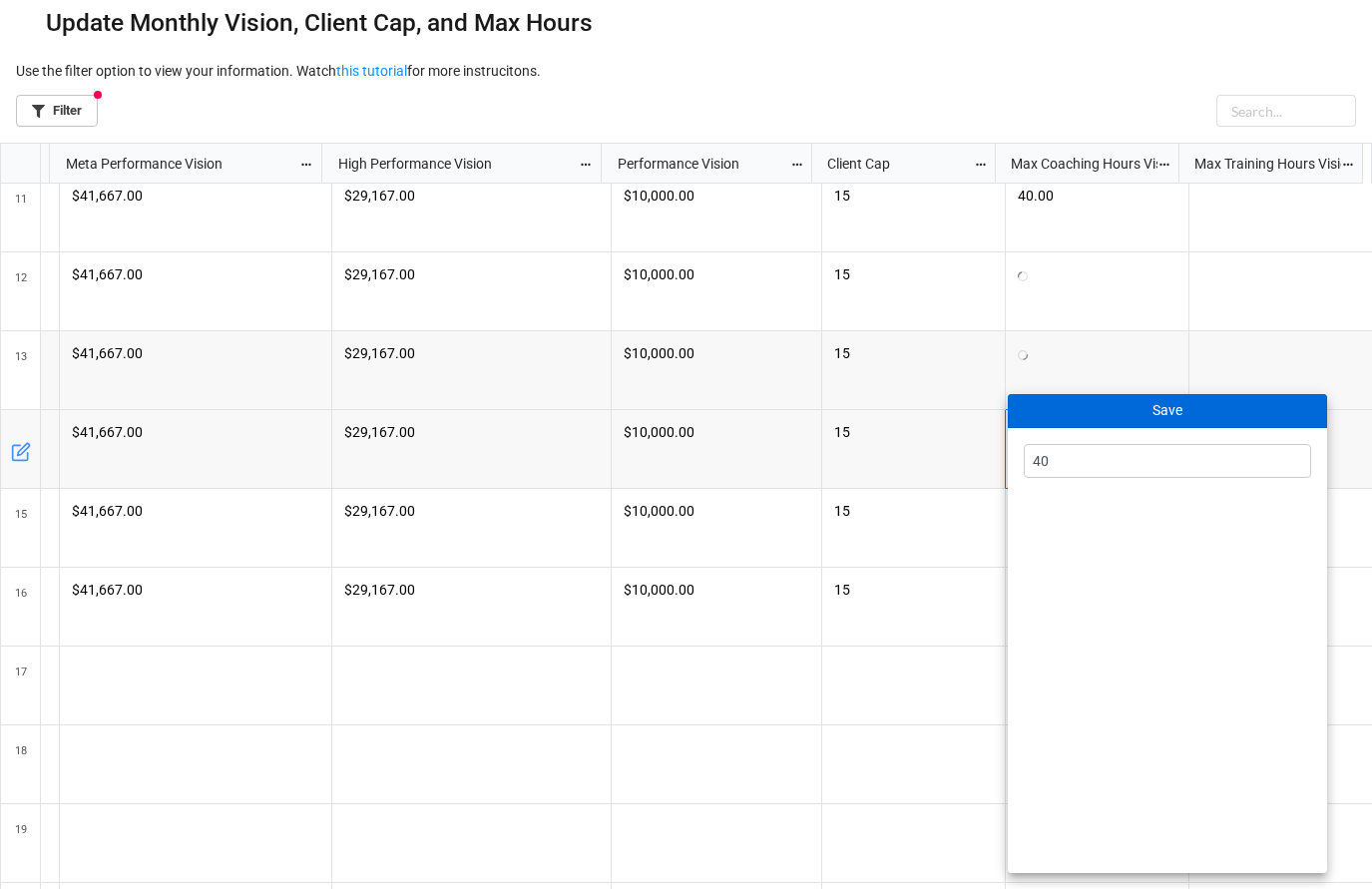 type on "40" 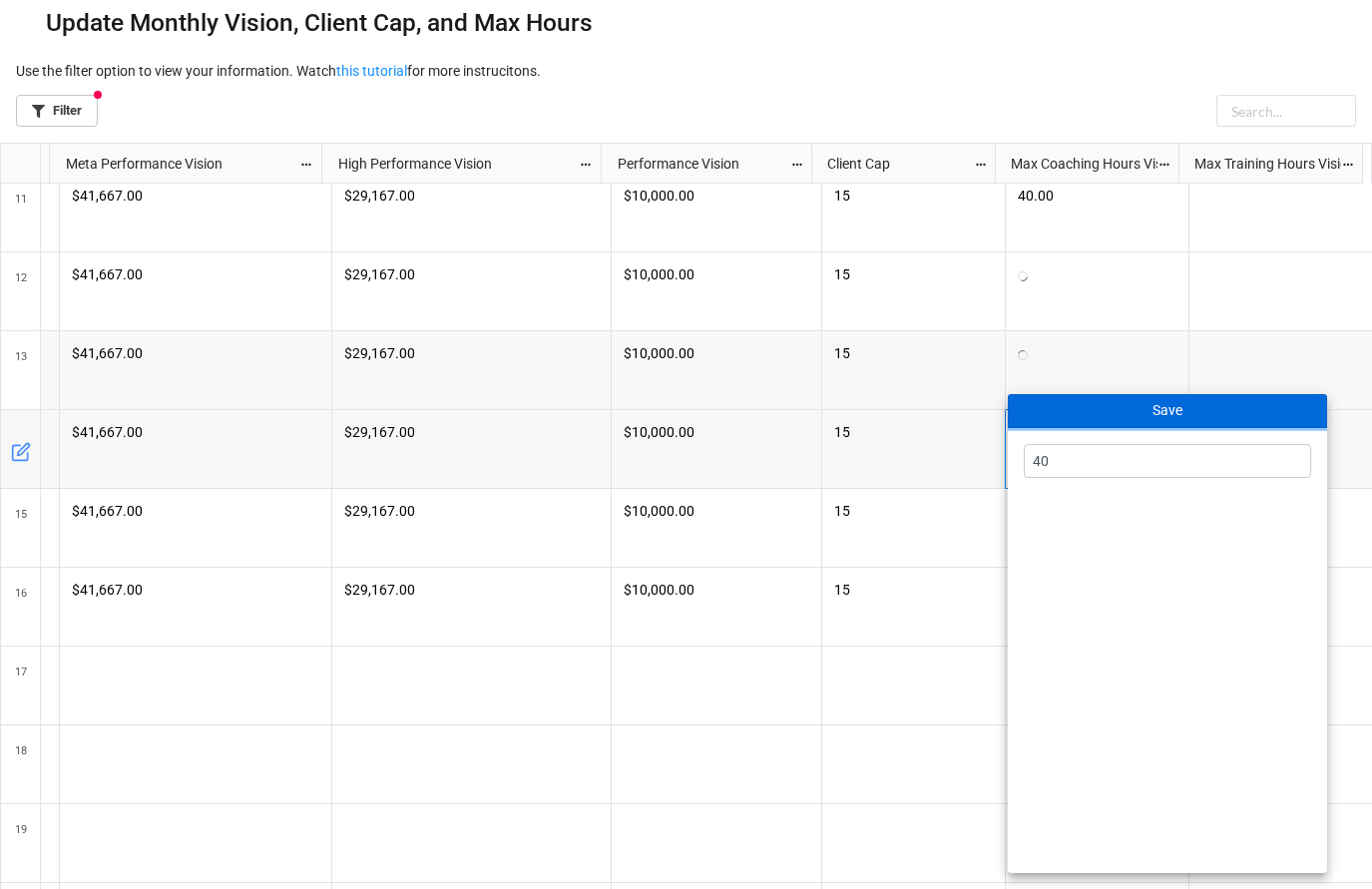 click on "Save" at bounding box center [1167, 411] 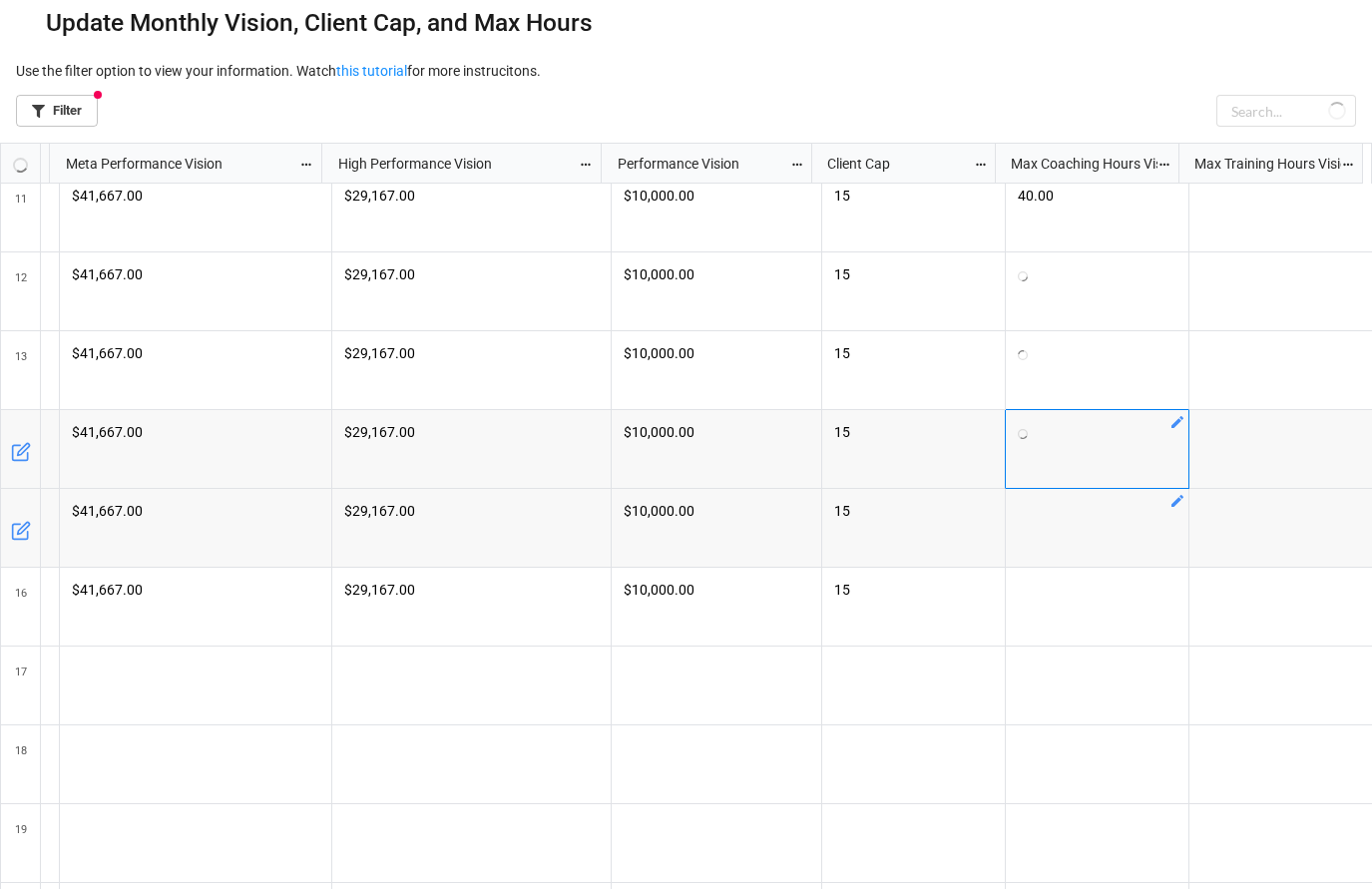 click 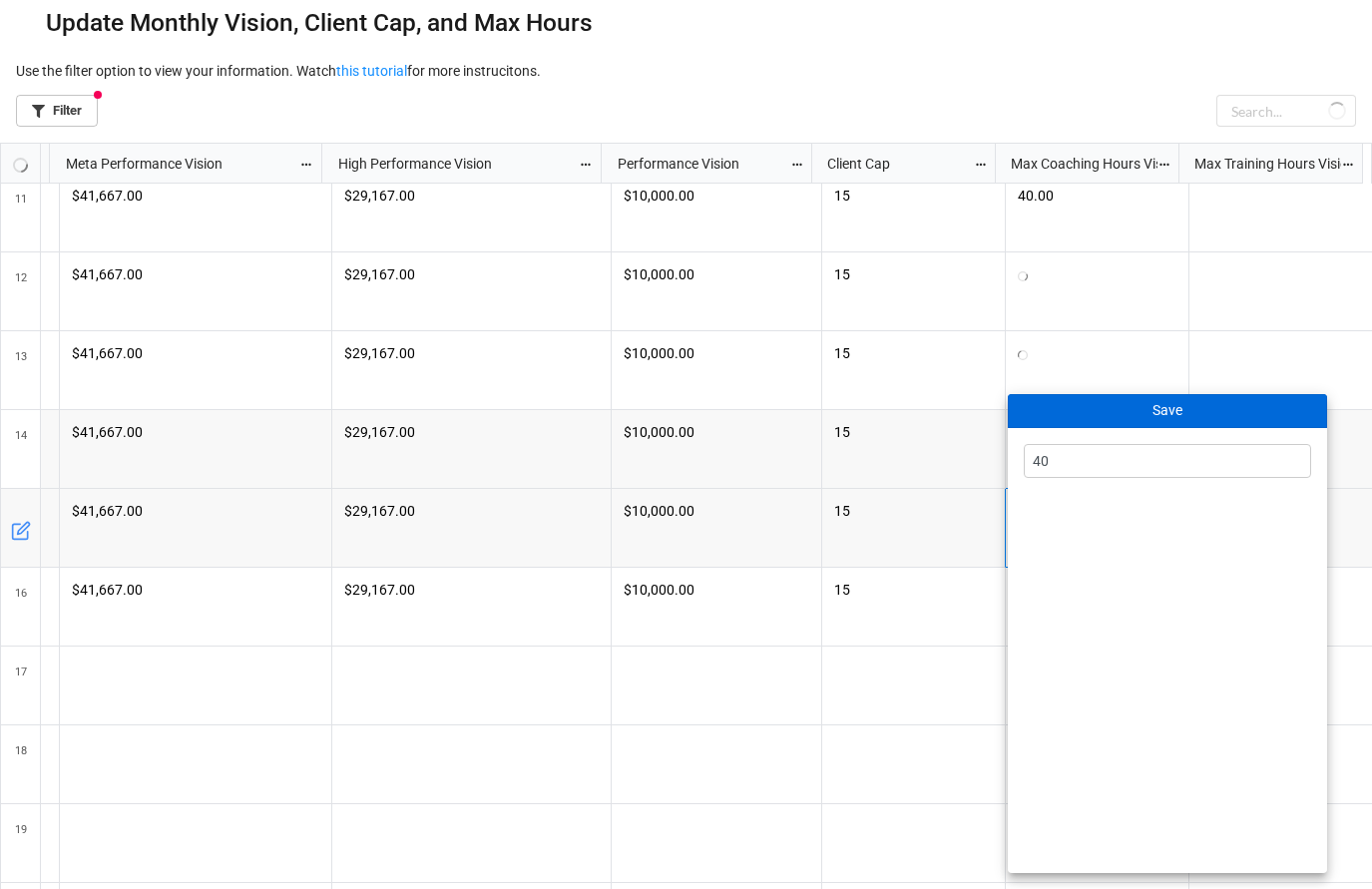 type on "40" 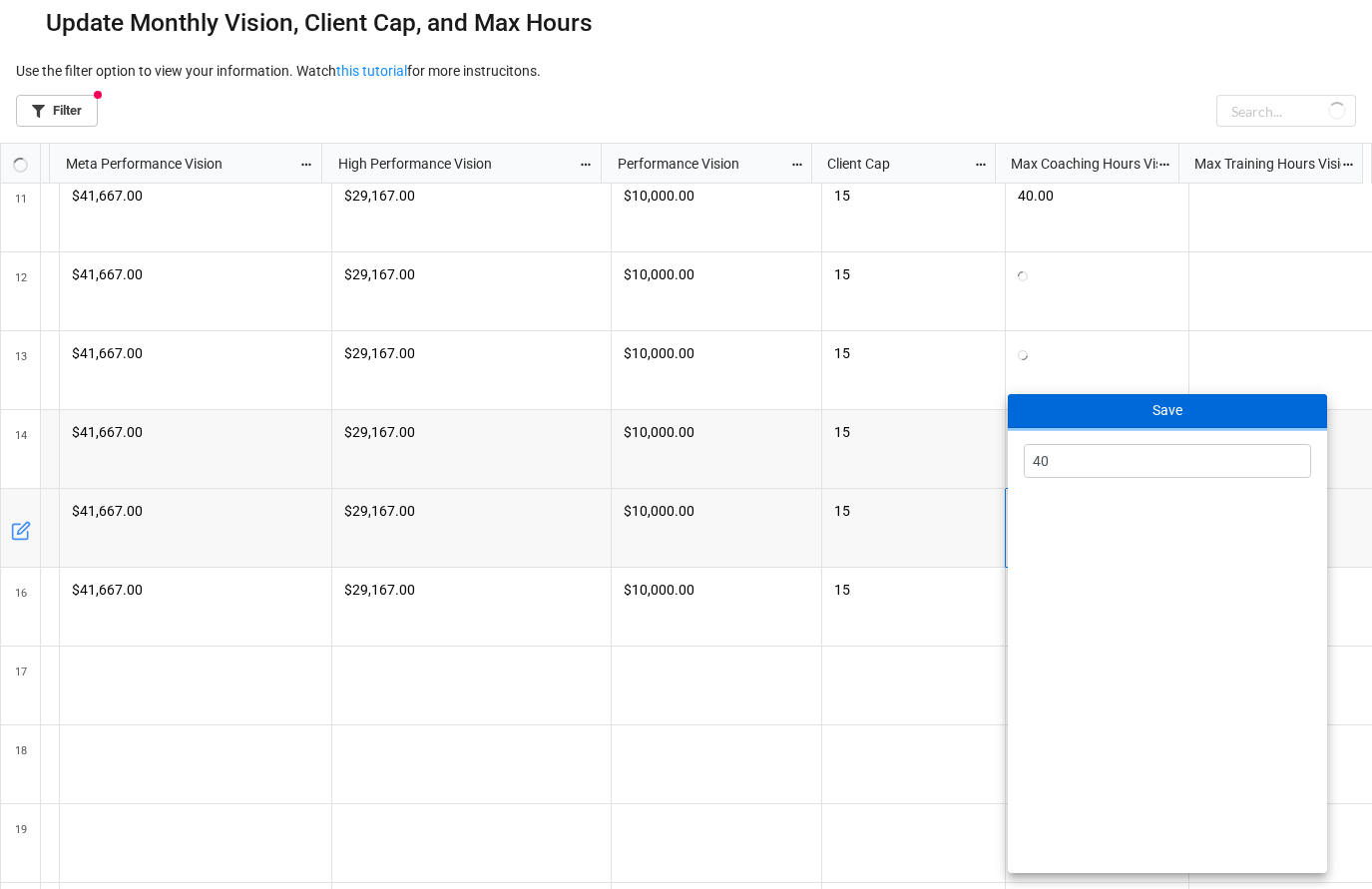 click on "Save" at bounding box center (1167, 411) 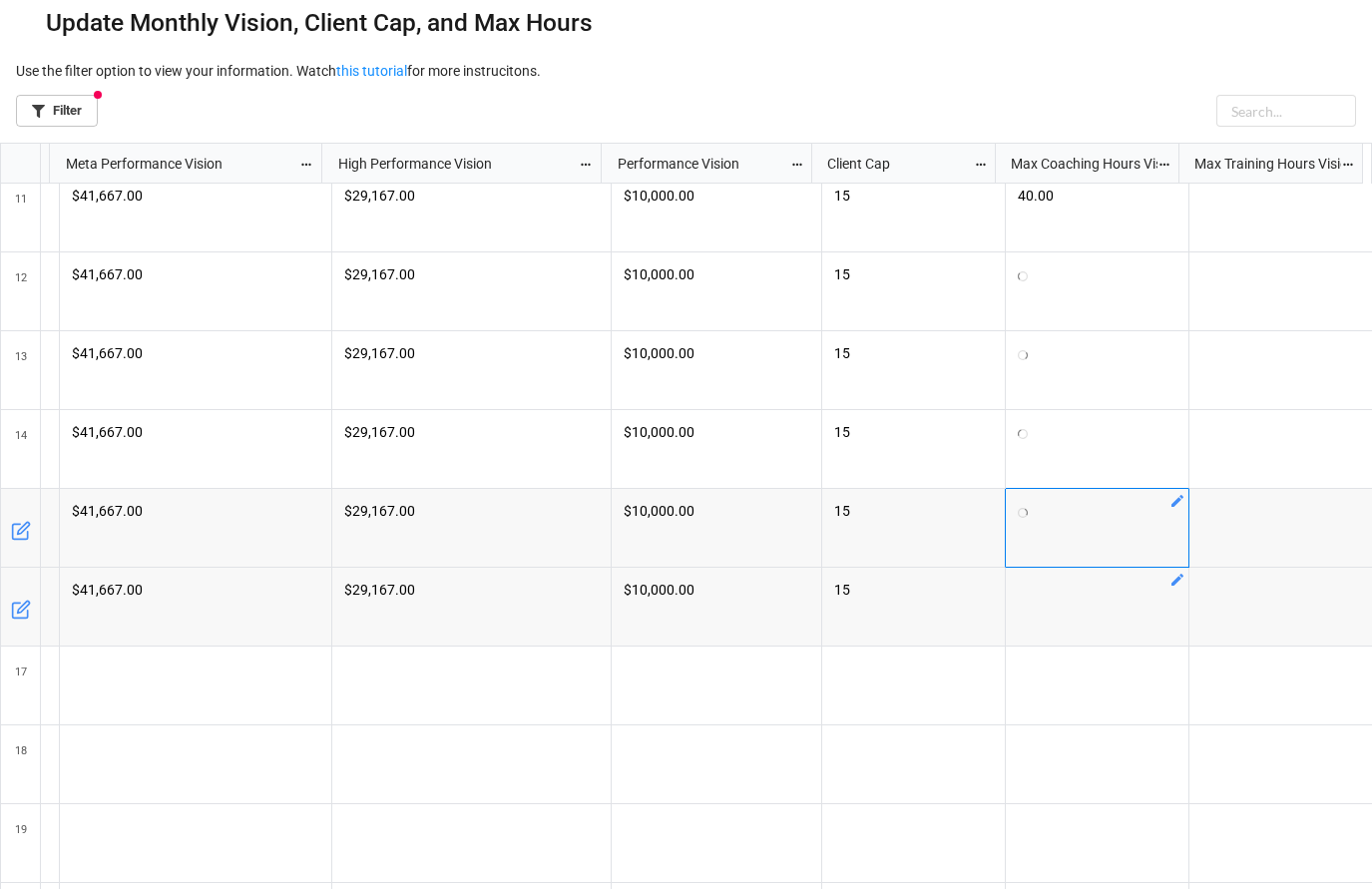click 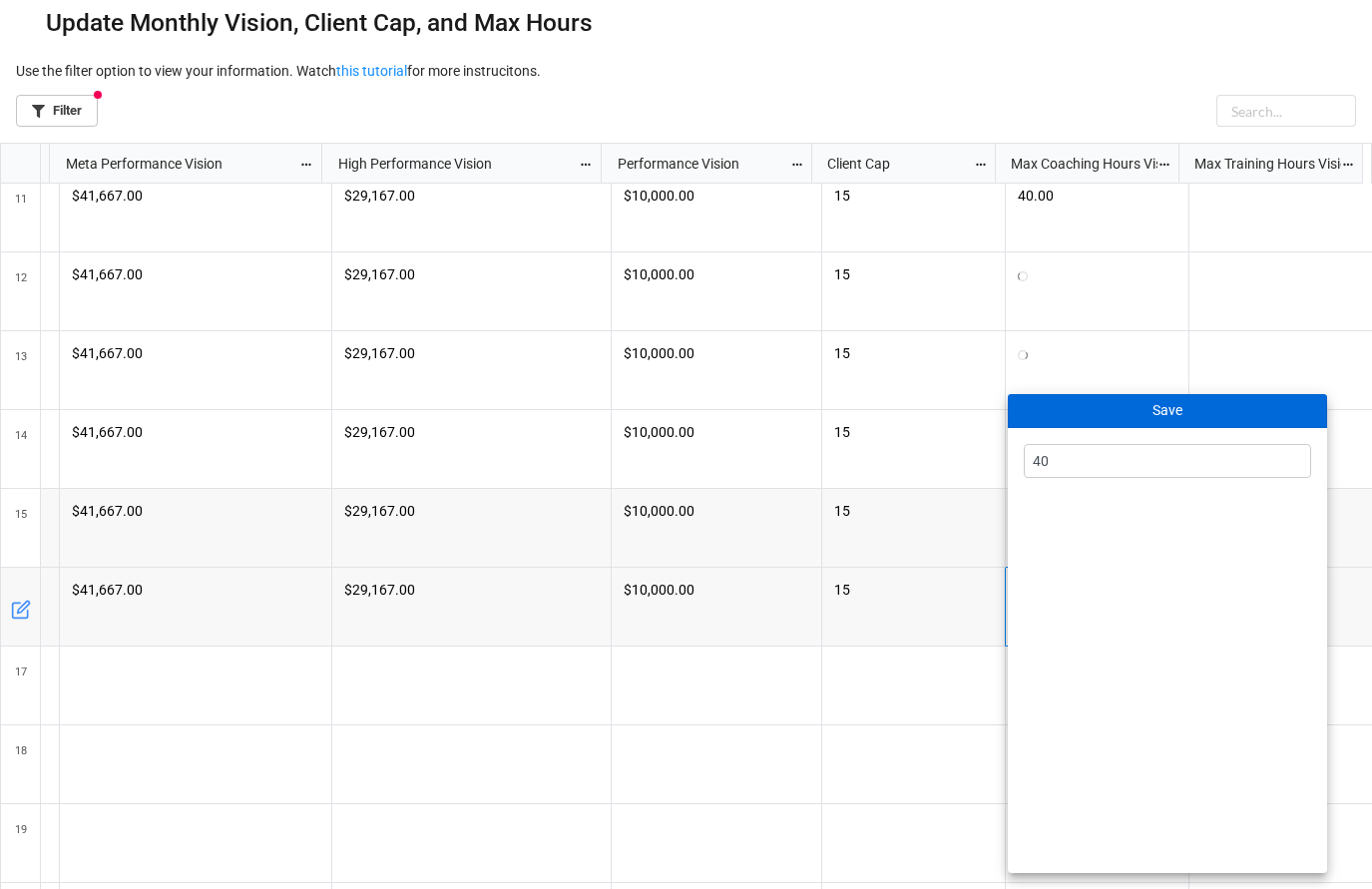 type on "40" 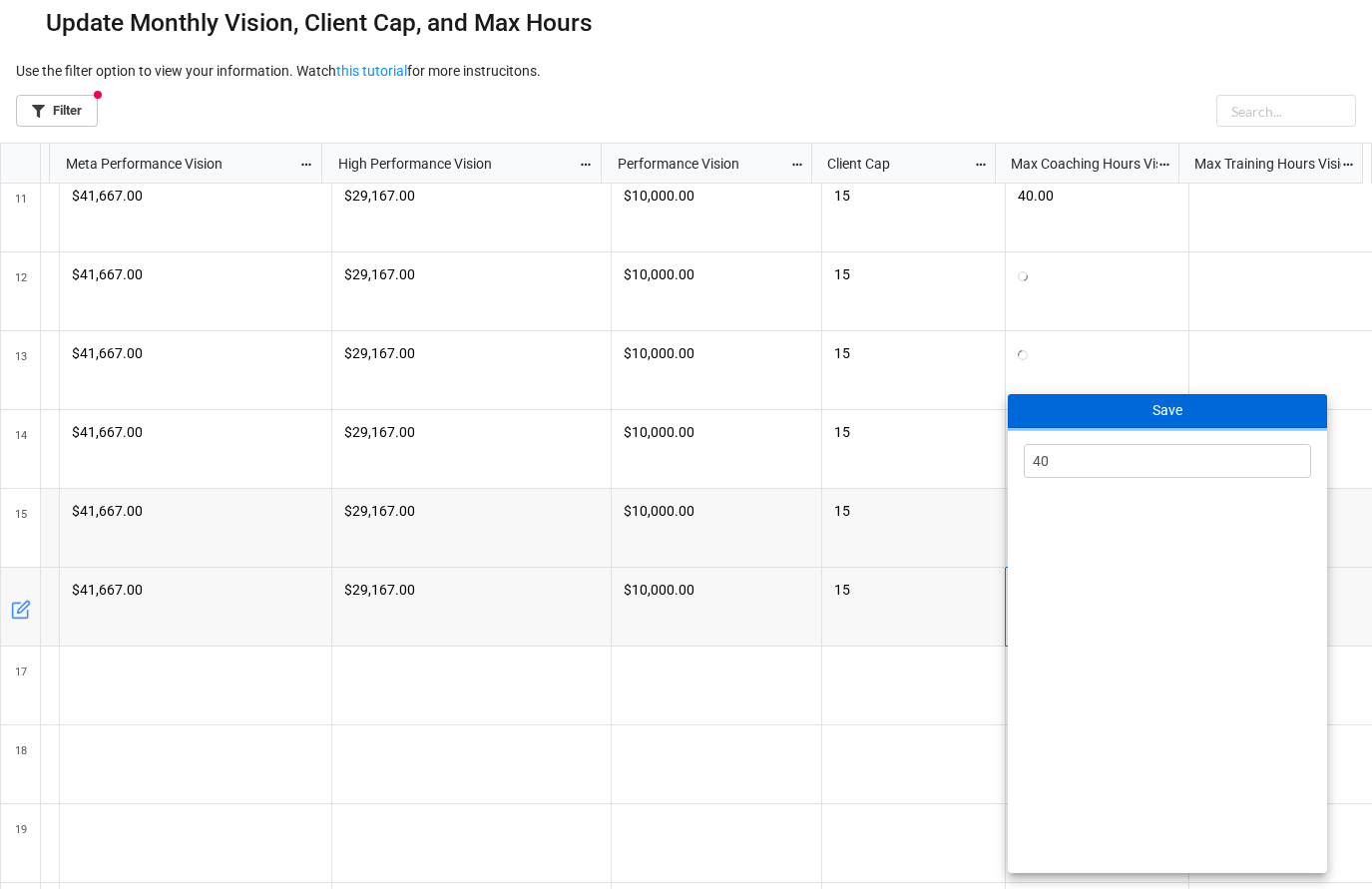click on "Save" at bounding box center (1167, 411) 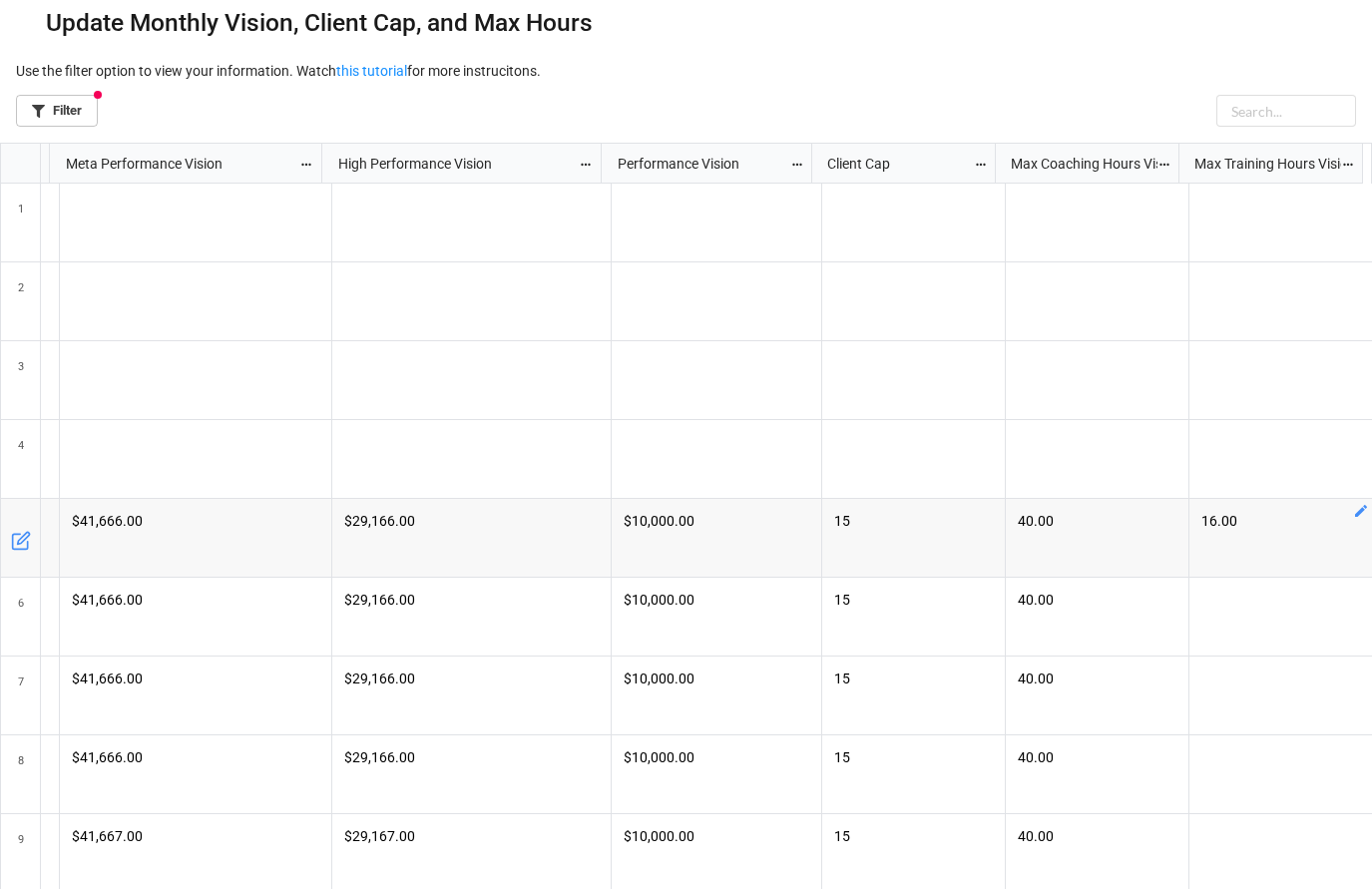click on "16.00" at bounding box center (1281, 538) 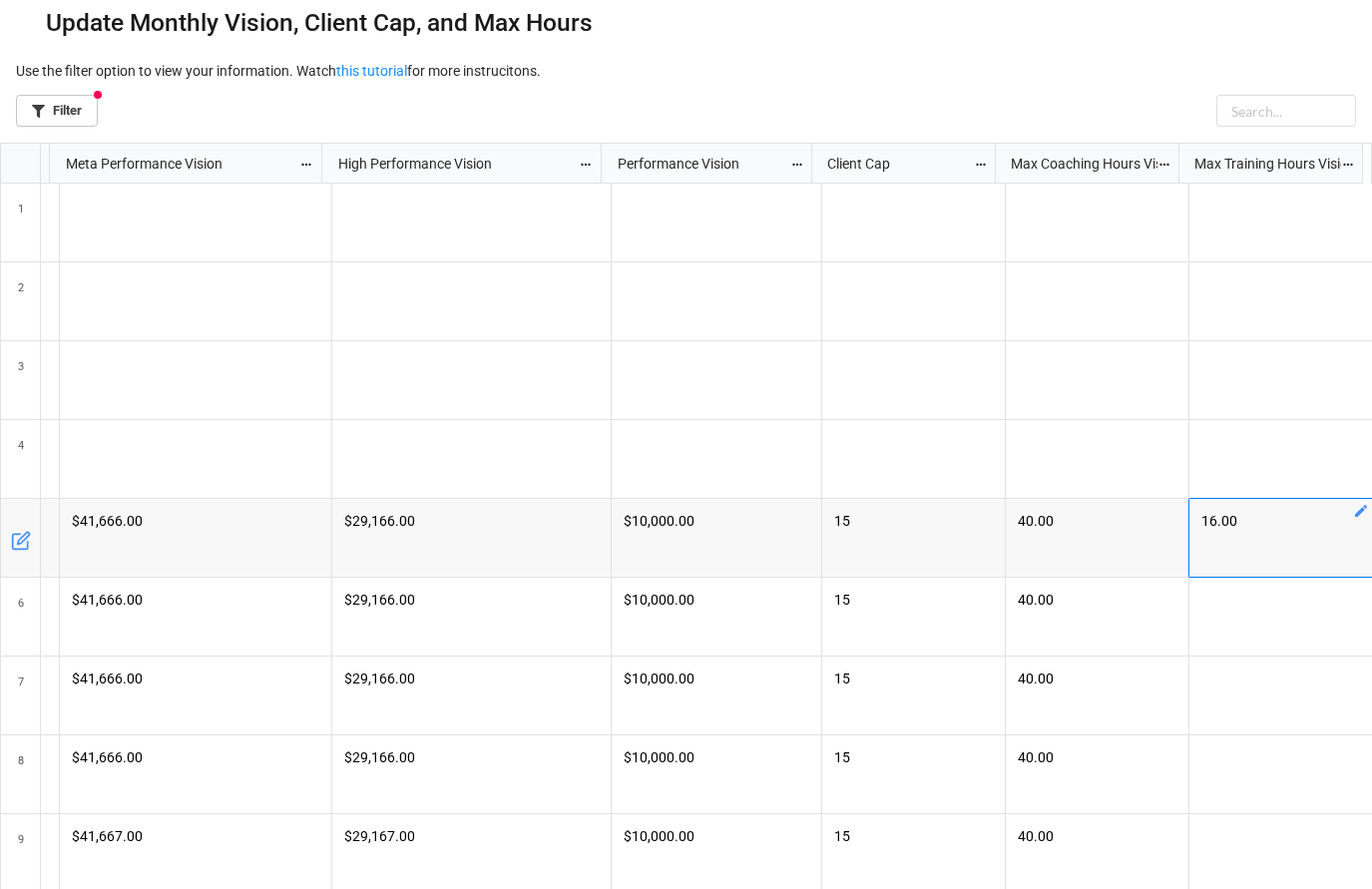 click at bounding box center (1281, 617) 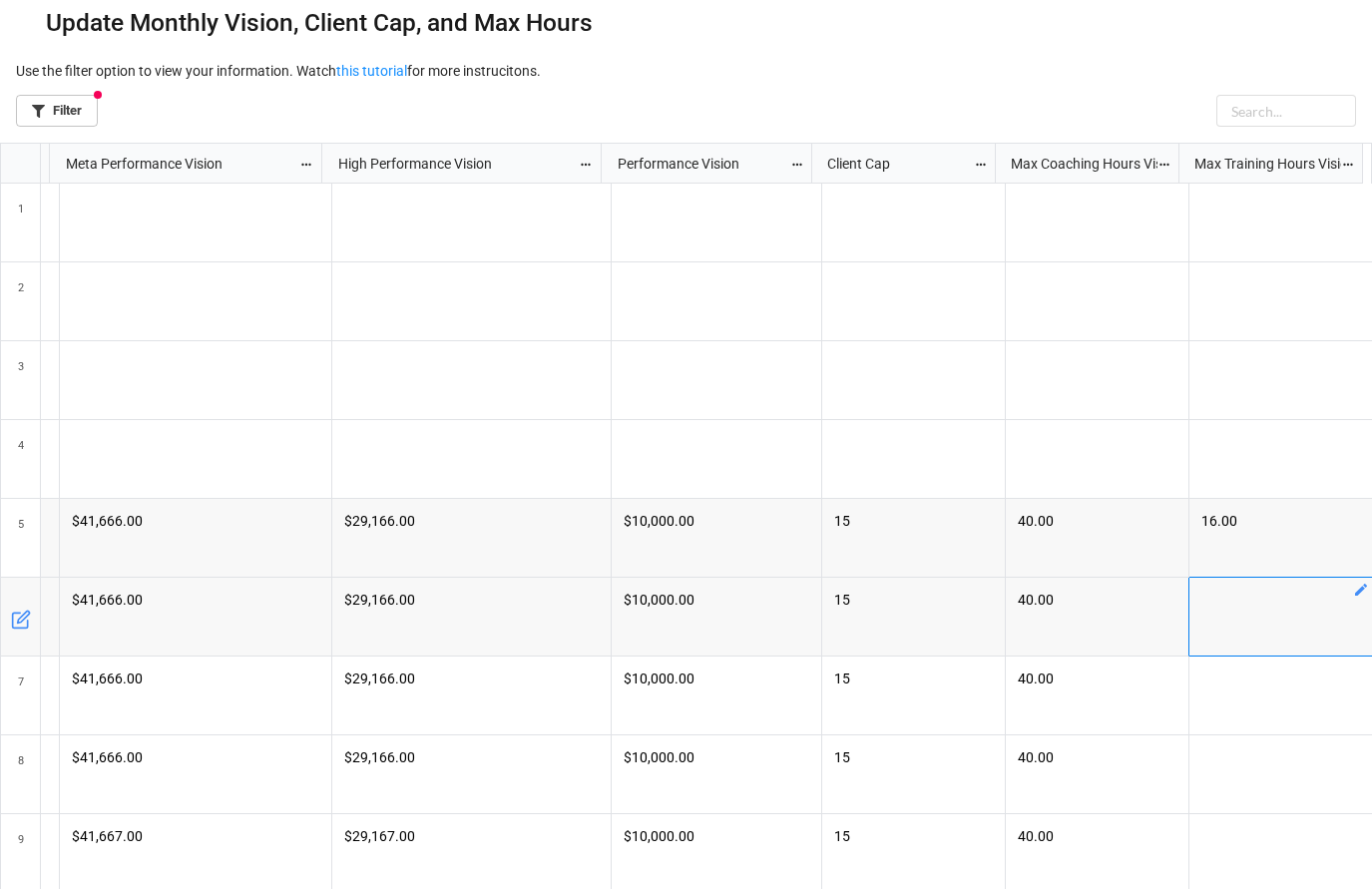 click 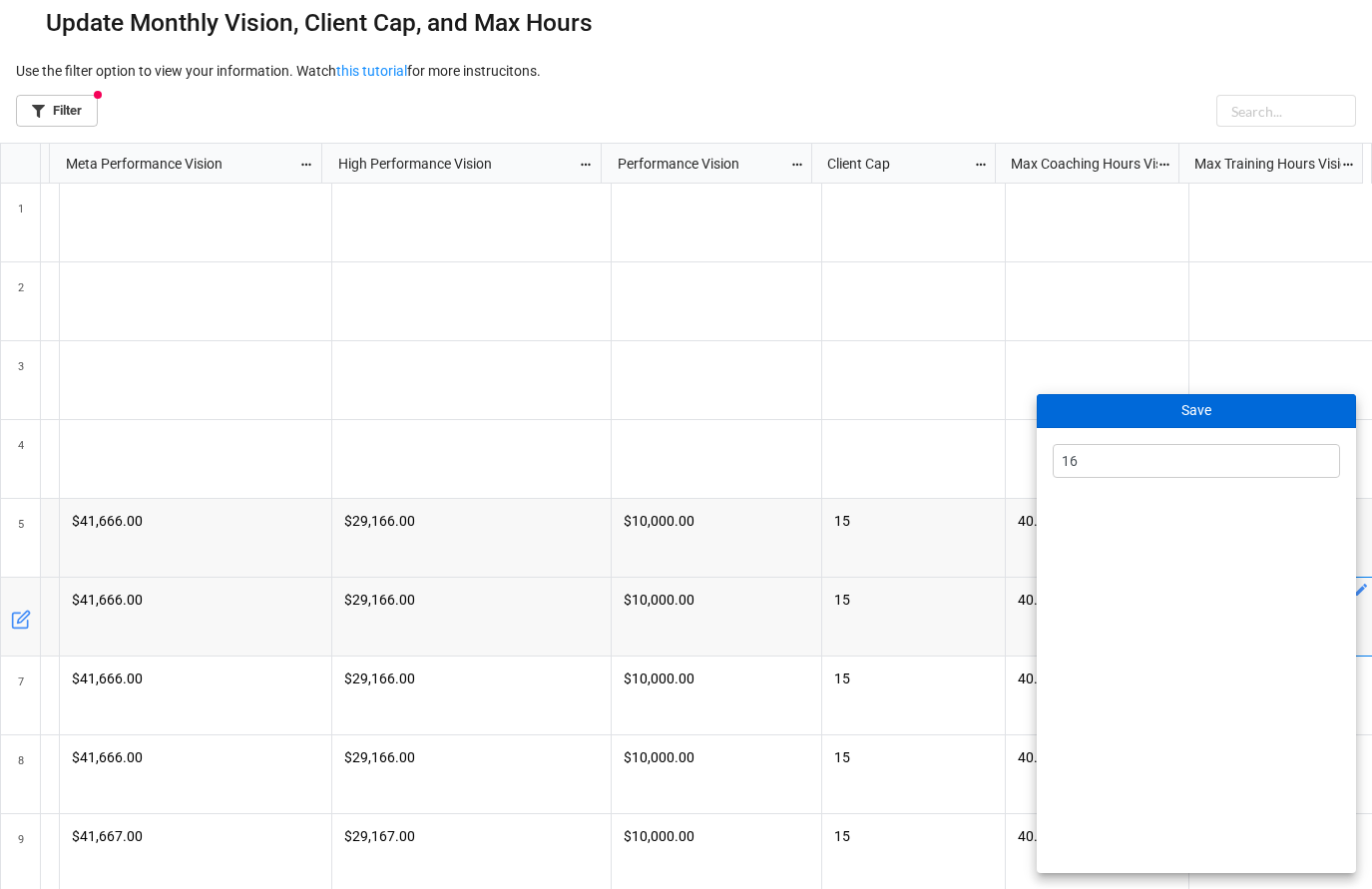 type on "16" 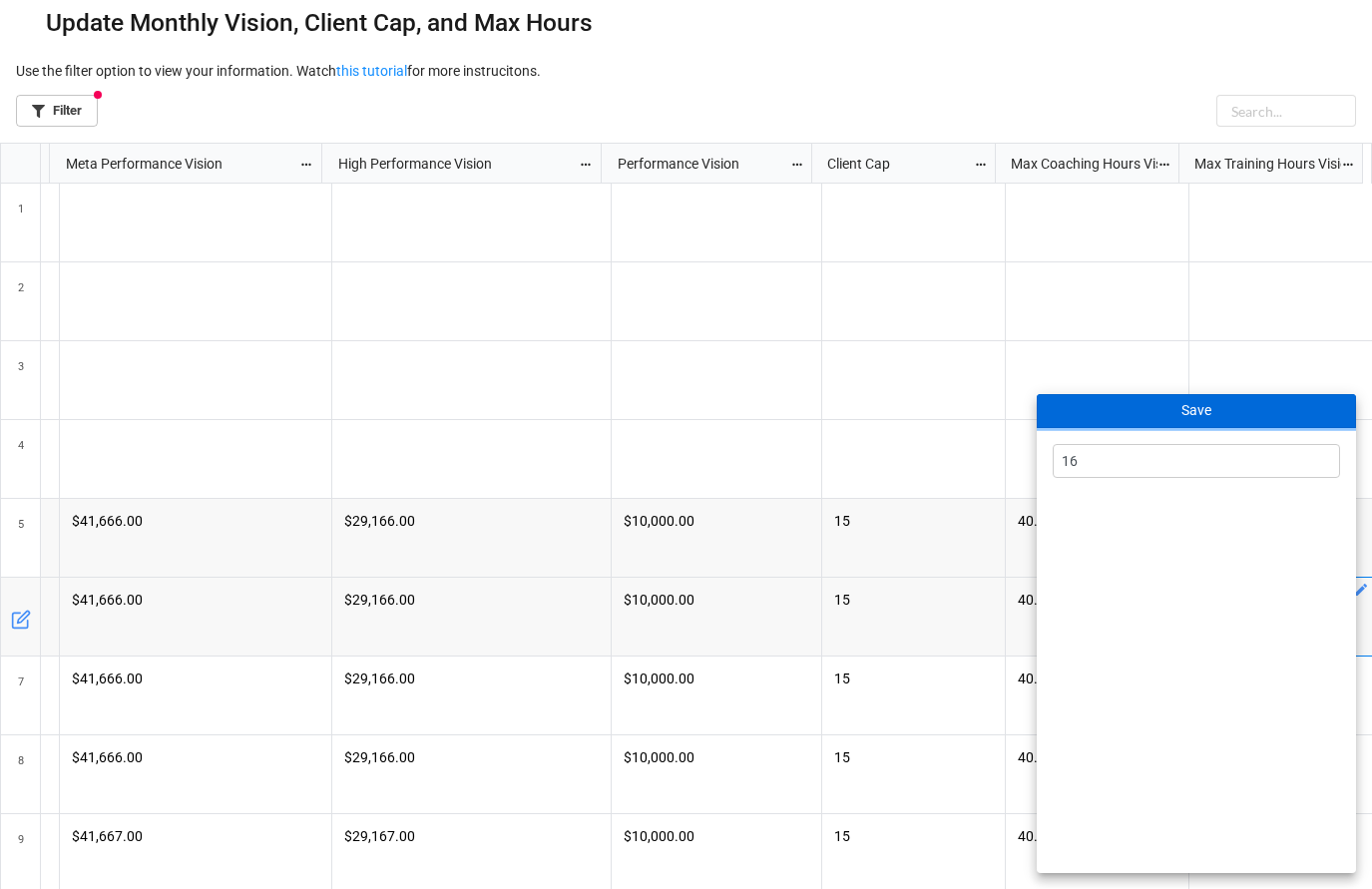 click on "Save" at bounding box center (1196, 411) 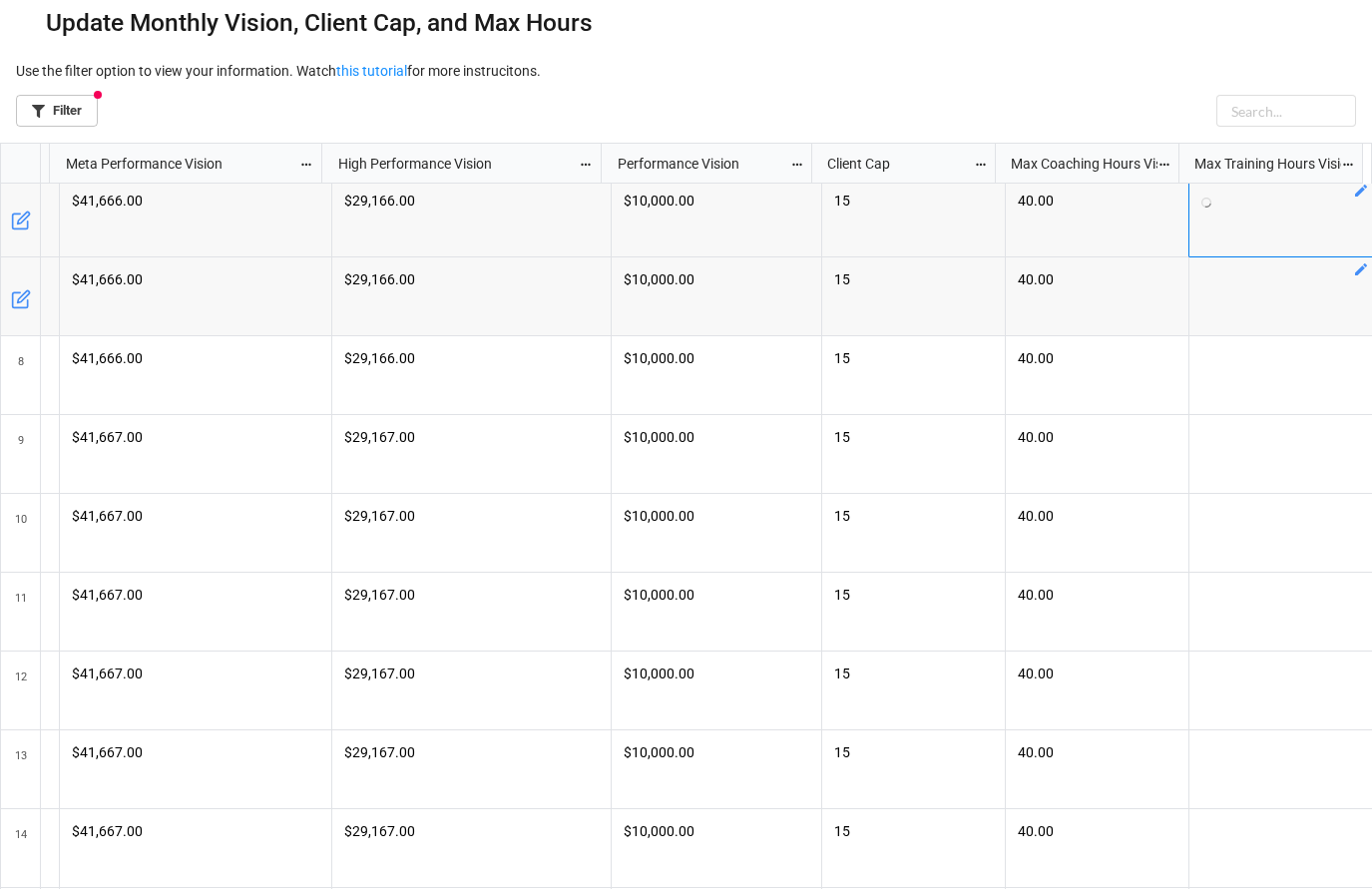 click 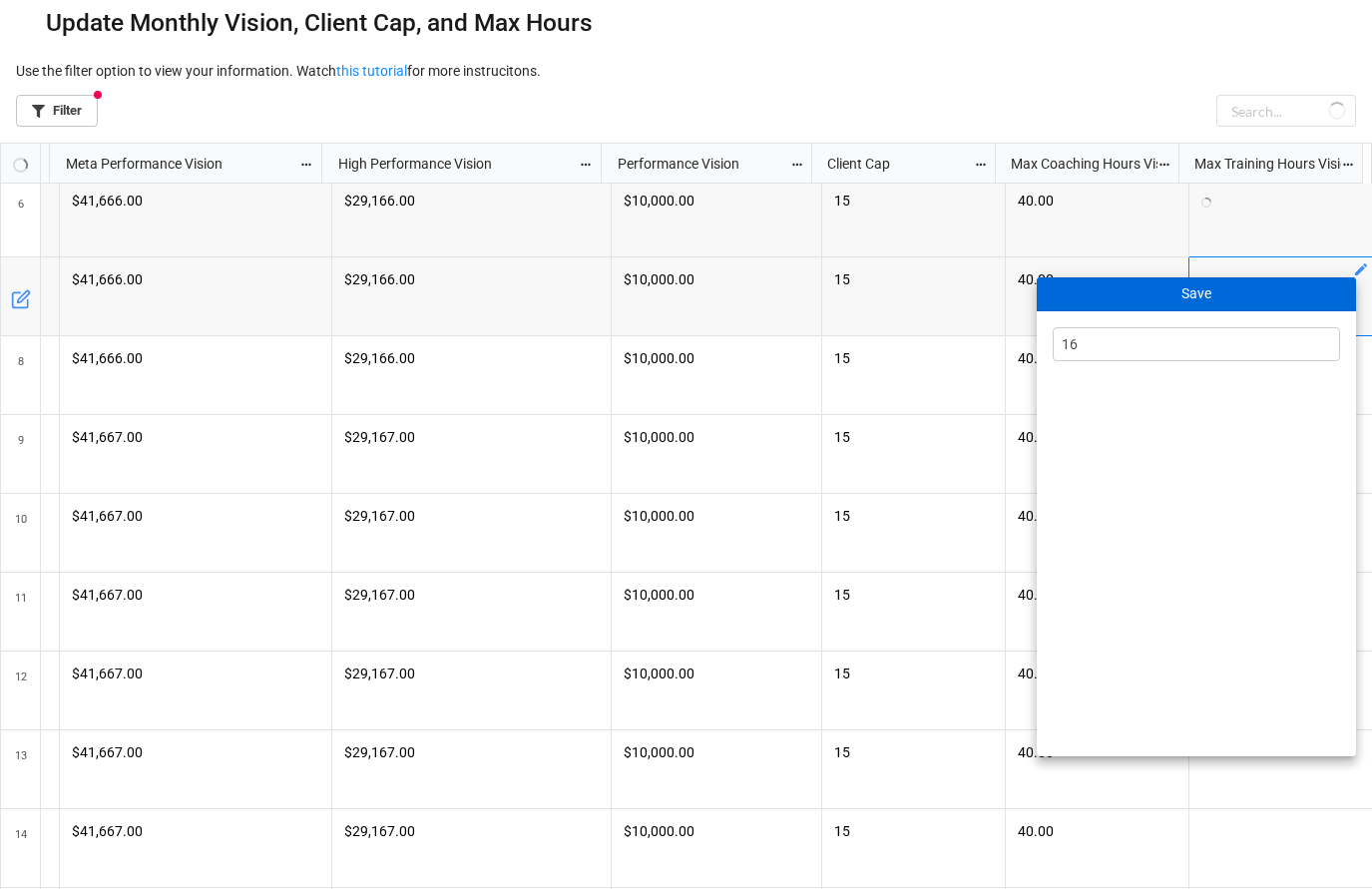 type on "16" 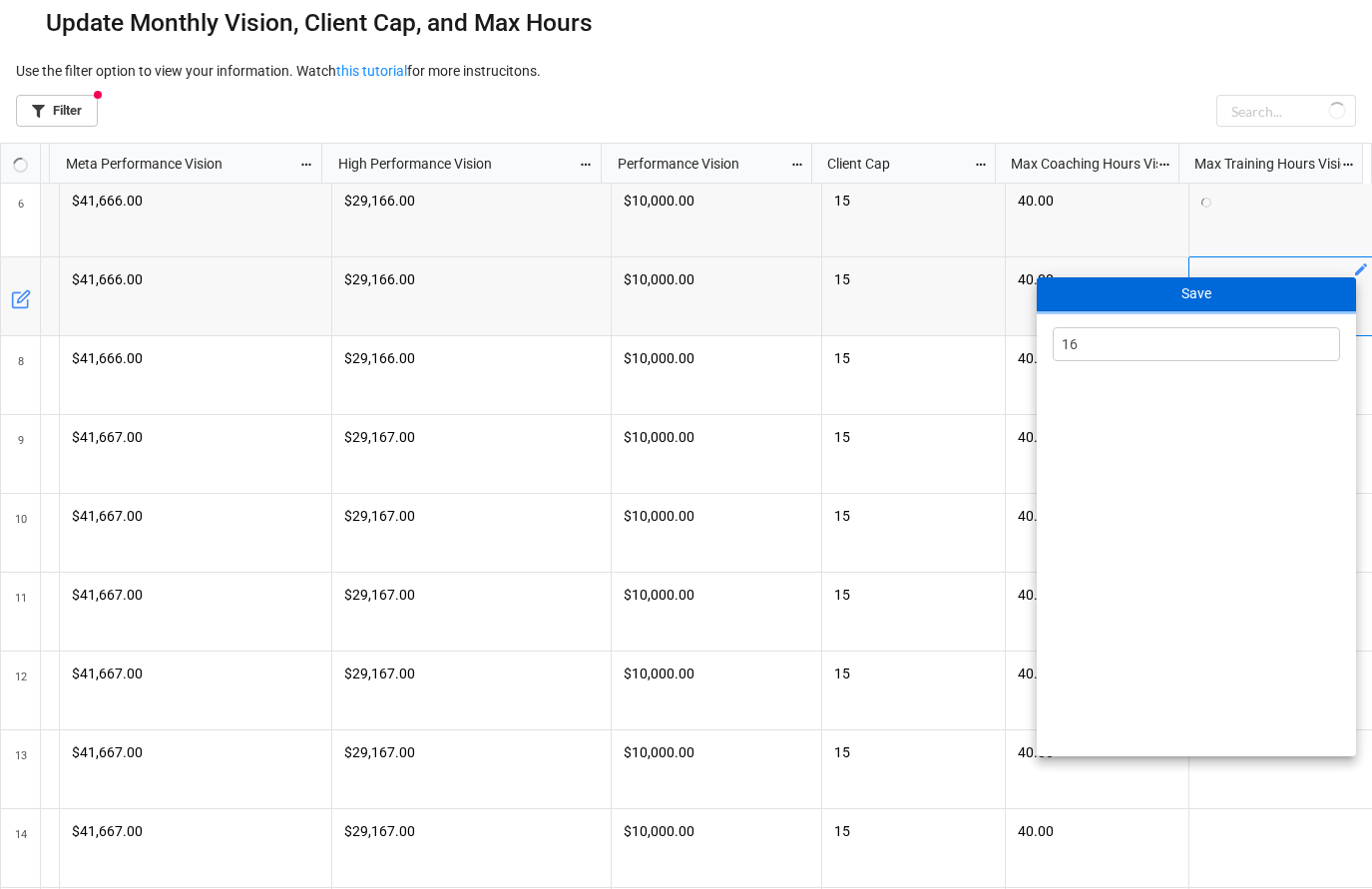 click on "Save" at bounding box center [1196, 294] 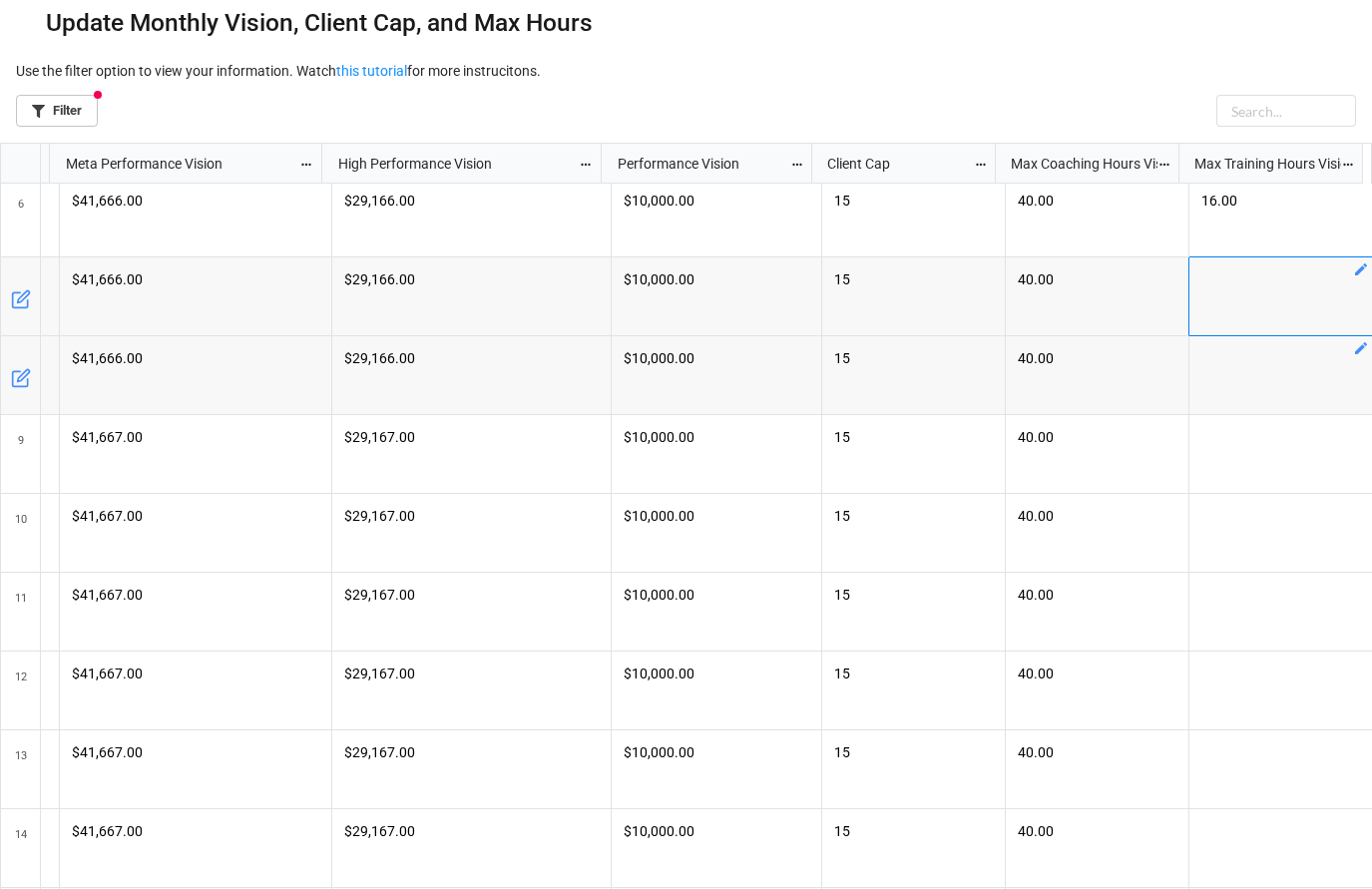 click 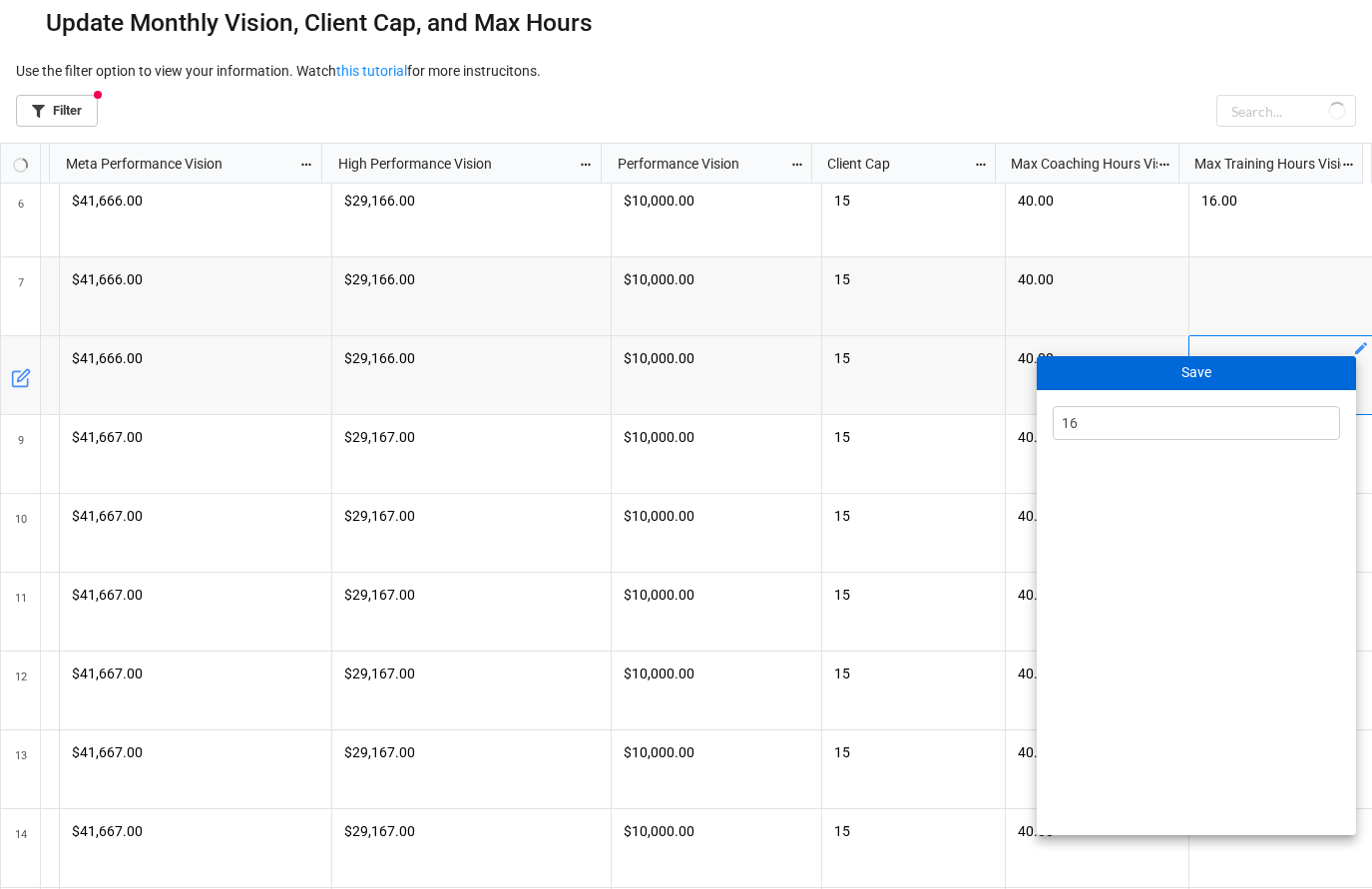 type on "16" 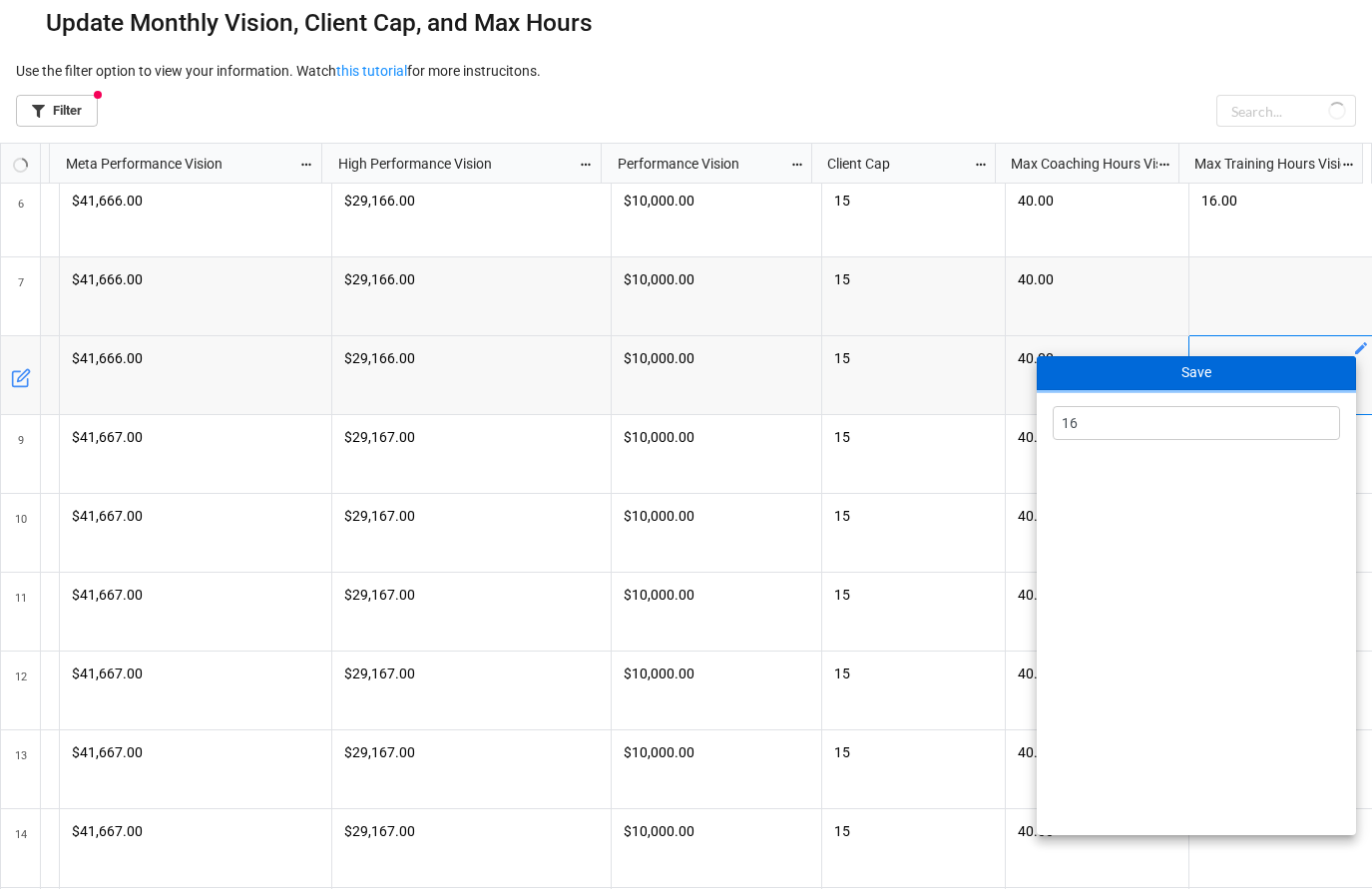 click on "Save" at bounding box center [1196, 373] 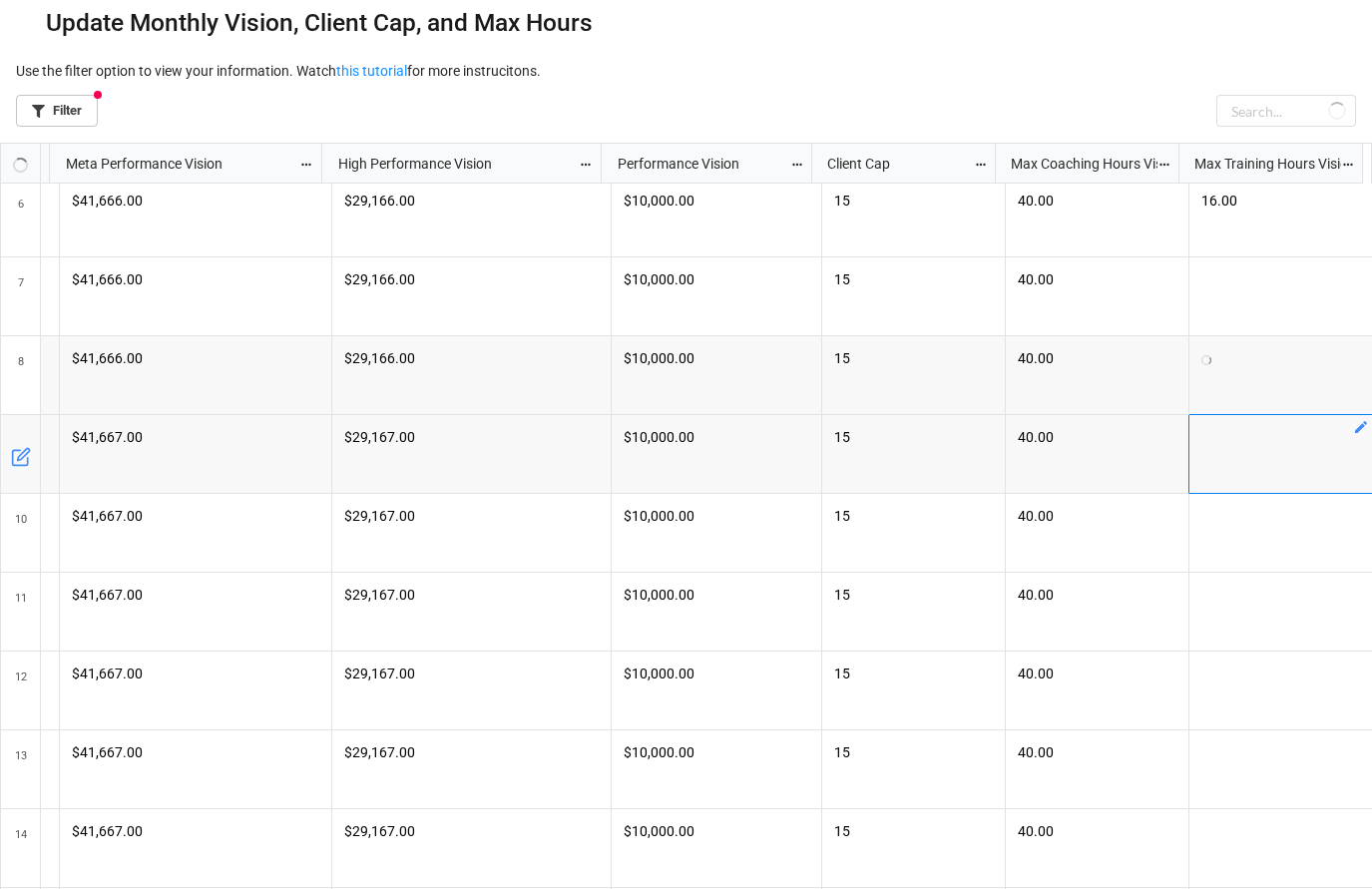 click 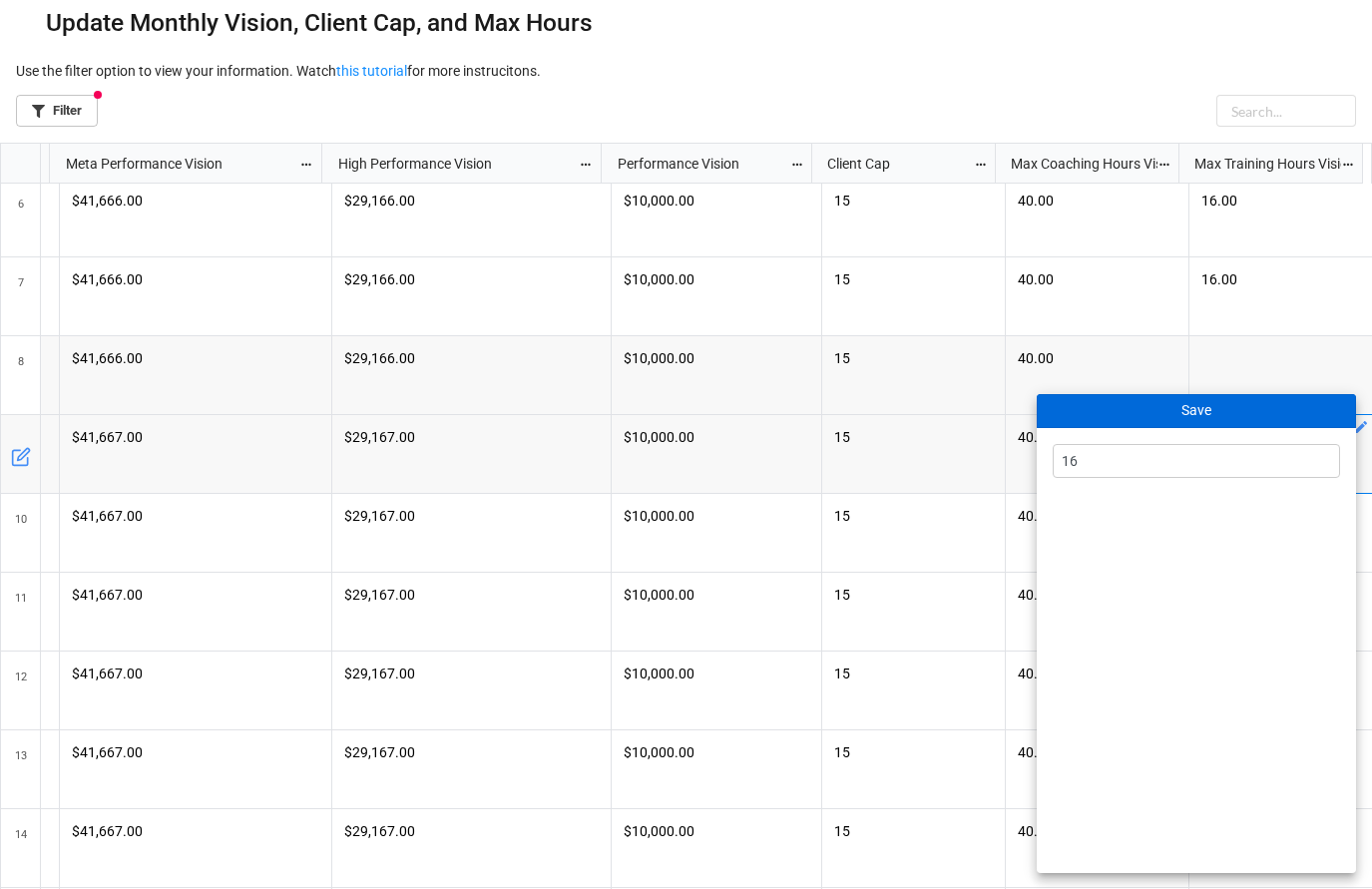 type on "16" 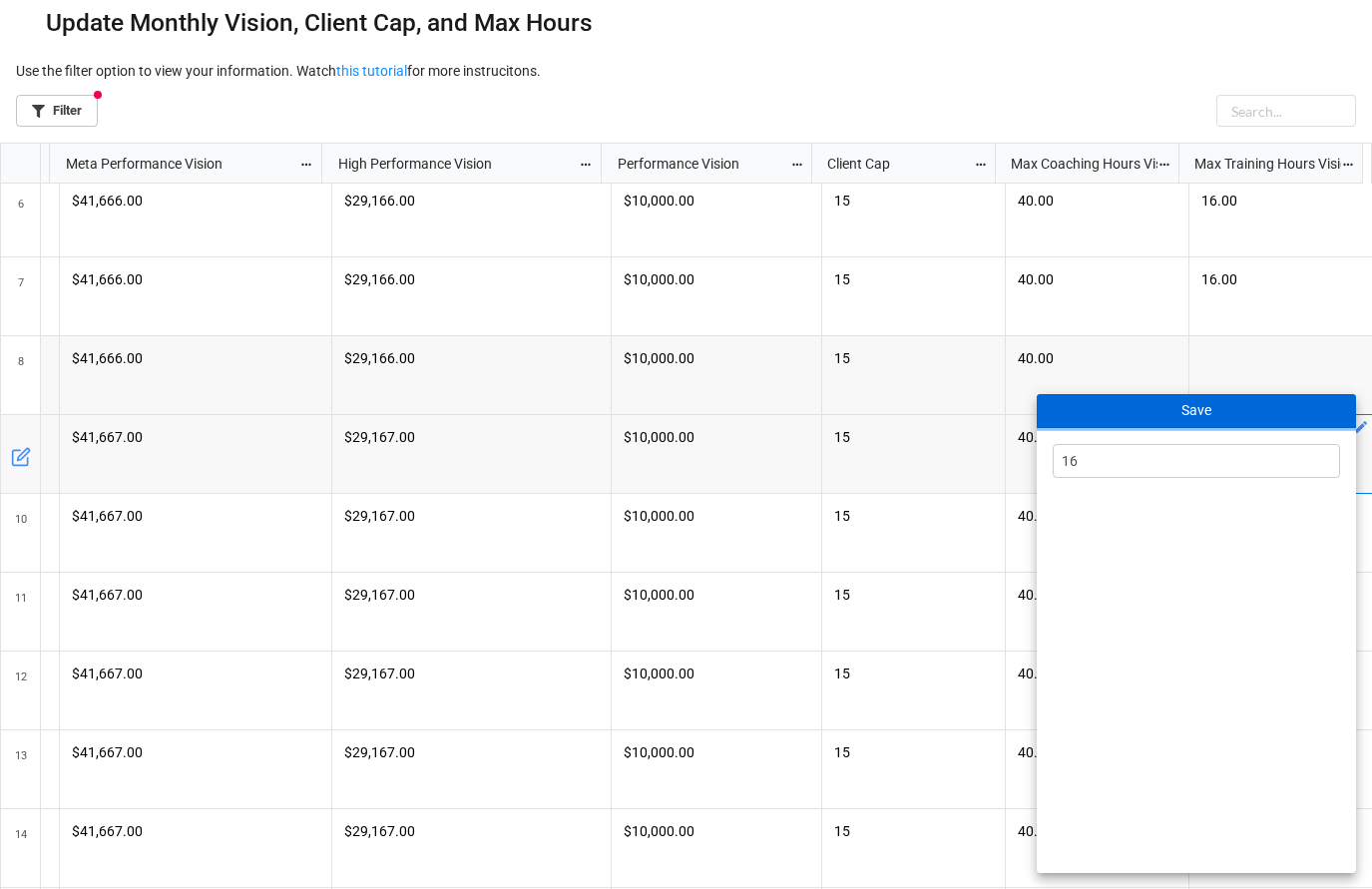 click on "Save" at bounding box center (1196, 411) 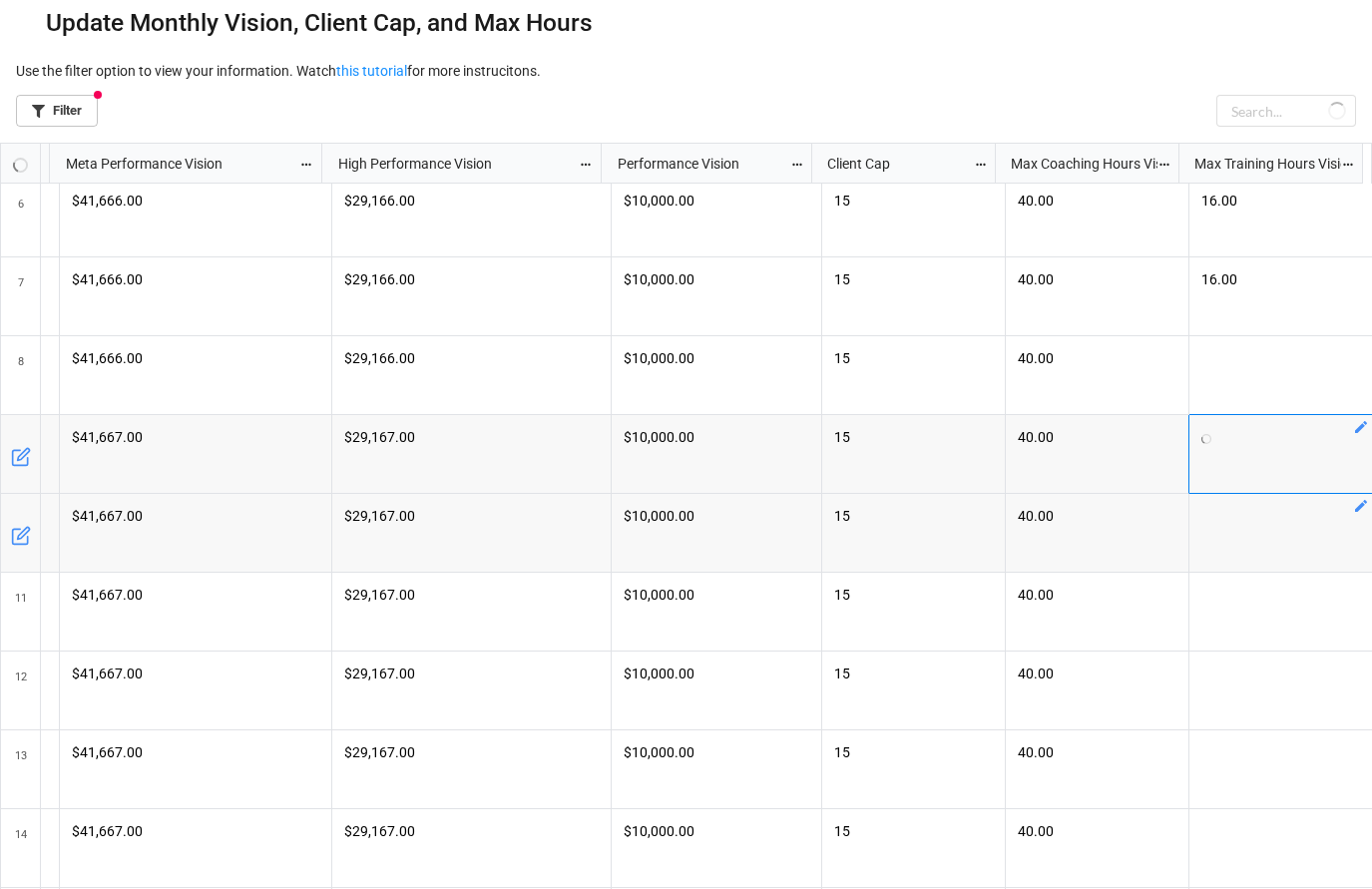 click 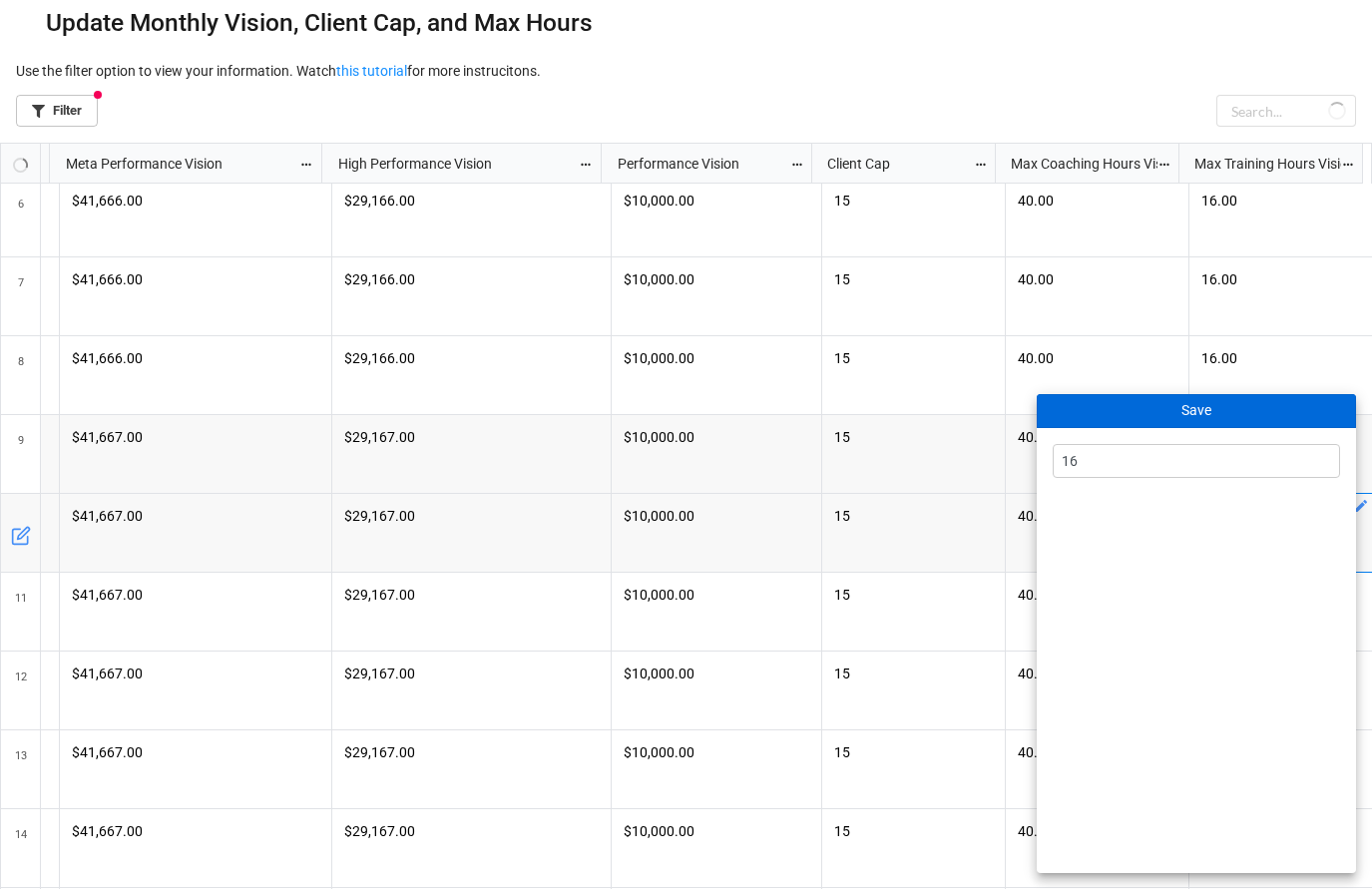 type on "16" 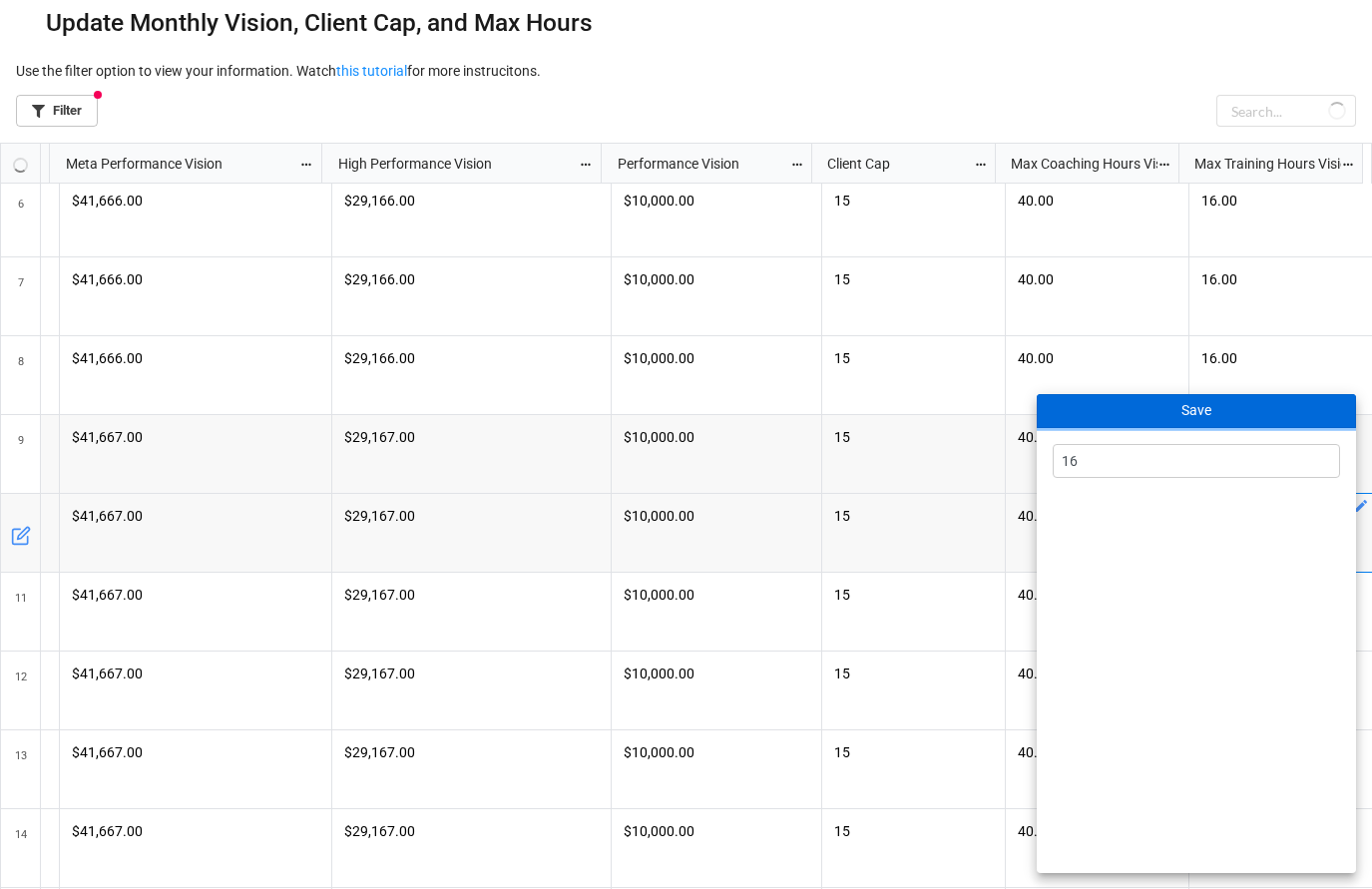 click on "Save" at bounding box center [1196, 411] 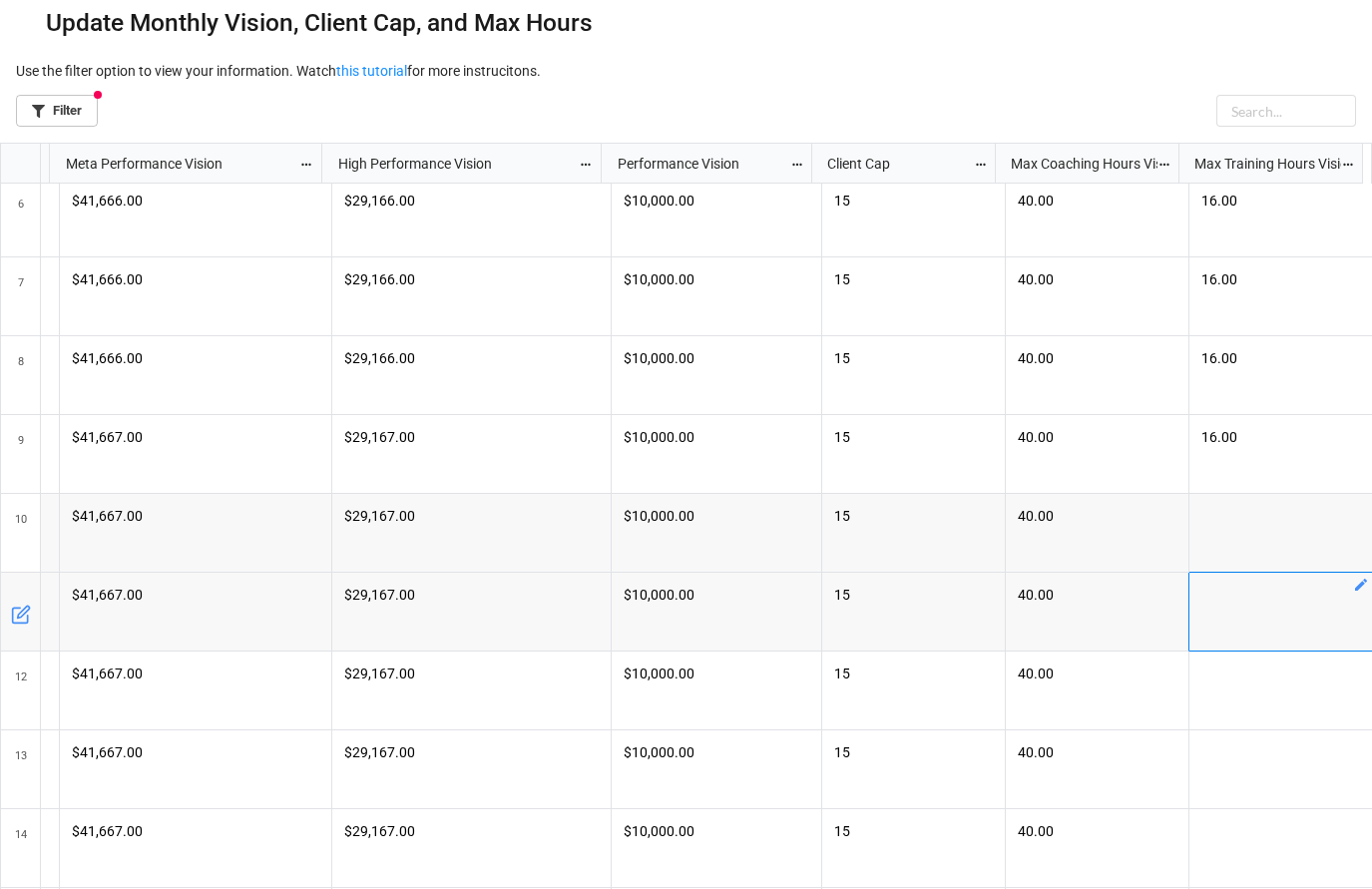 click 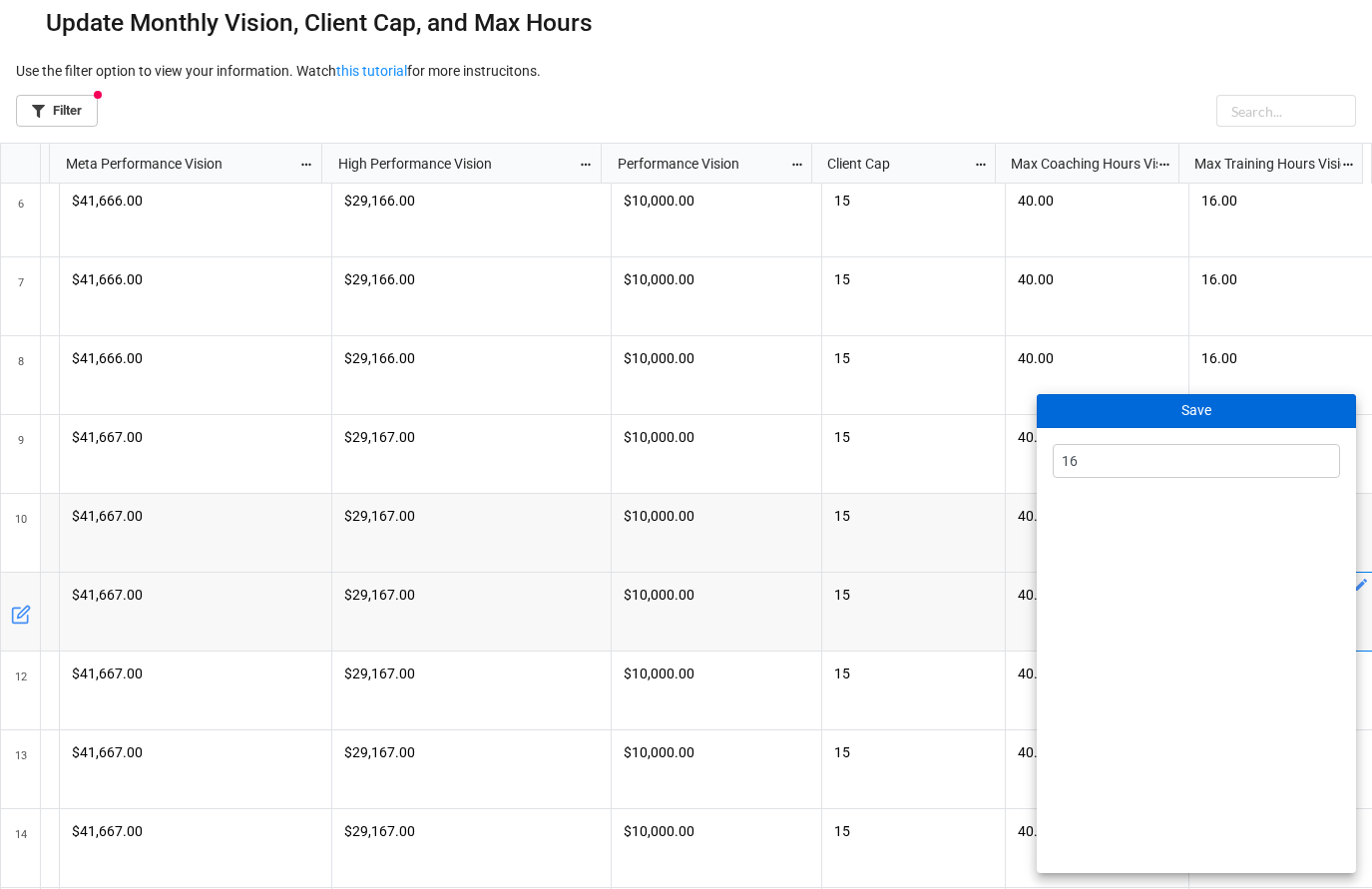 type on "16" 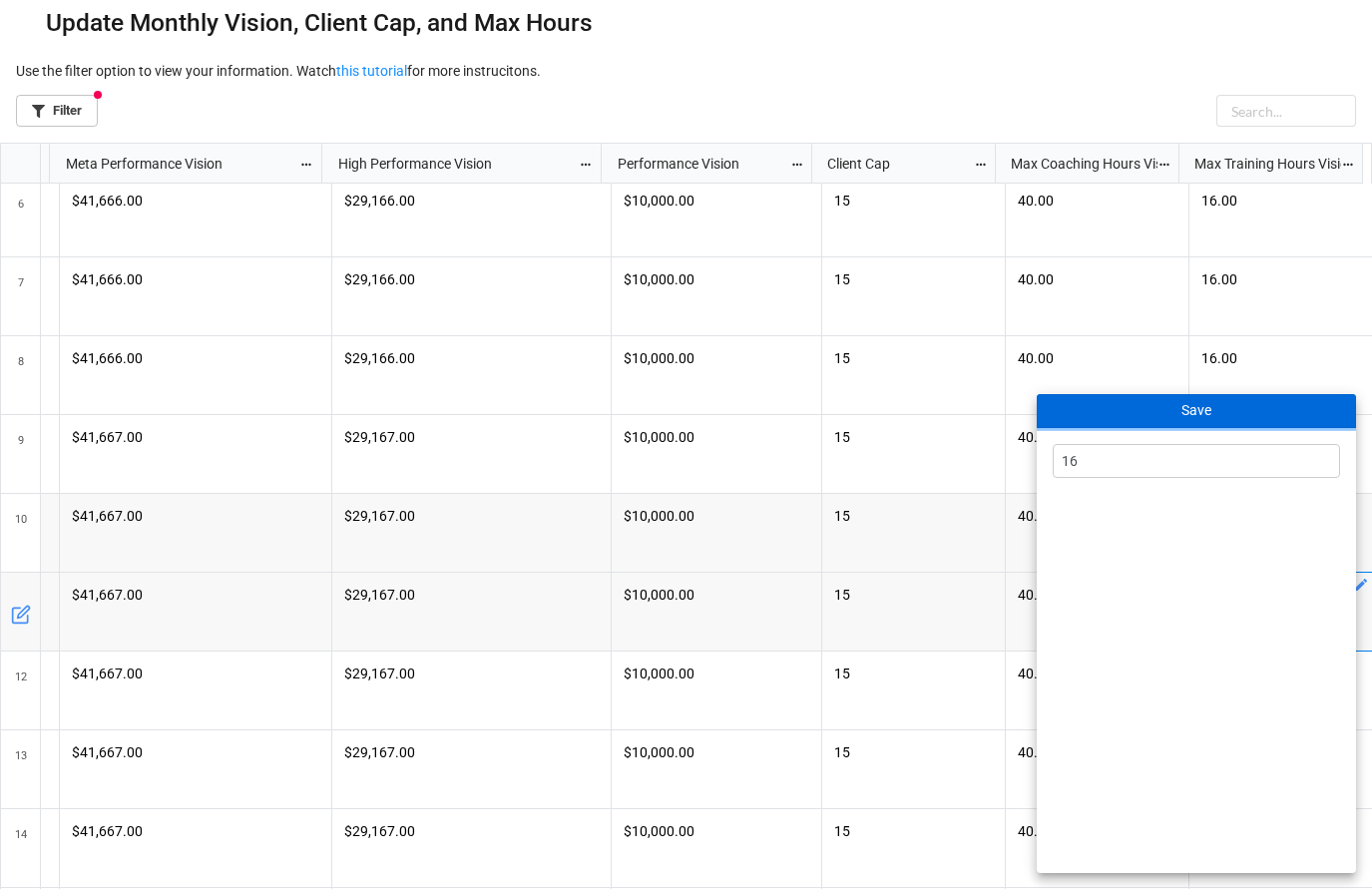 click on "Save" at bounding box center (1196, 411) 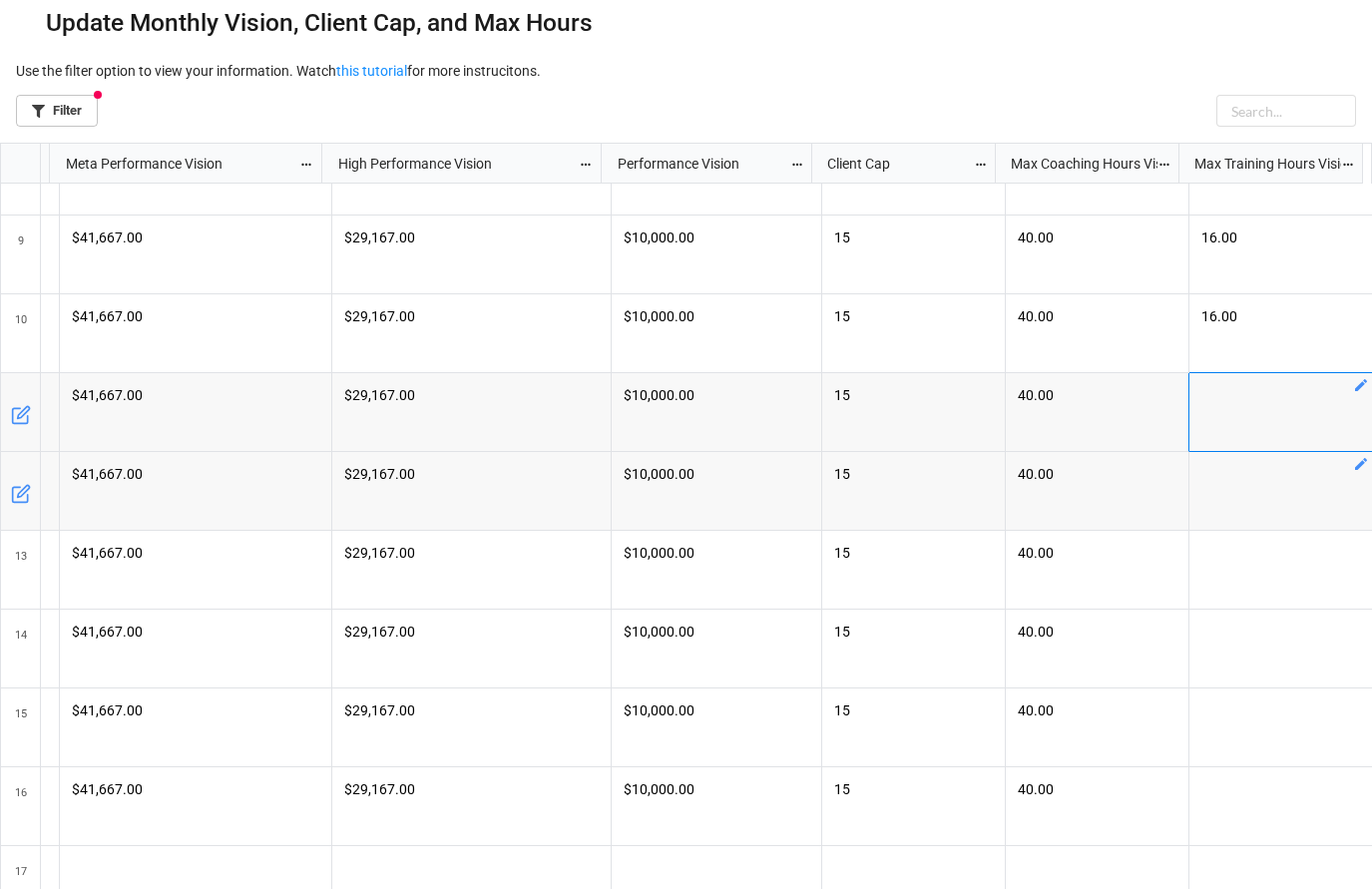 click 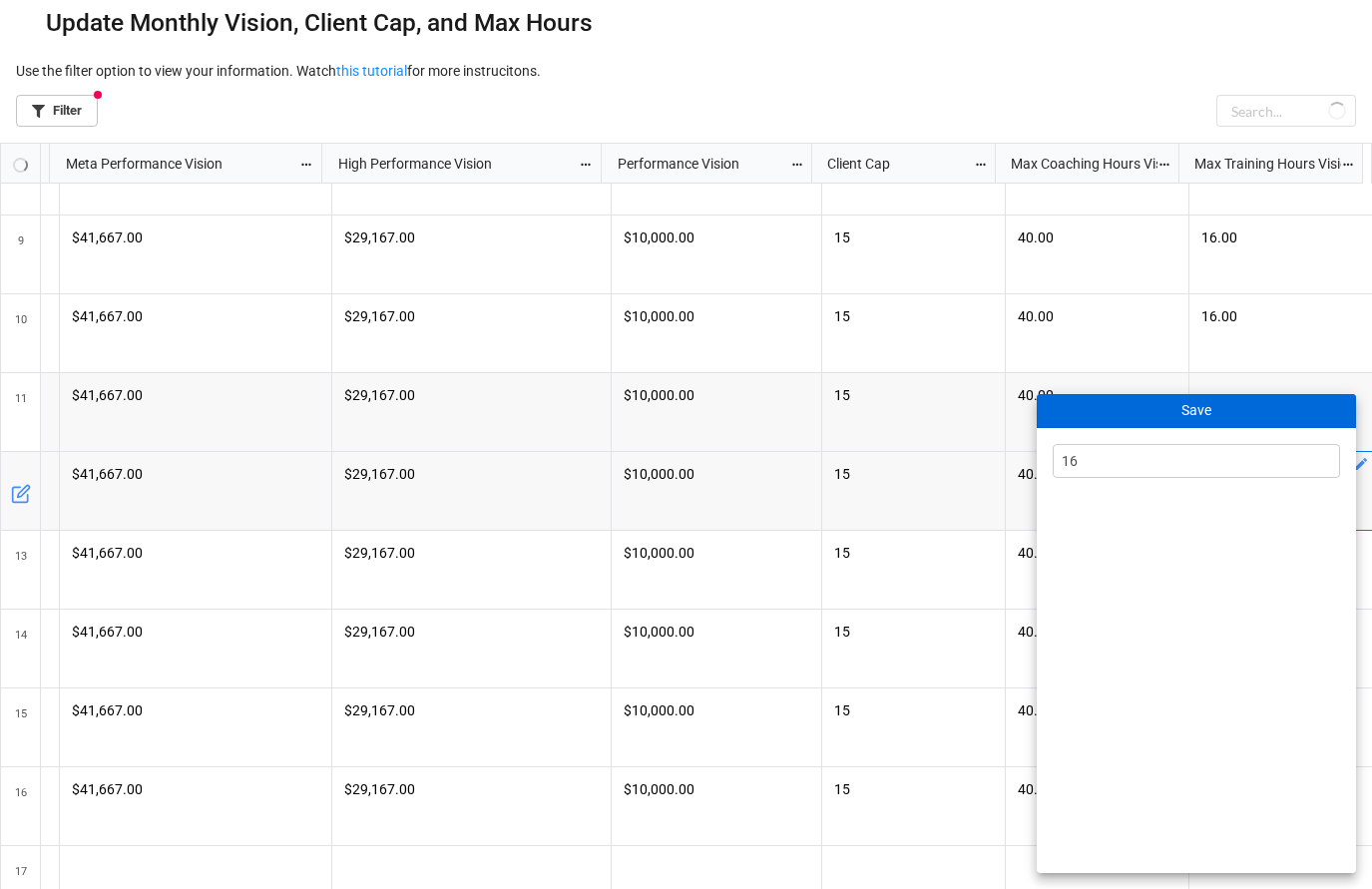 type on "16" 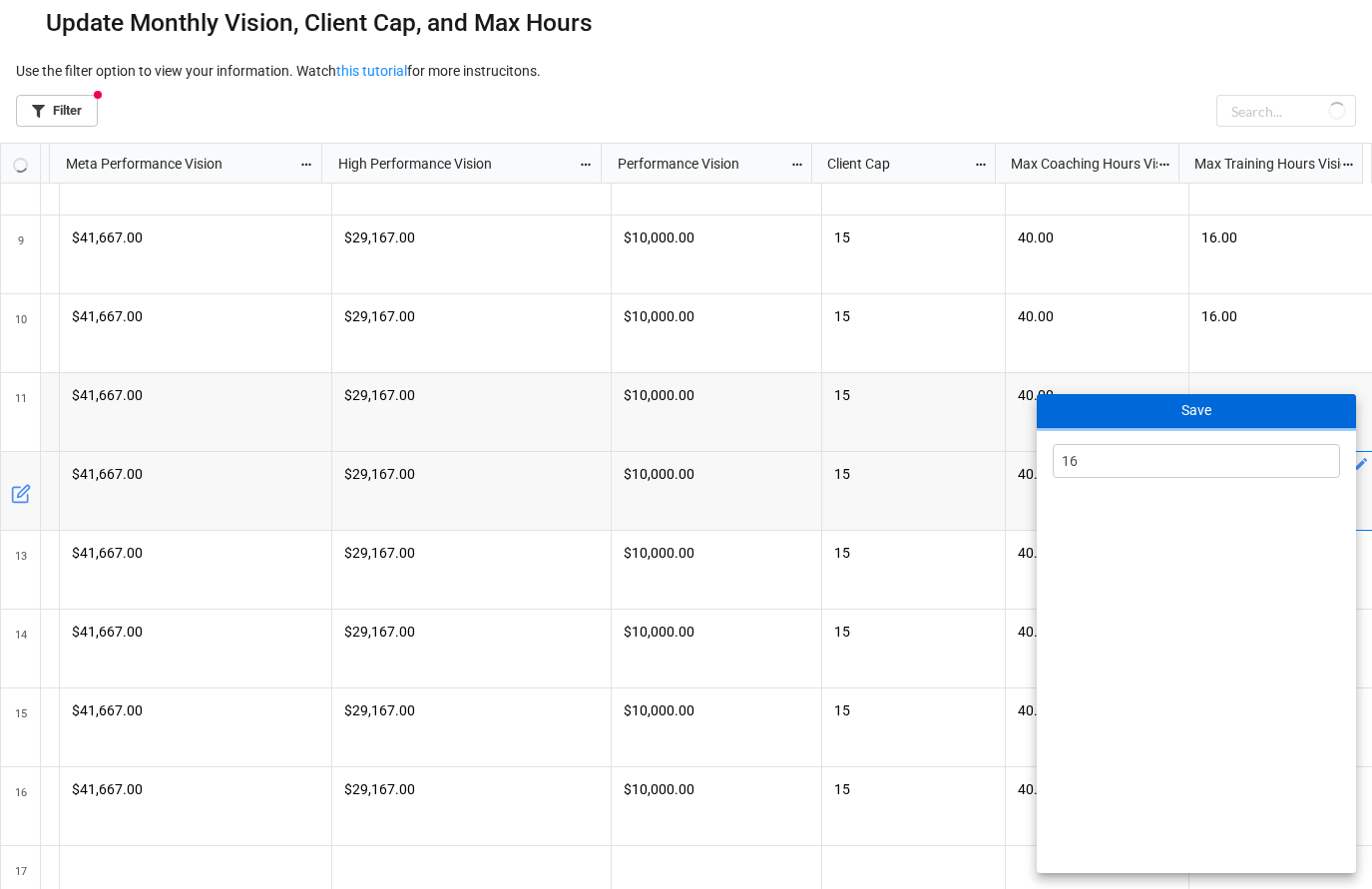 click on "Save" at bounding box center [1196, 411] 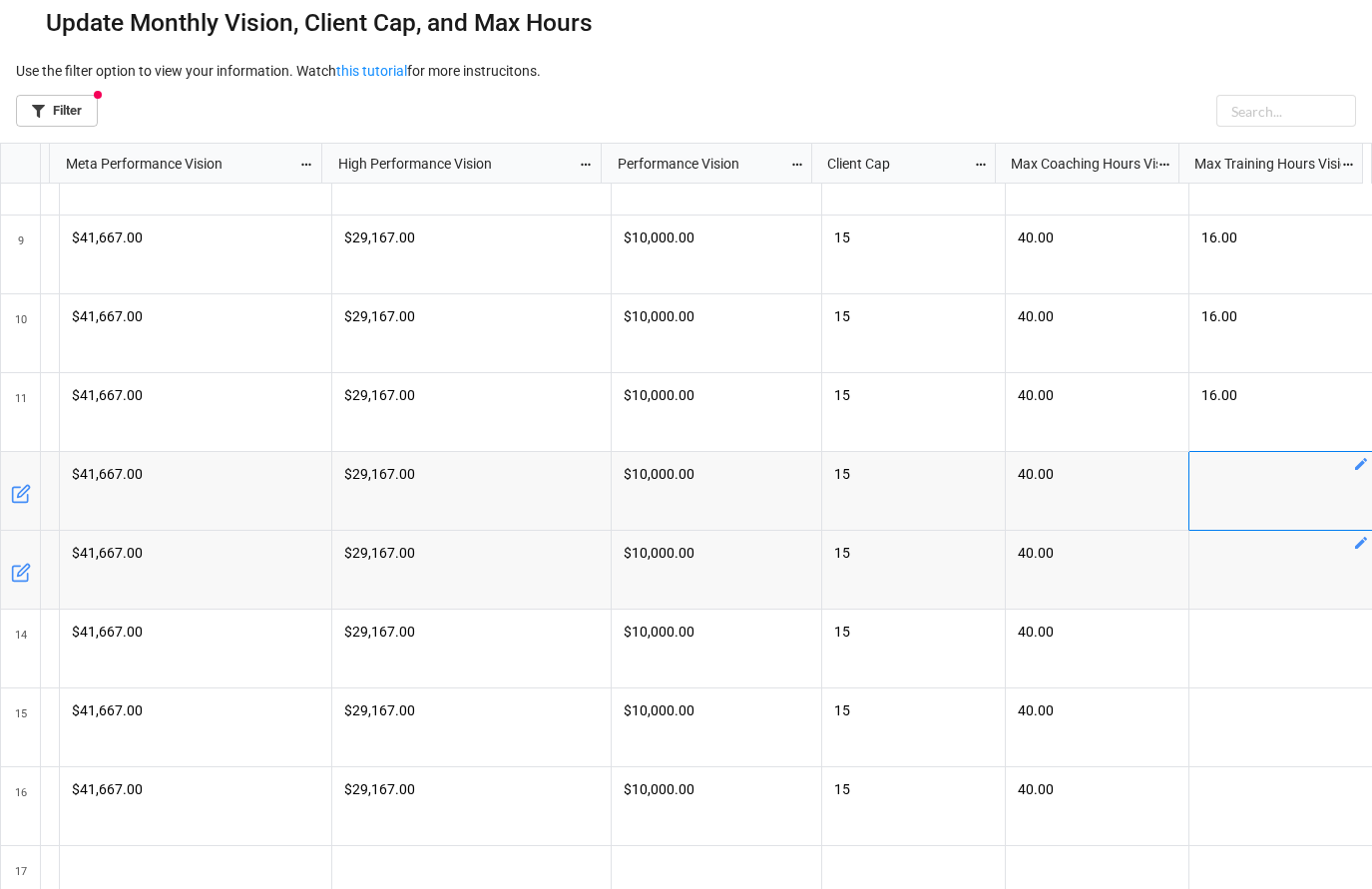 click 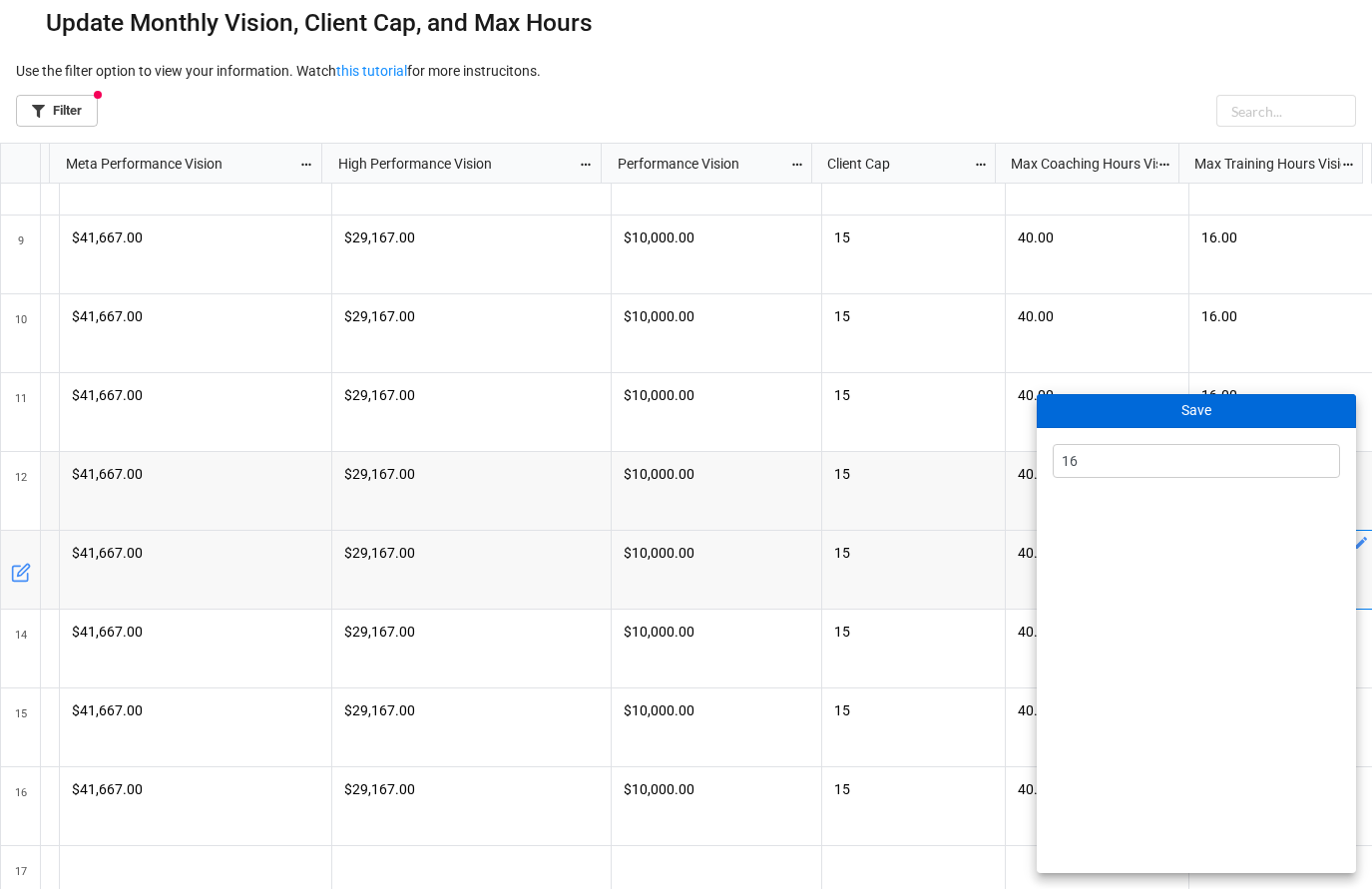 type on "16" 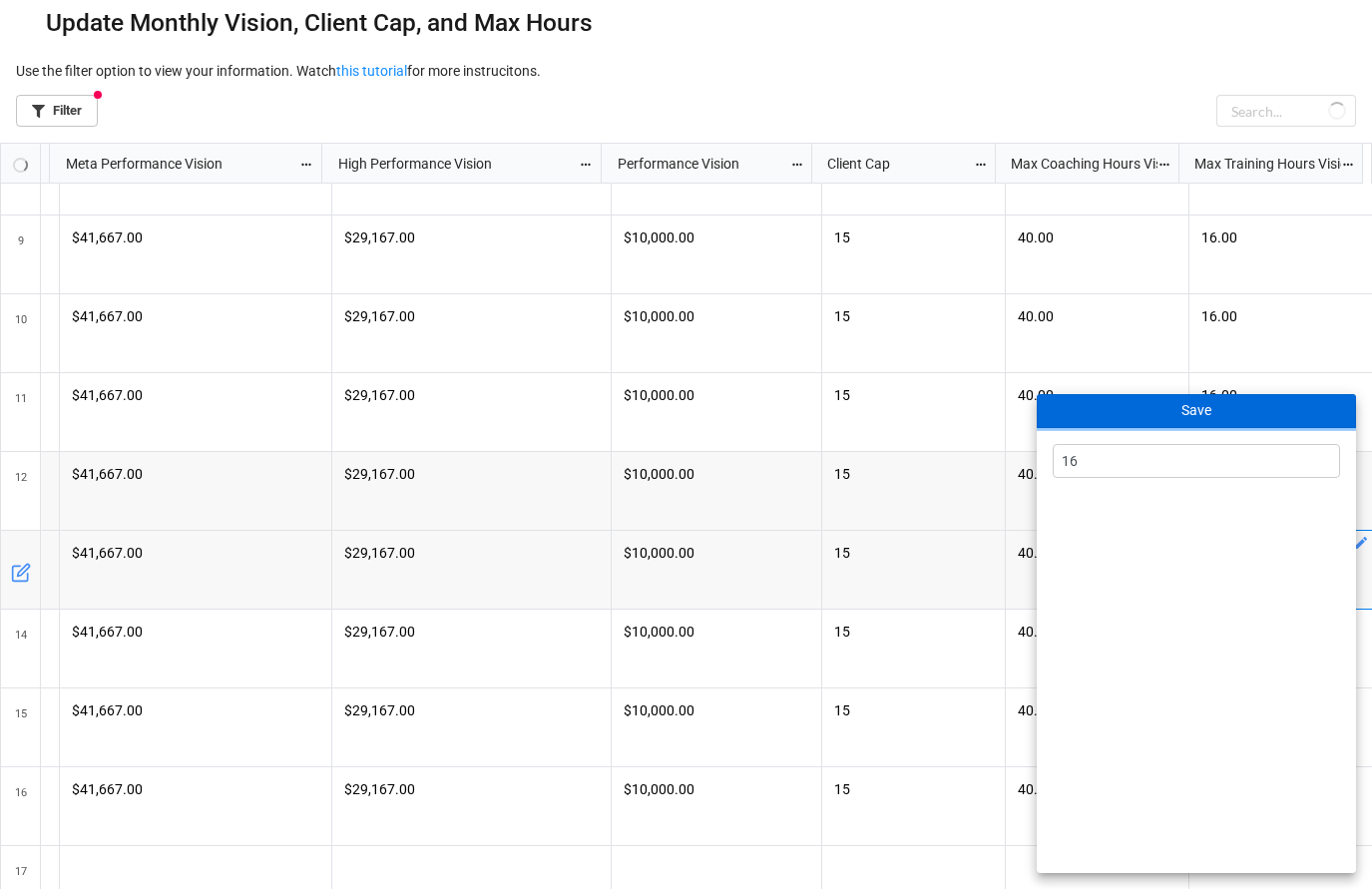 click on "Save" at bounding box center (1196, 411) 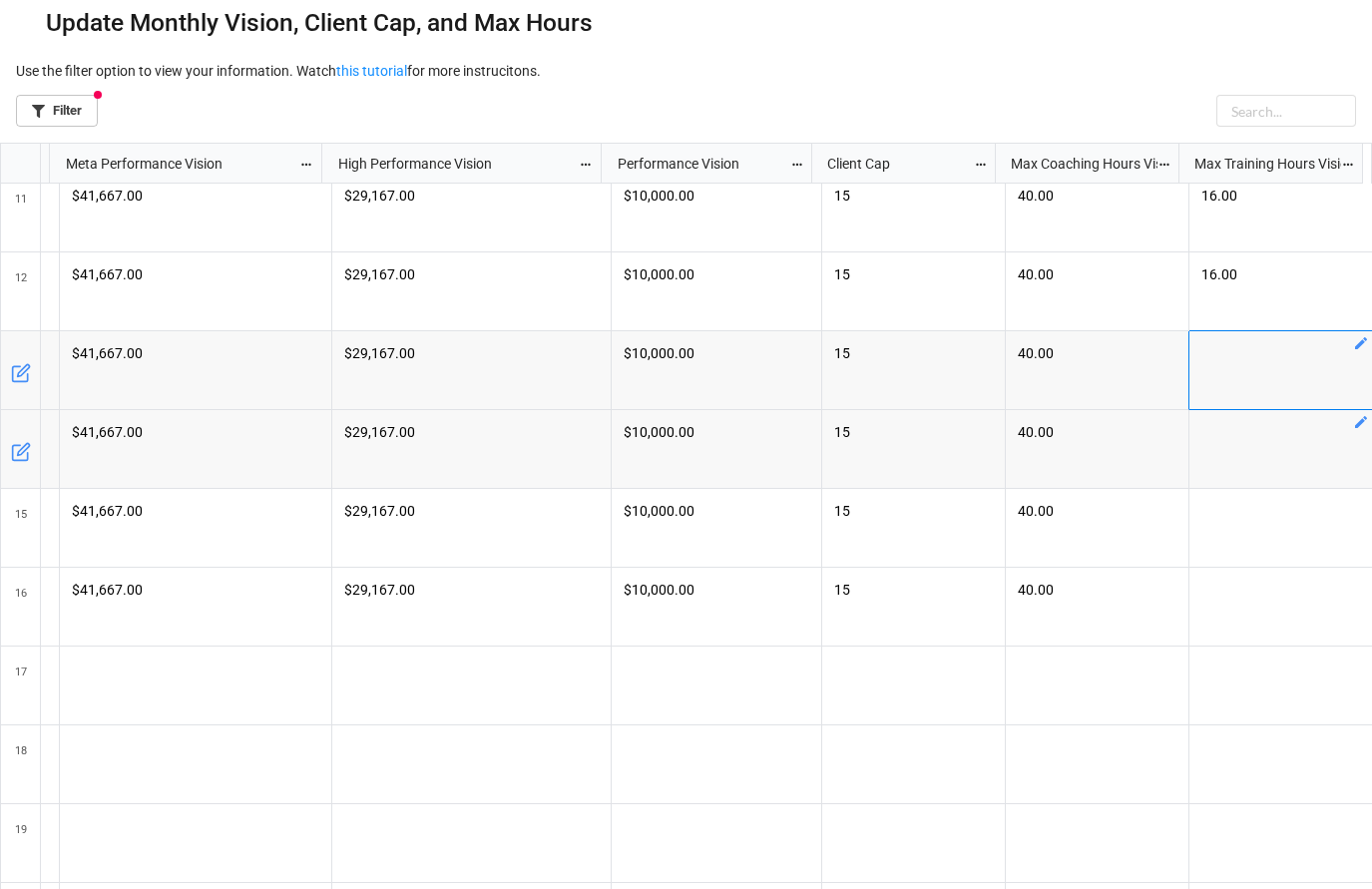 click at bounding box center (1361, 421) 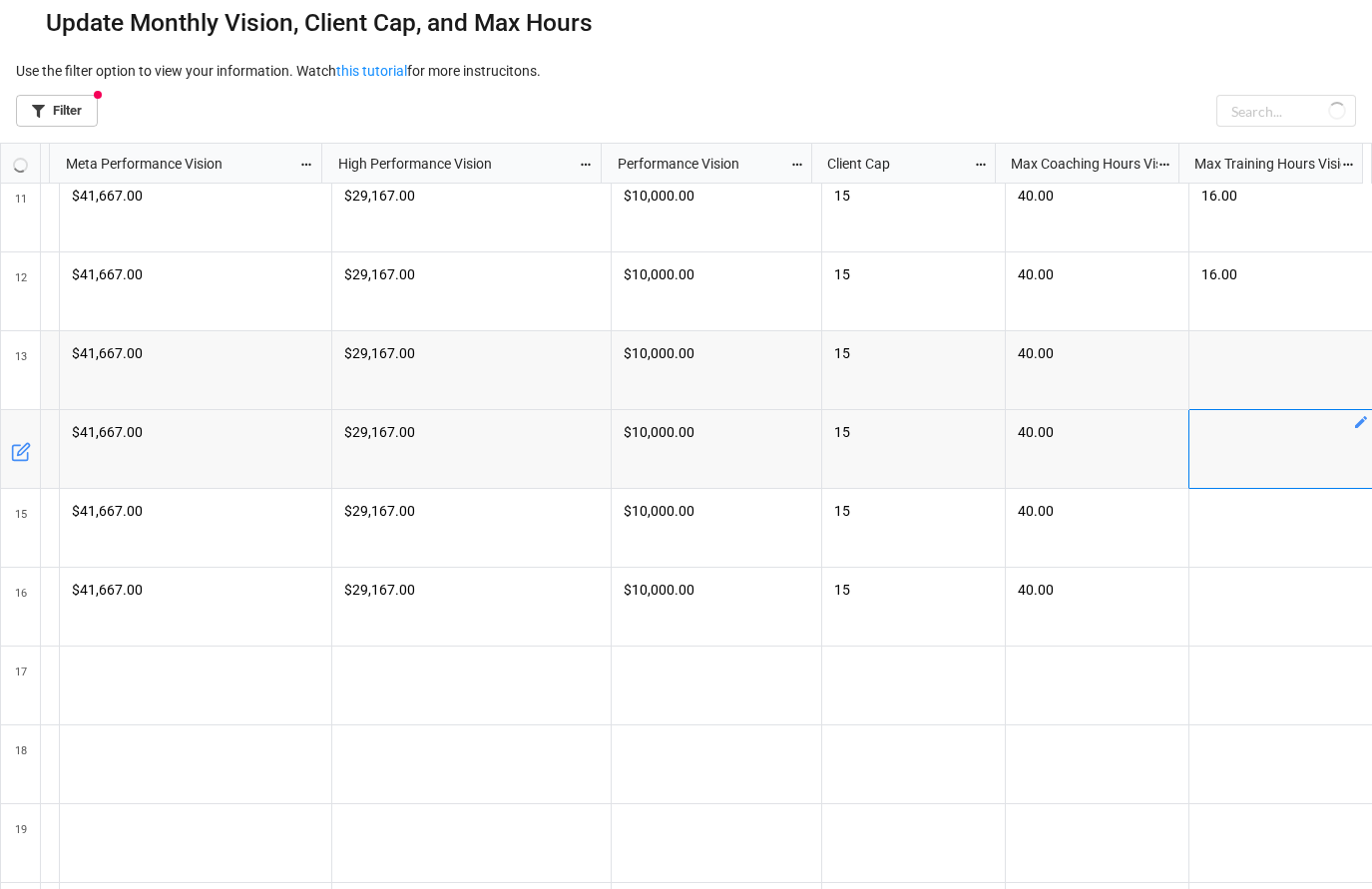 click 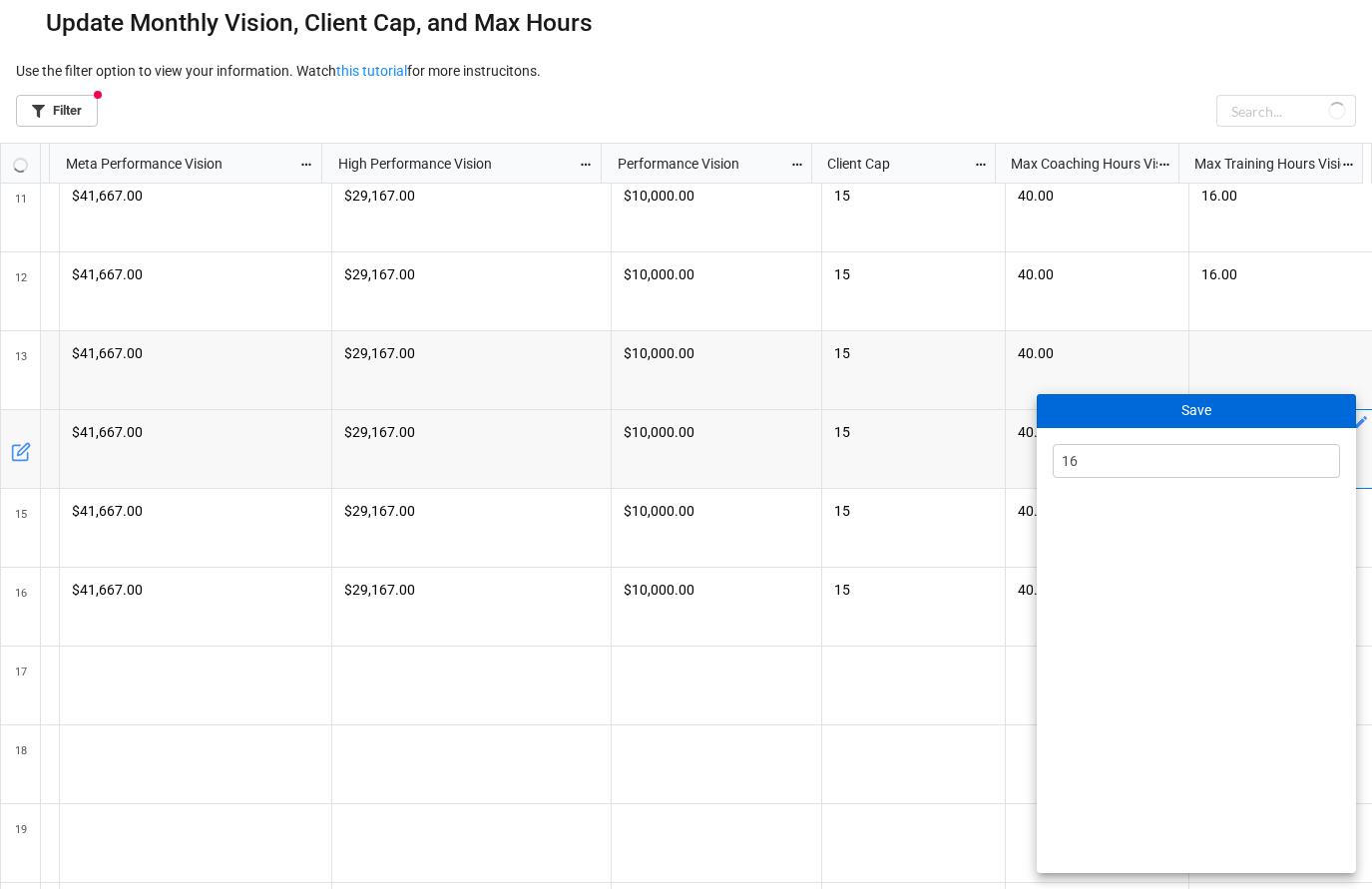 type on "16" 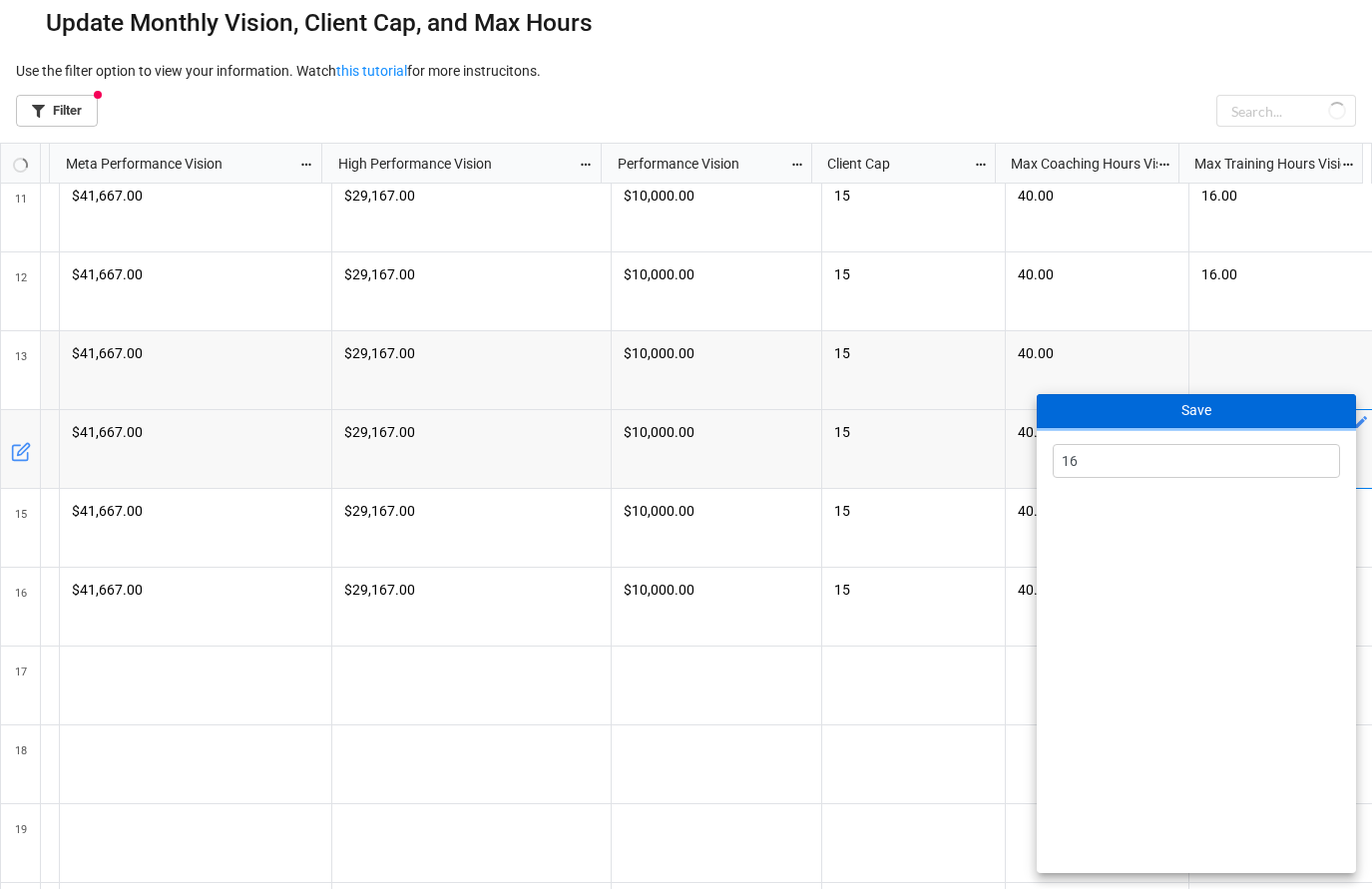 click on "Save" at bounding box center [1196, 411] 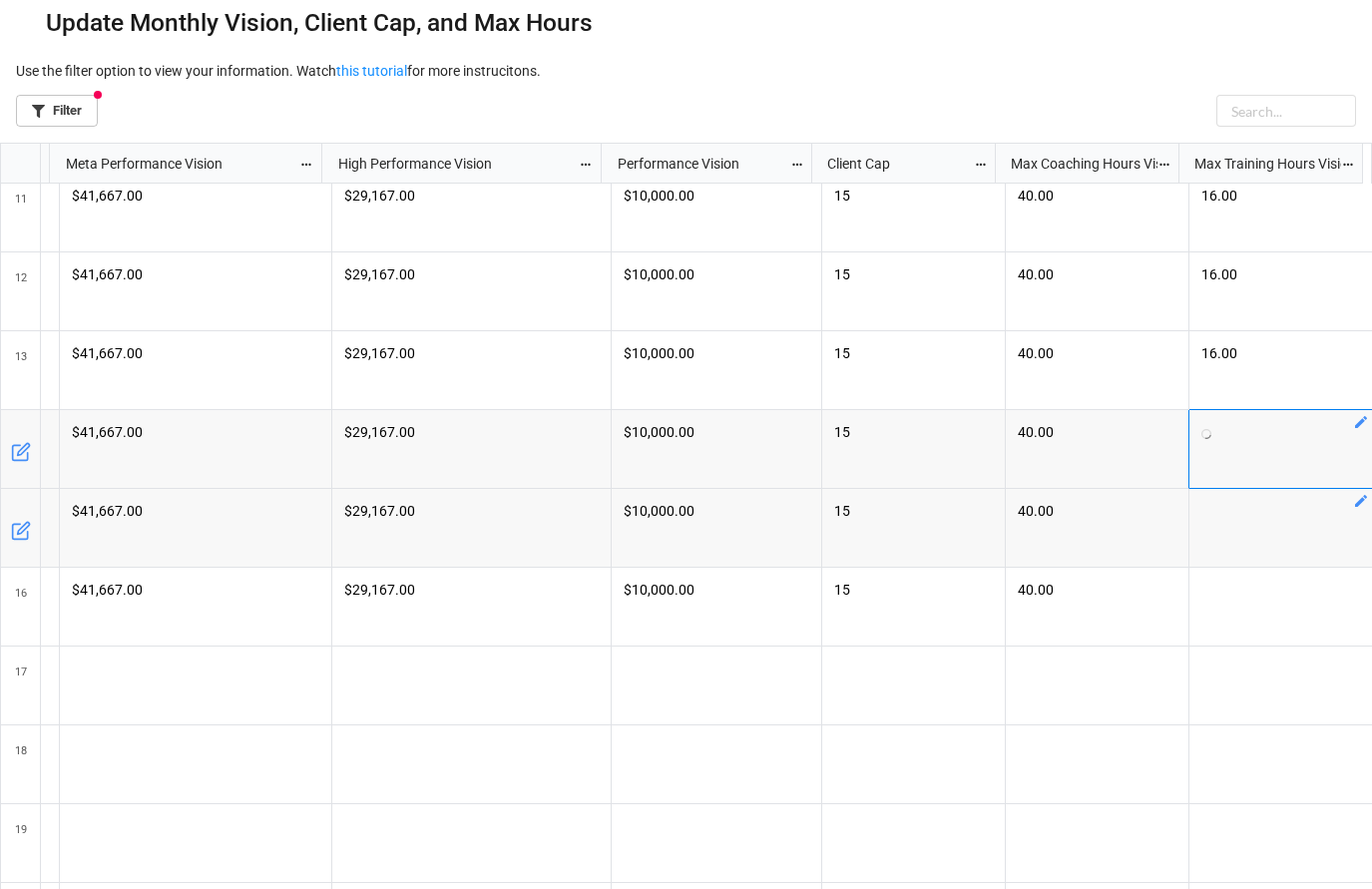 click 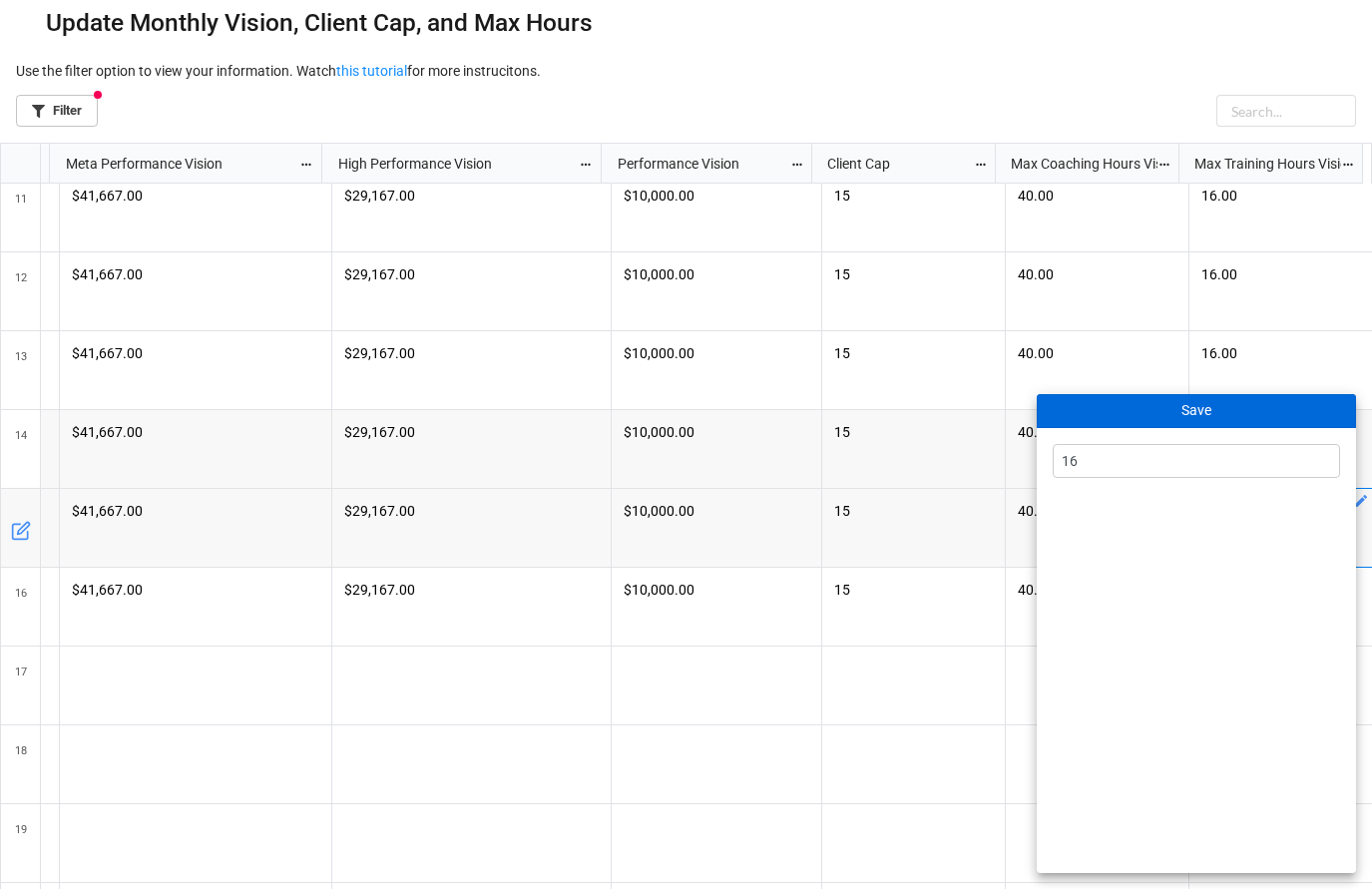 type on "16" 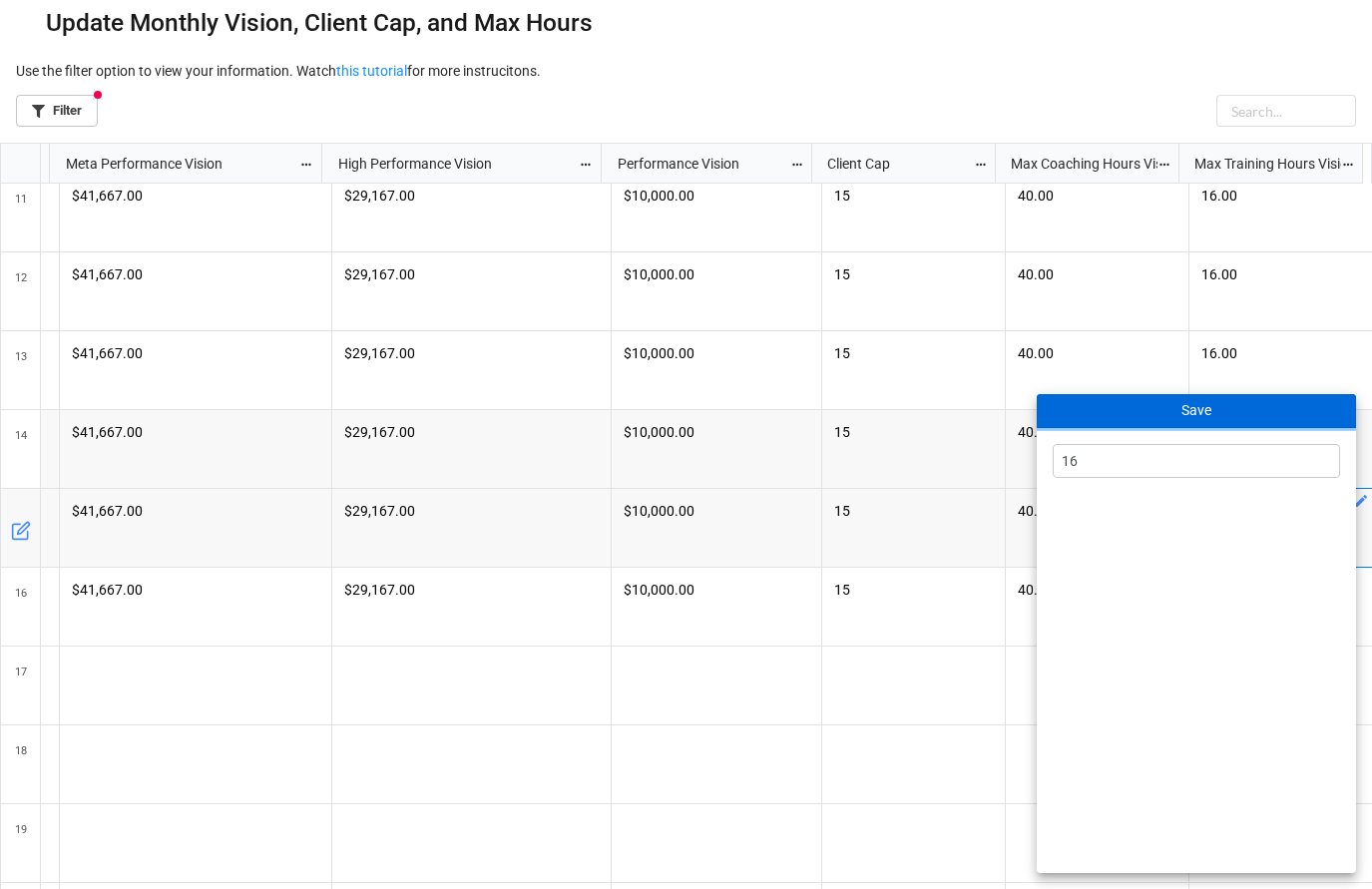 click on "Save" at bounding box center (1196, 411) 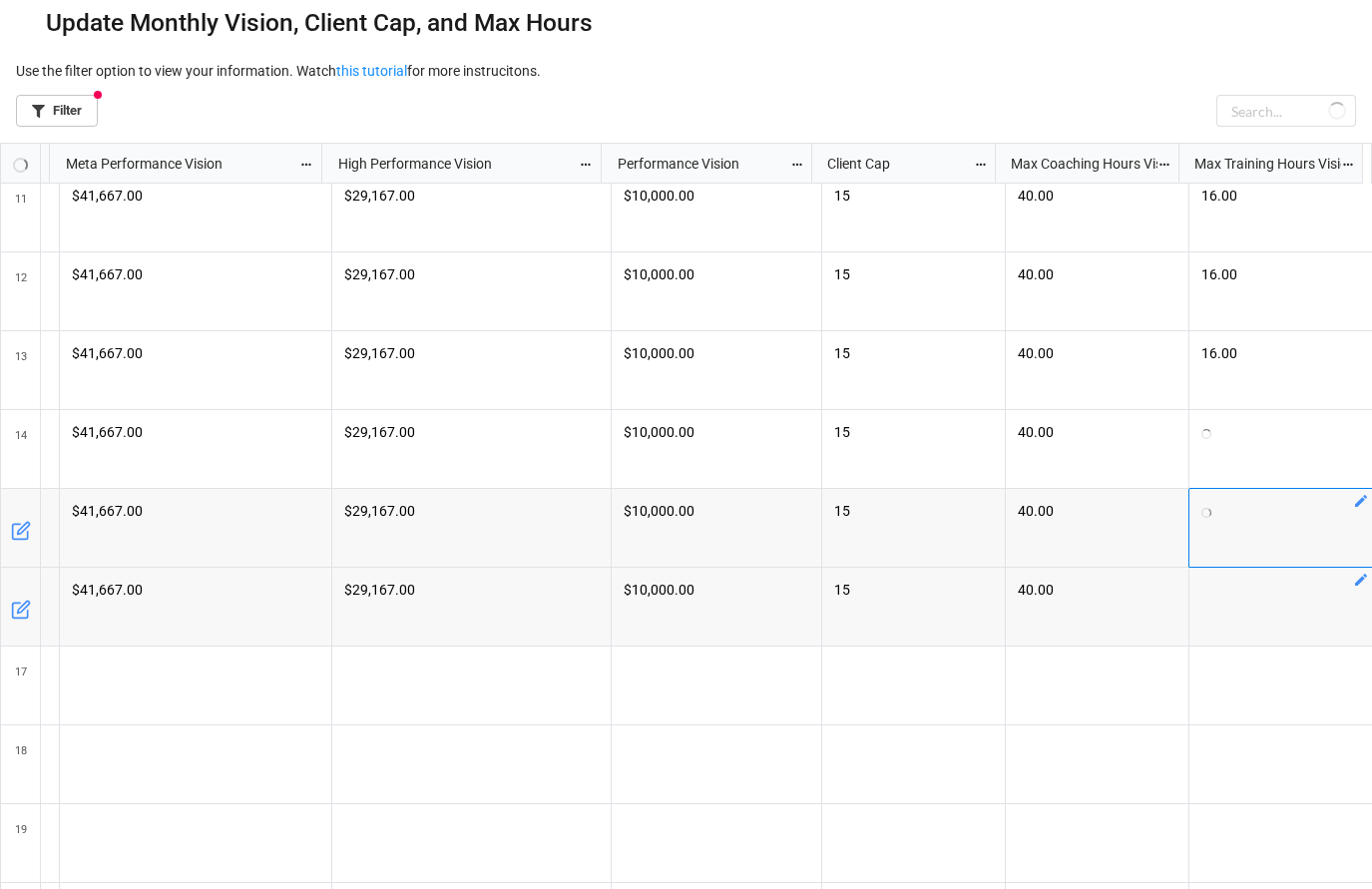 click 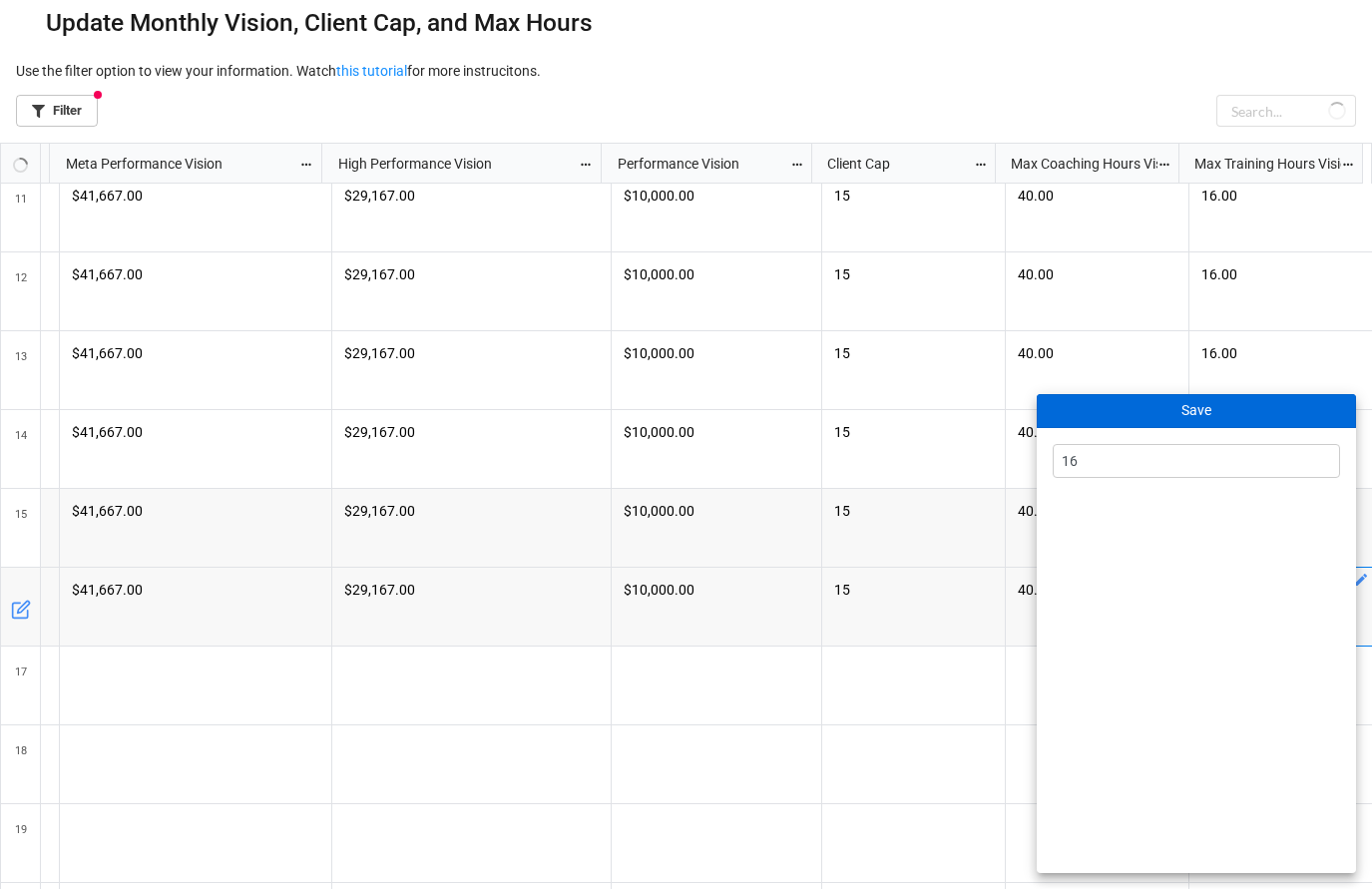 type on "16" 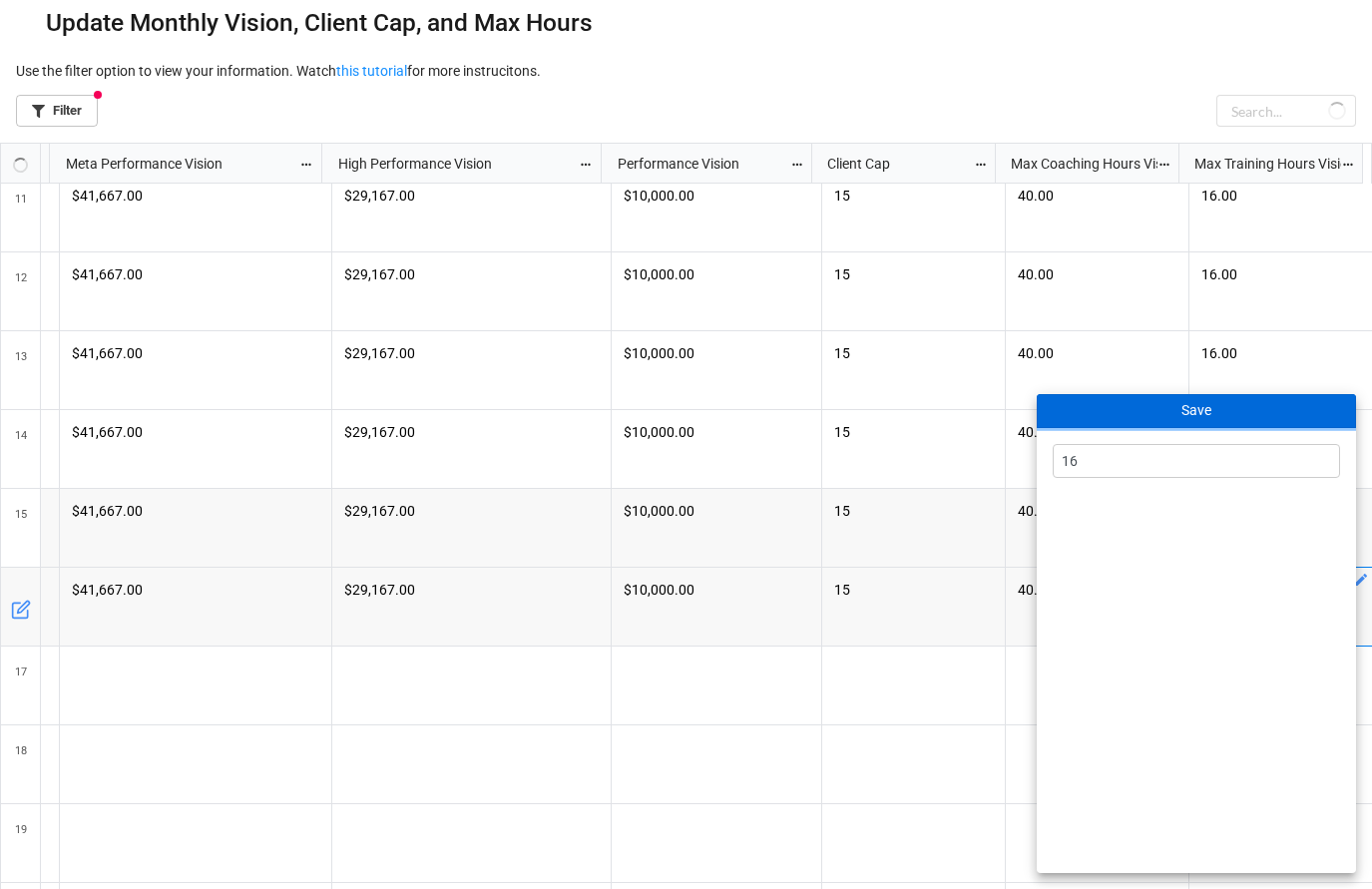 click on "Save" at bounding box center (1196, 411) 